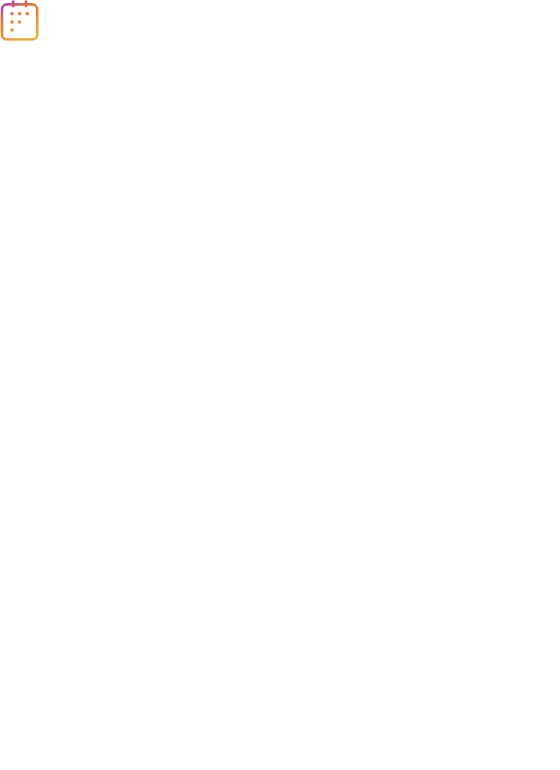 scroll, scrollTop: 0, scrollLeft: 0, axis: both 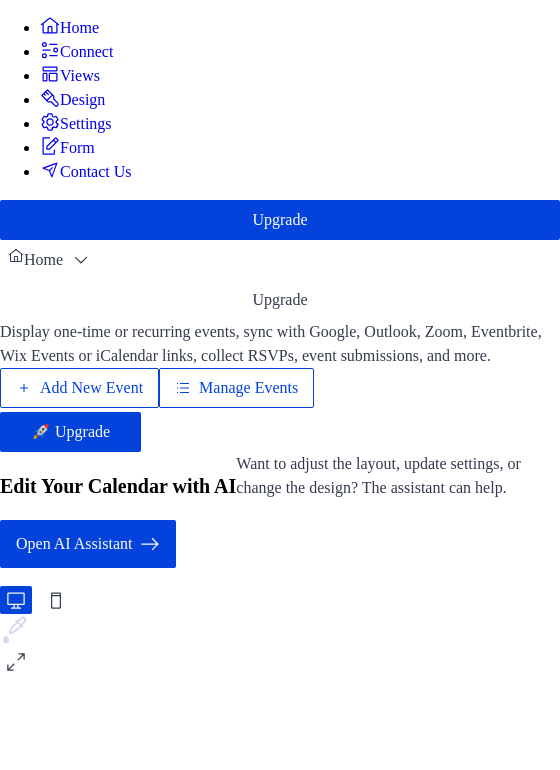click on "Manage Events" at bounding box center (248, 388) 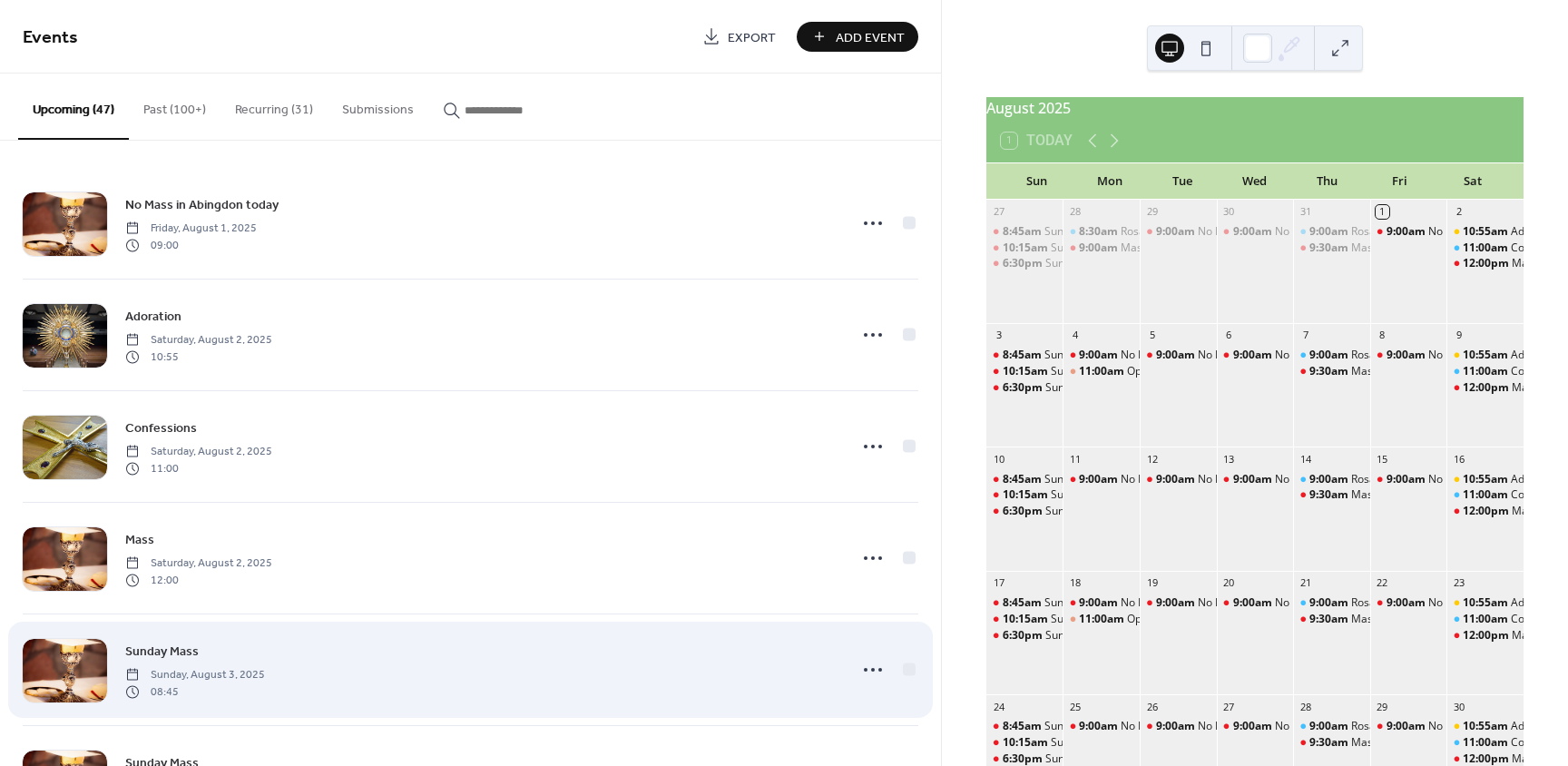 scroll, scrollTop: 0, scrollLeft: 0, axis: both 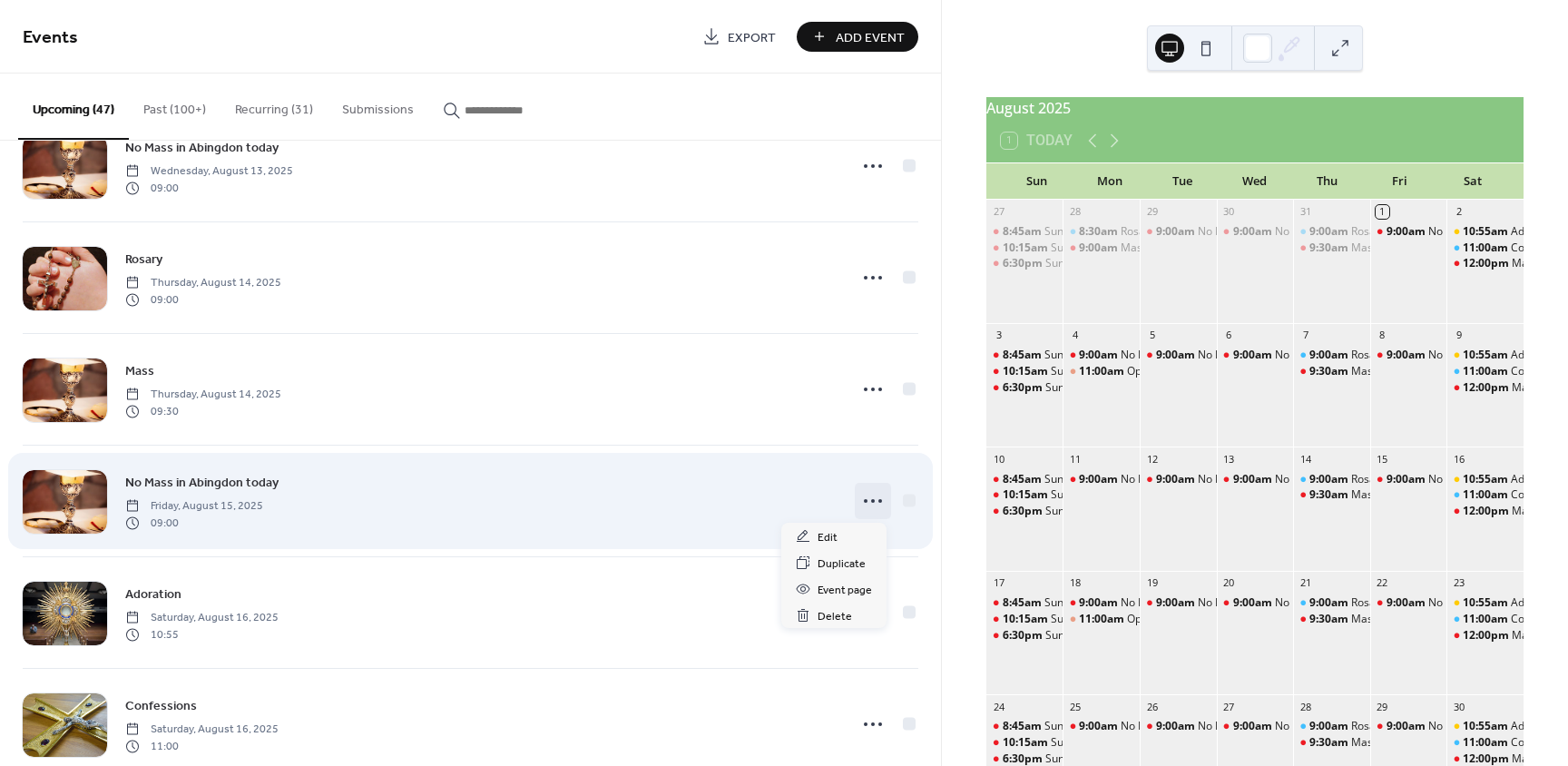 click 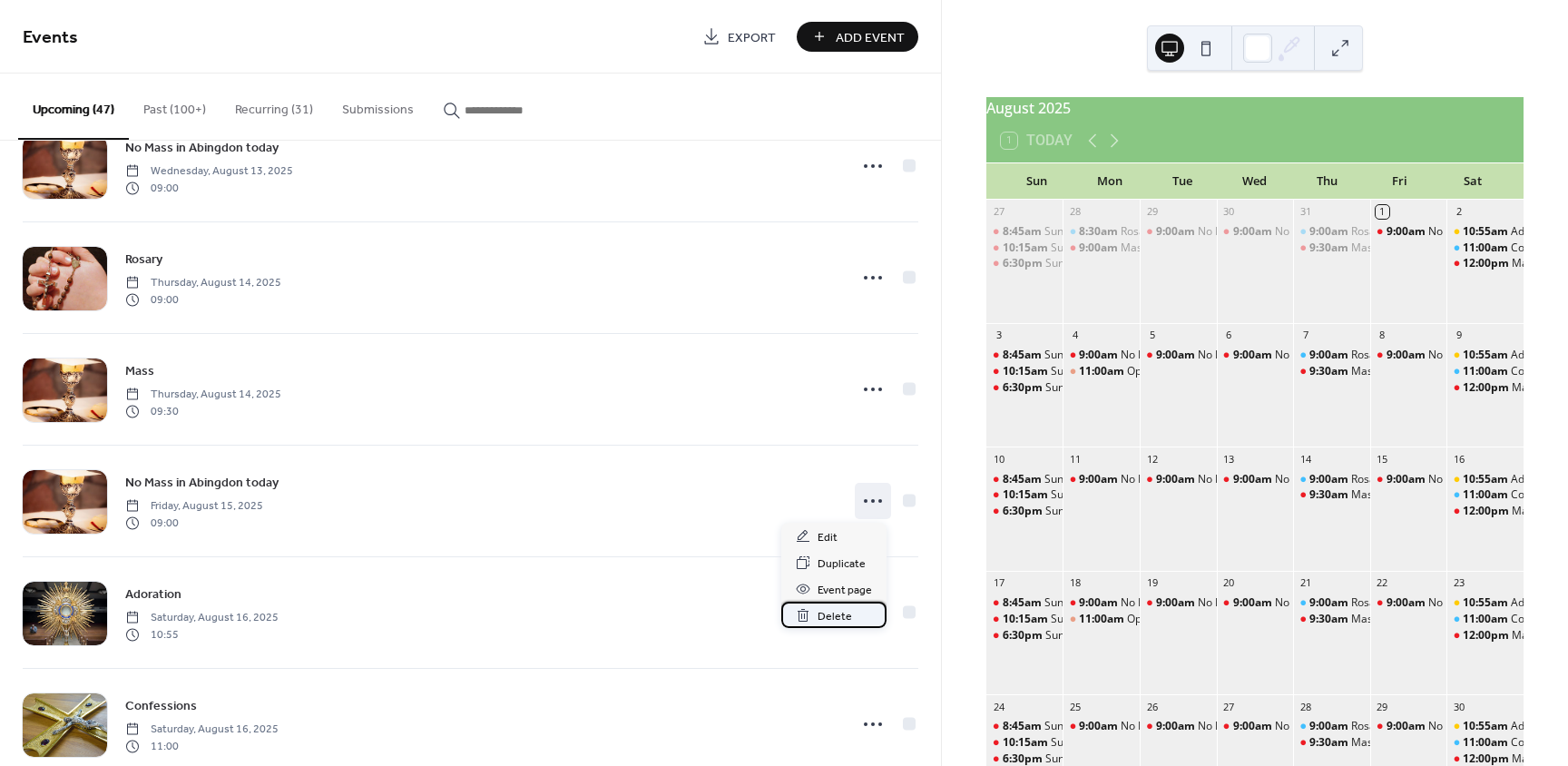 click on "Delete" at bounding box center (835, 616) 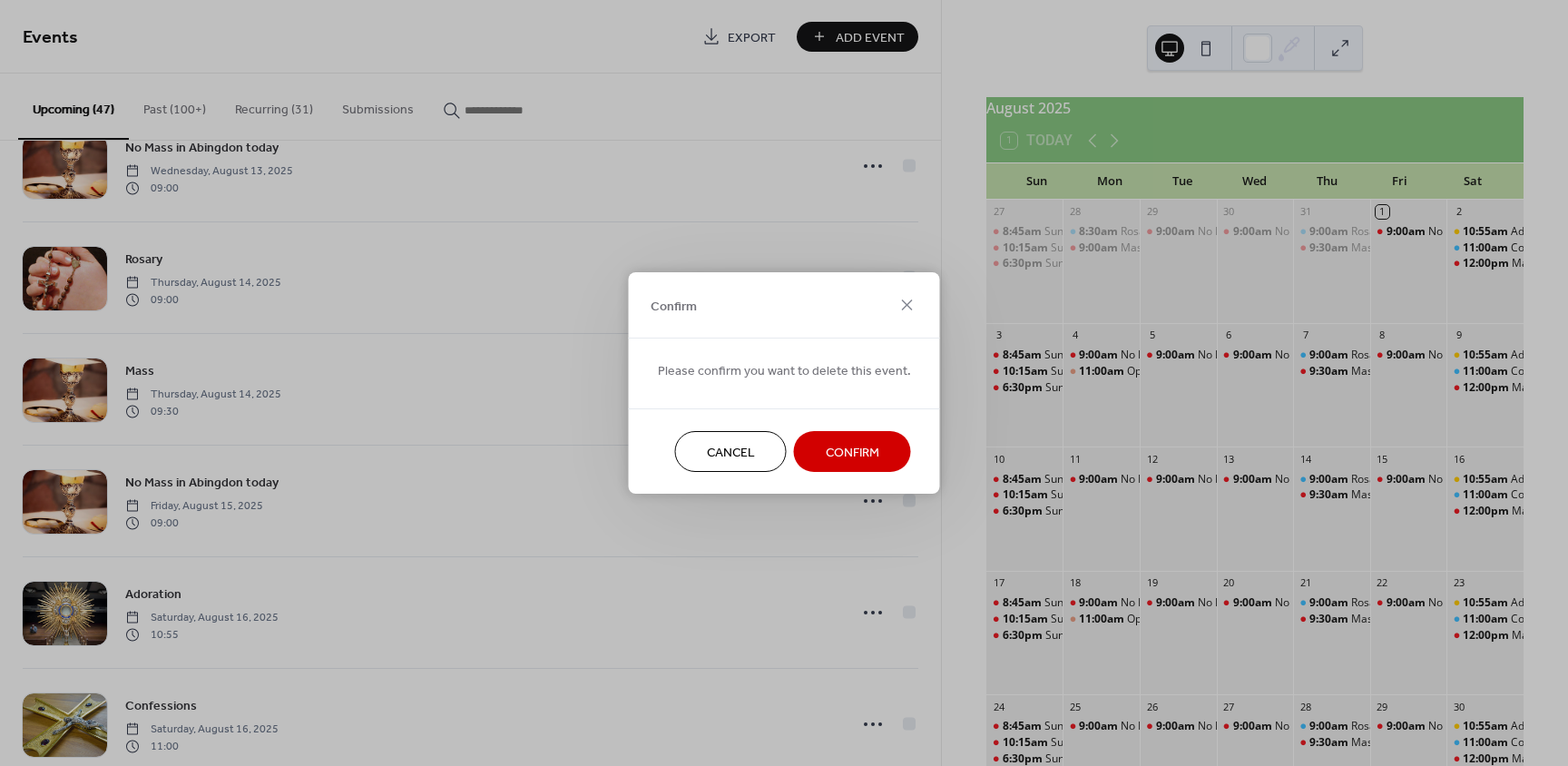 click on "Confirm" at bounding box center [852, 453] 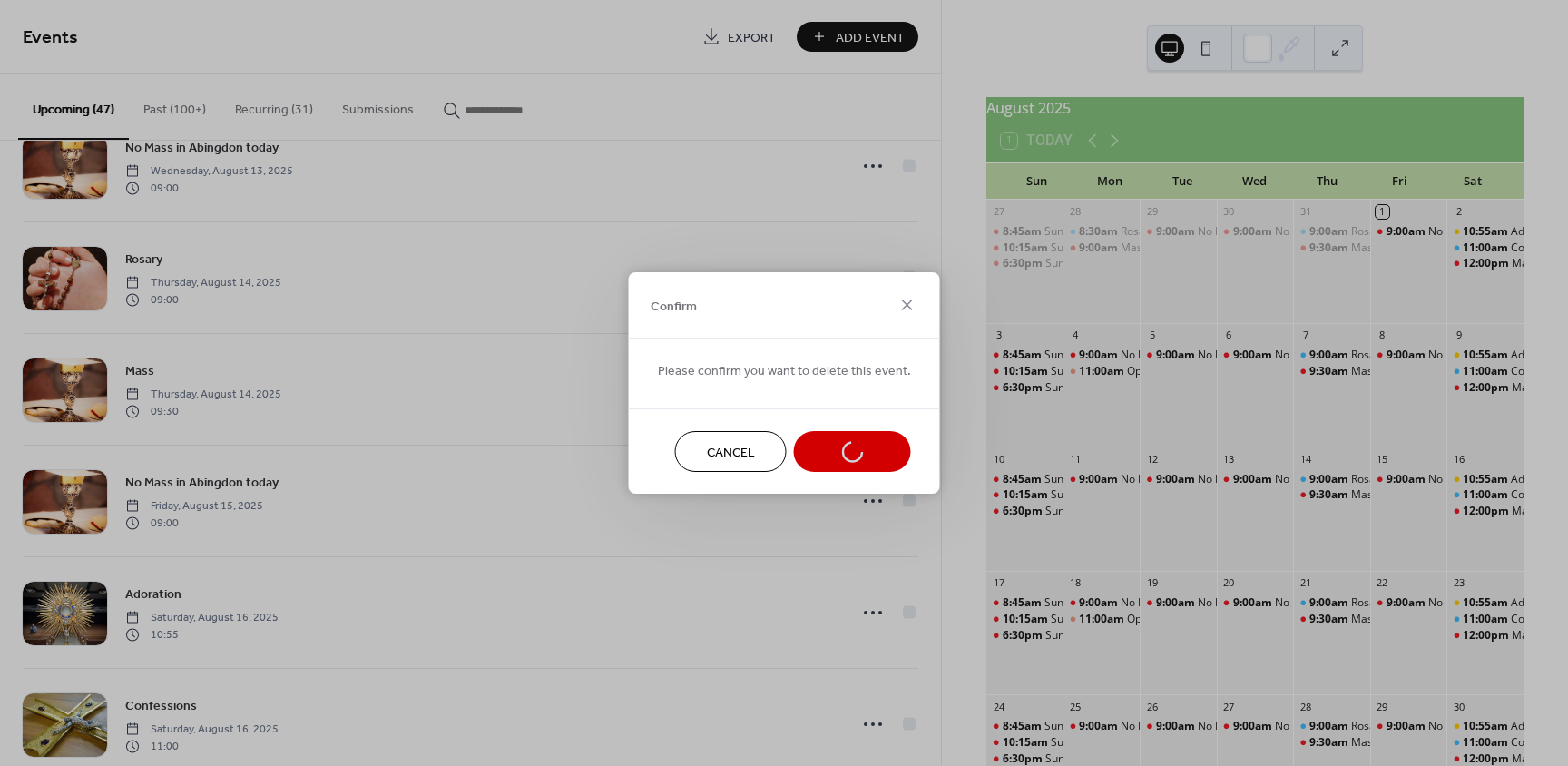 click on "Cancel Confirm" at bounding box center [784, 451] 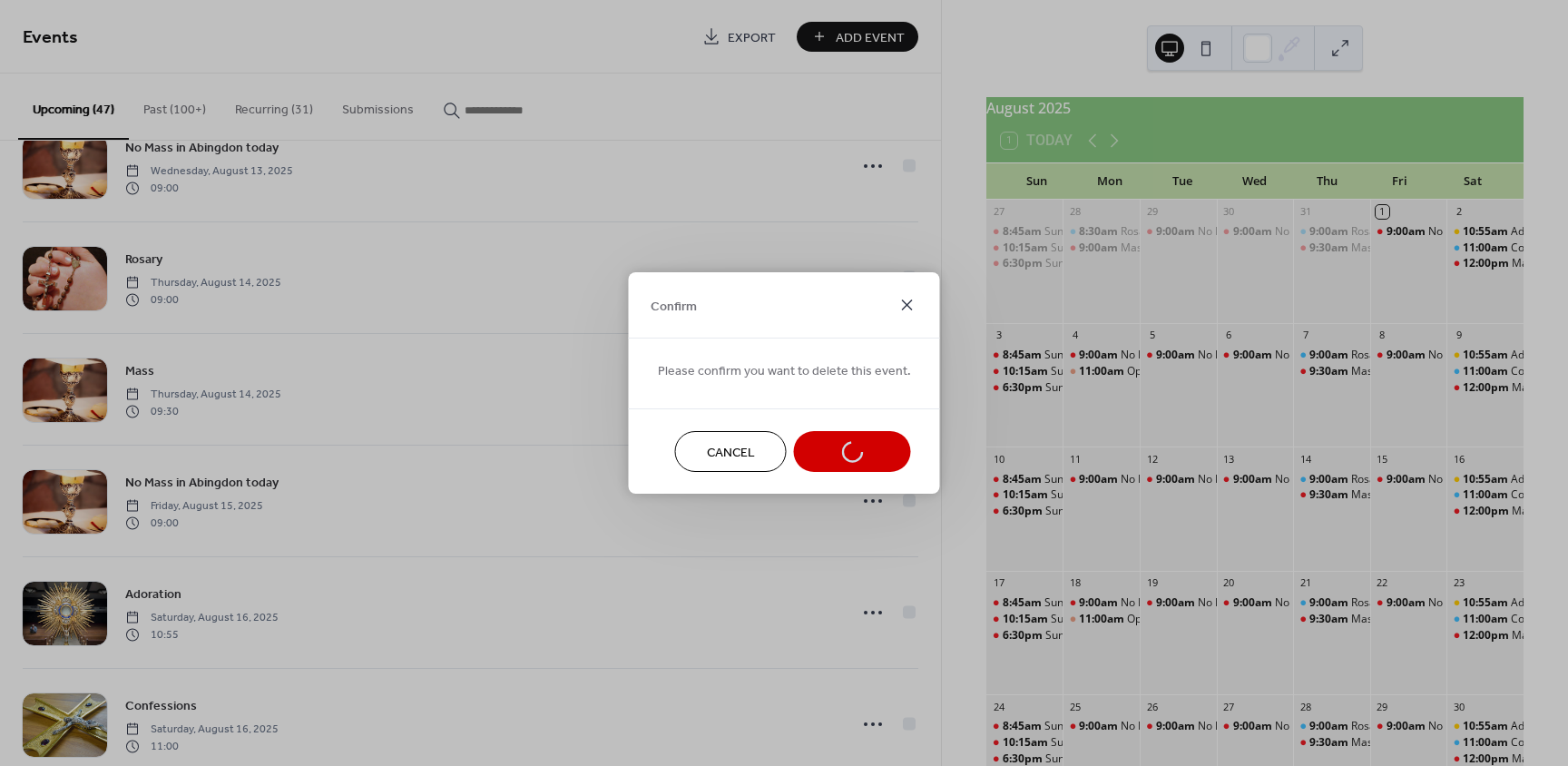 click 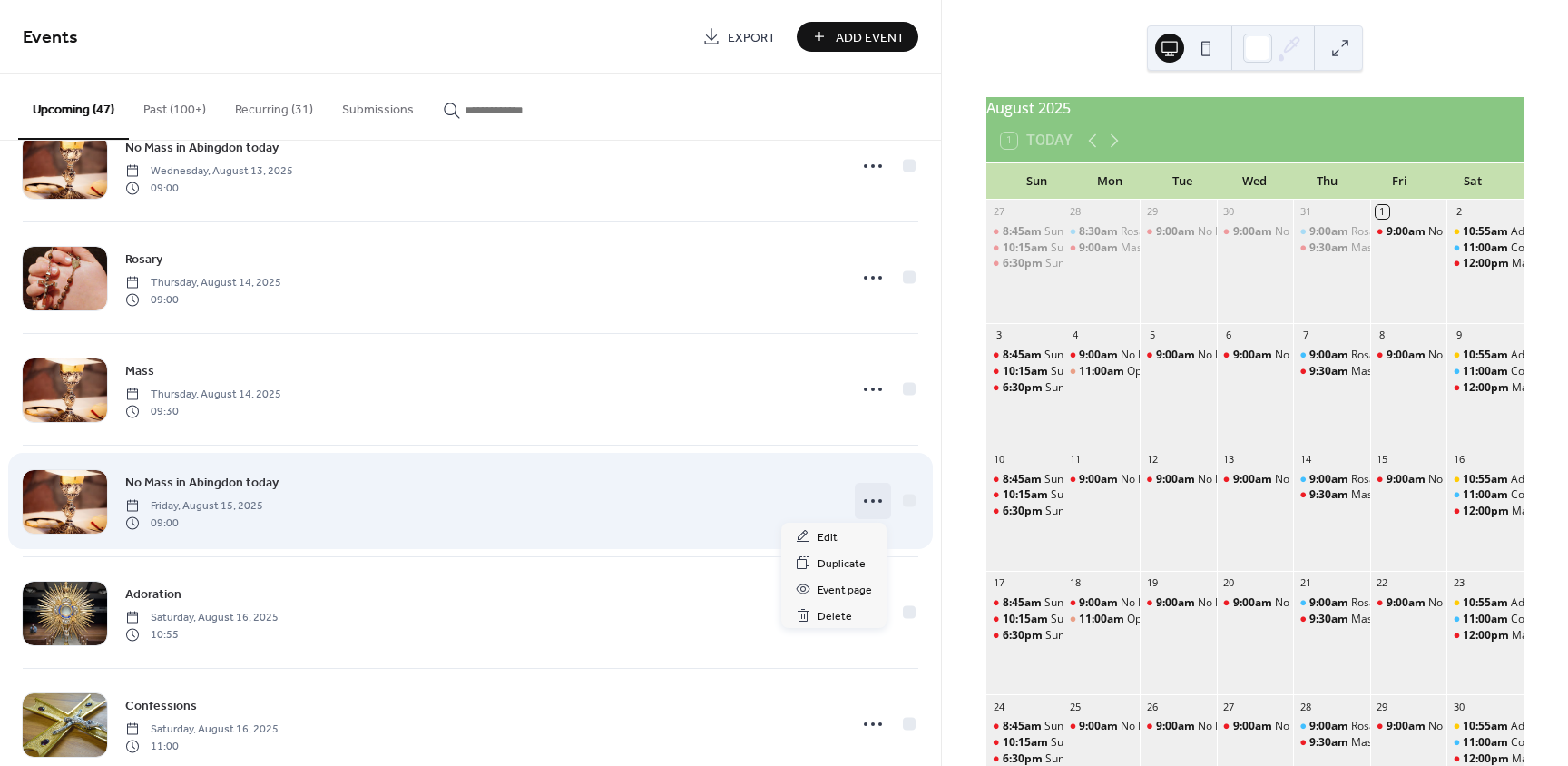 click 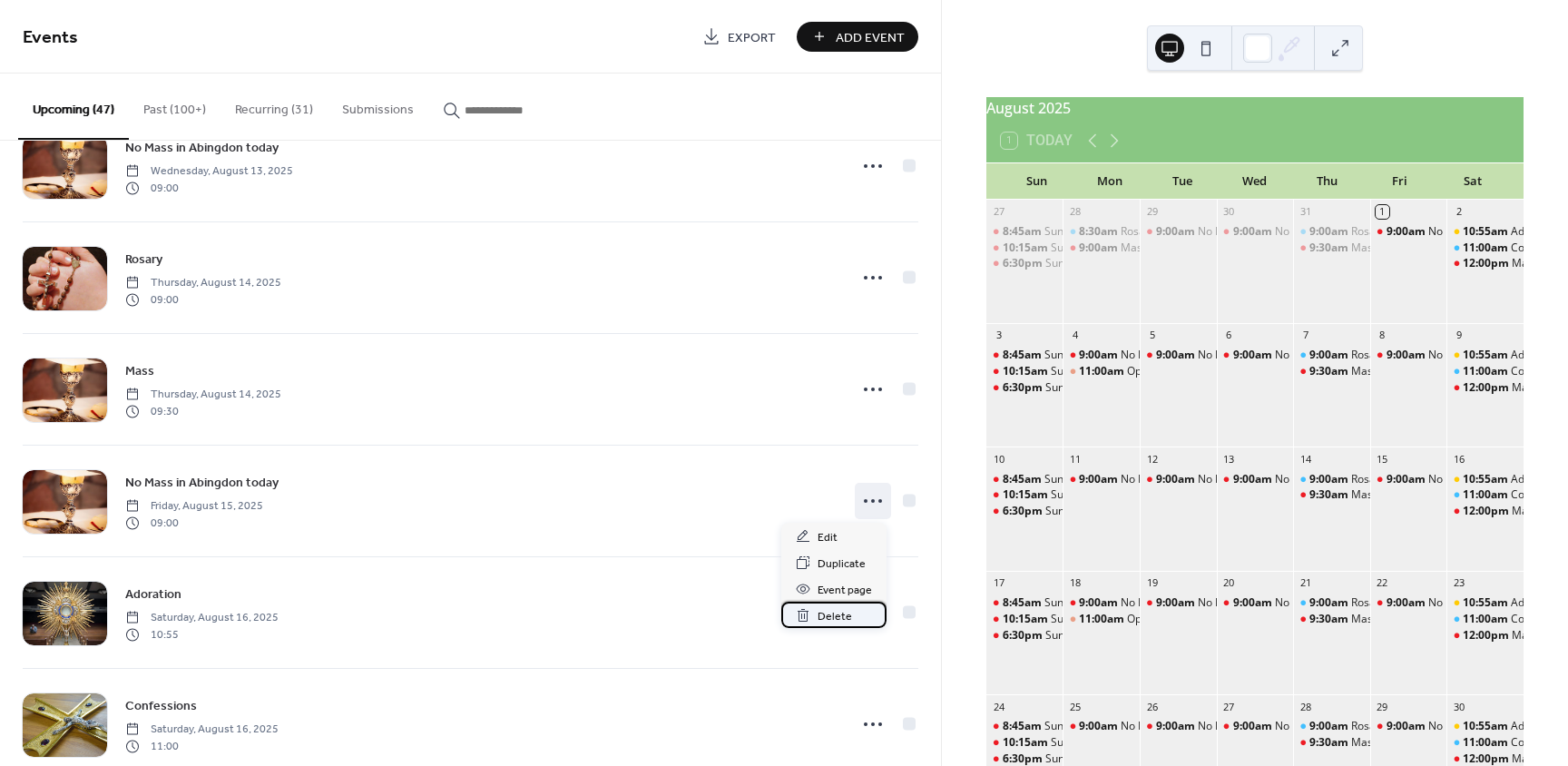 click on "Delete" at bounding box center (835, 616) 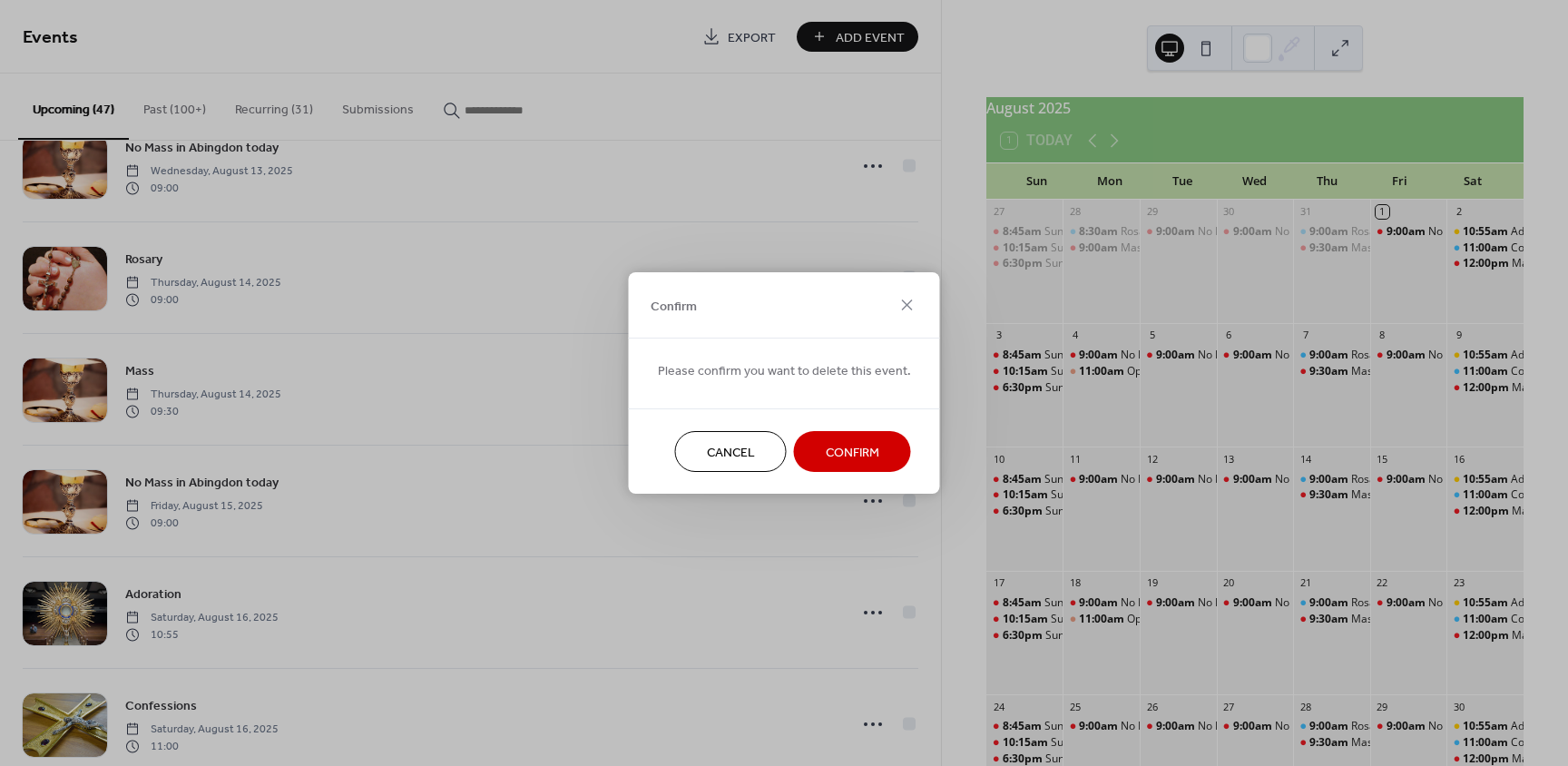 click on "Confirm" at bounding box center (852, 453) 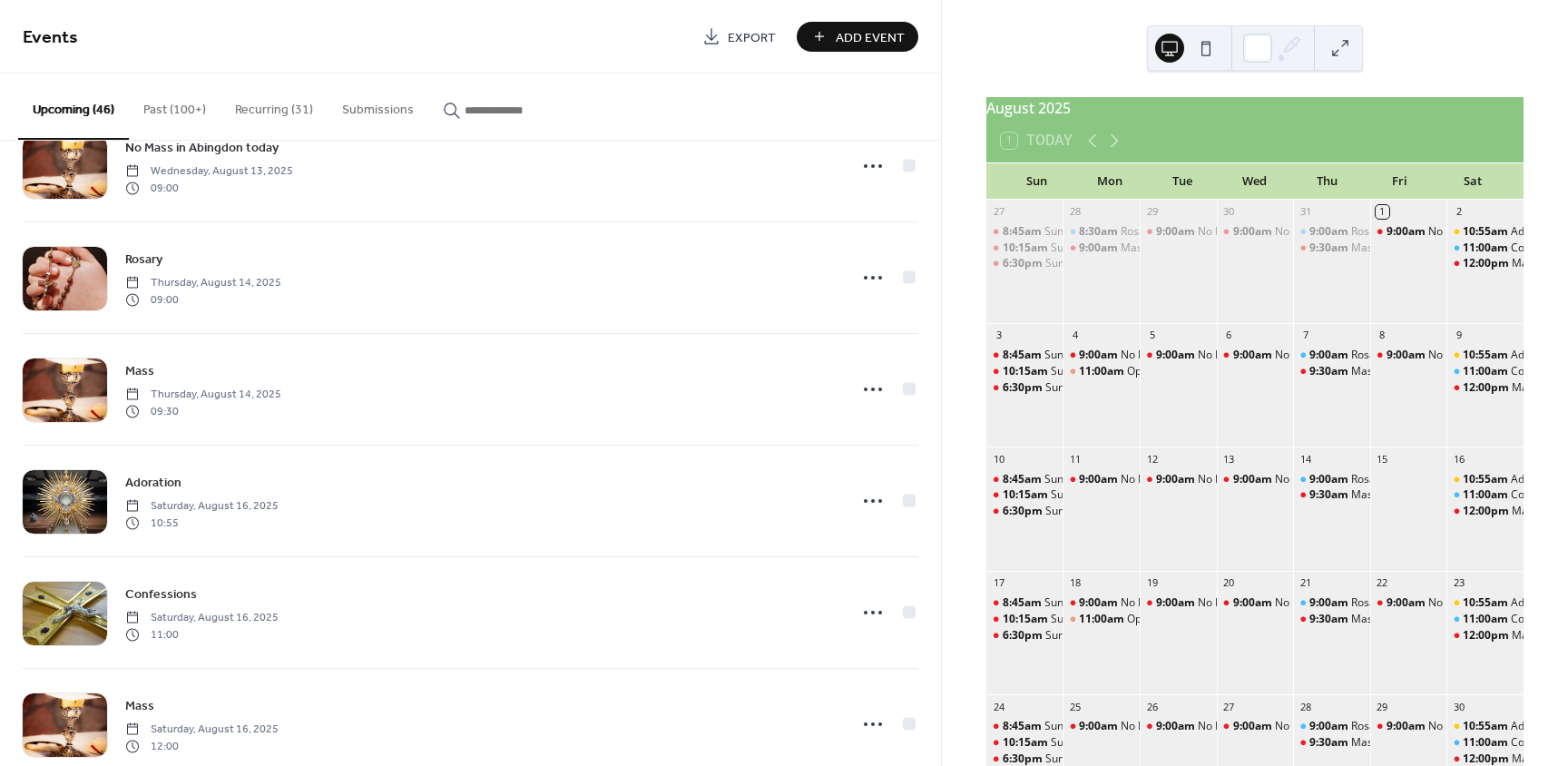 click on "Past (100+)" at bounding box center [174, 105] 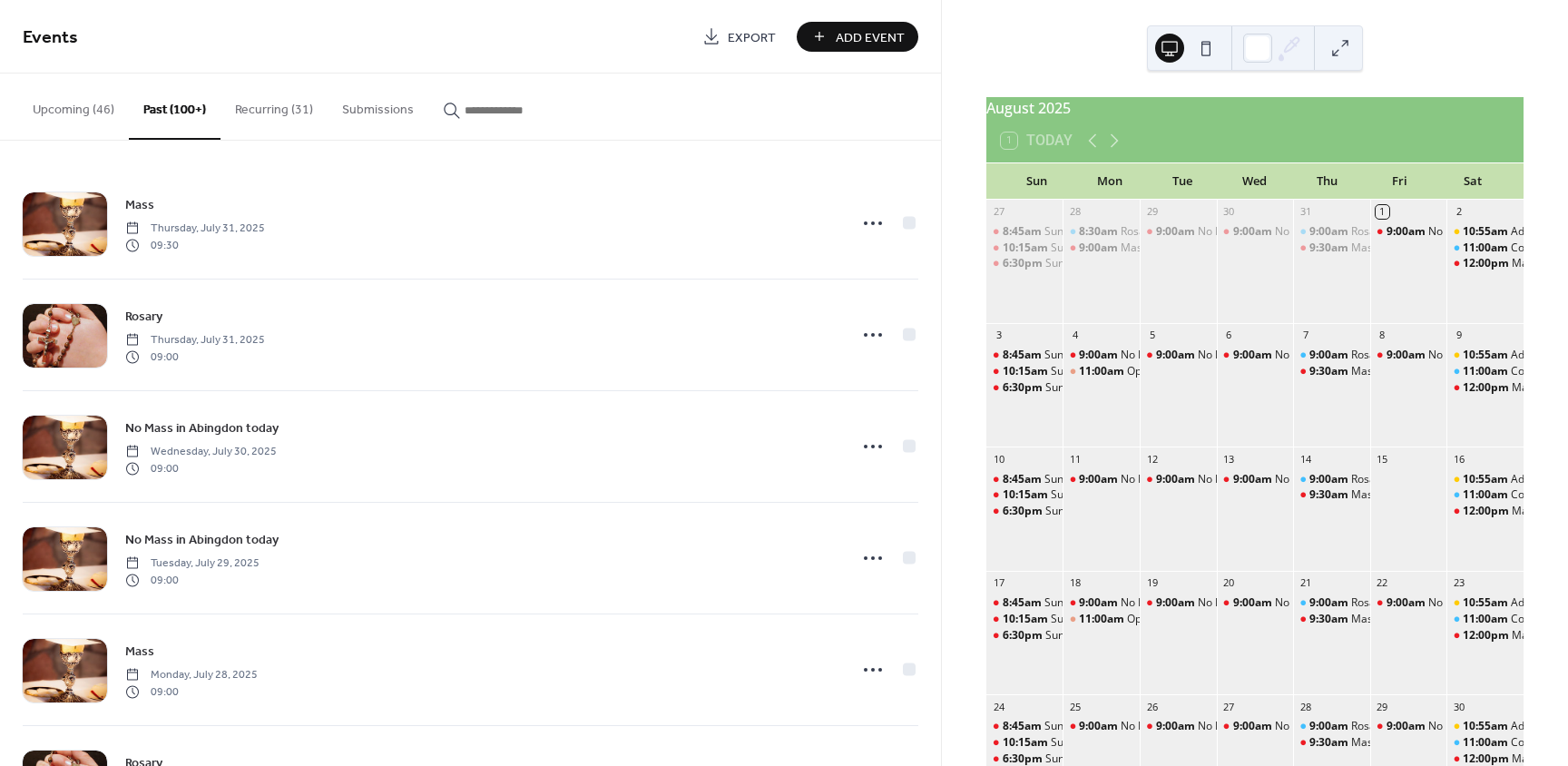 click at bounding box center [519, 110] 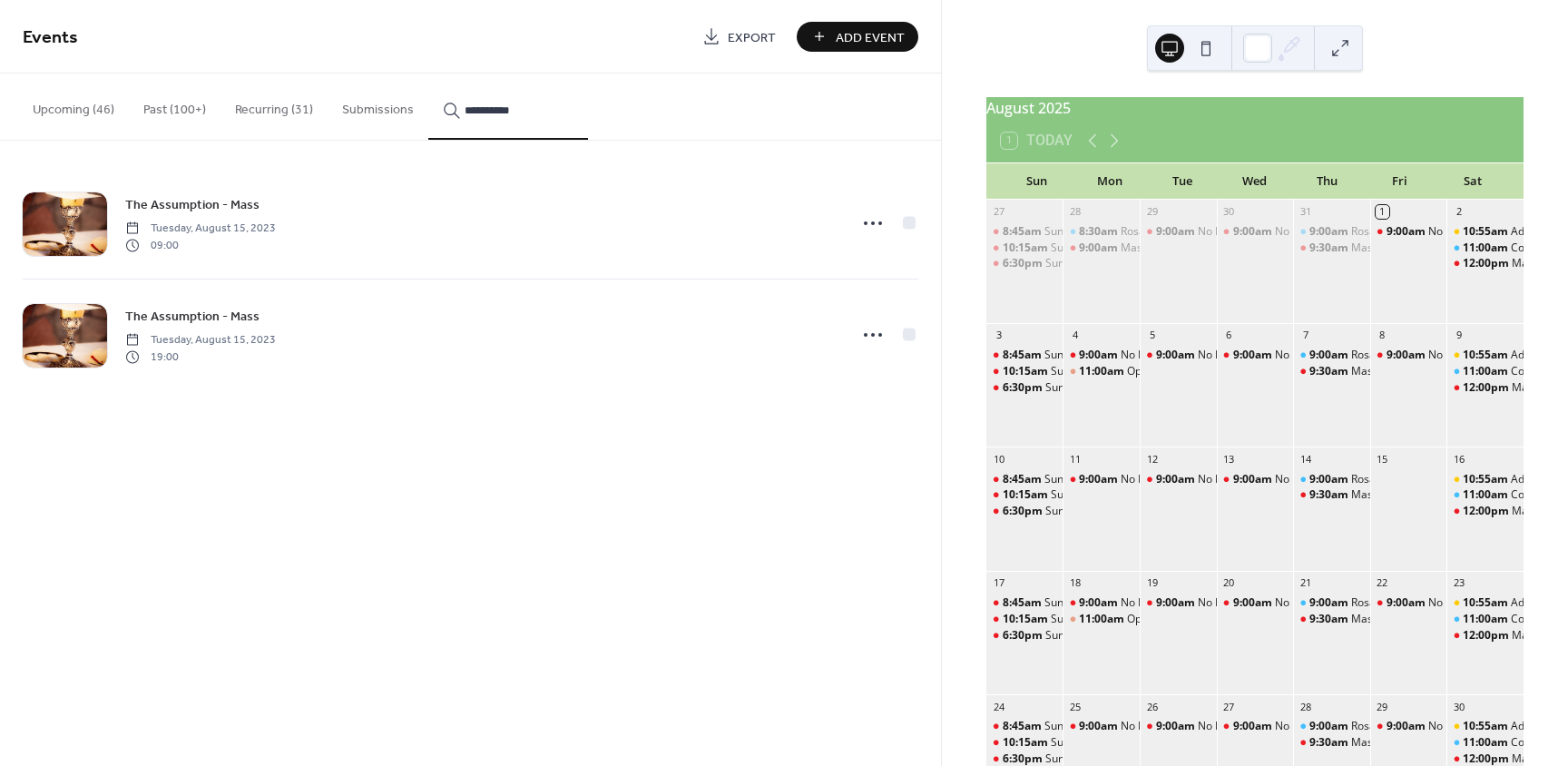 type on "**********" 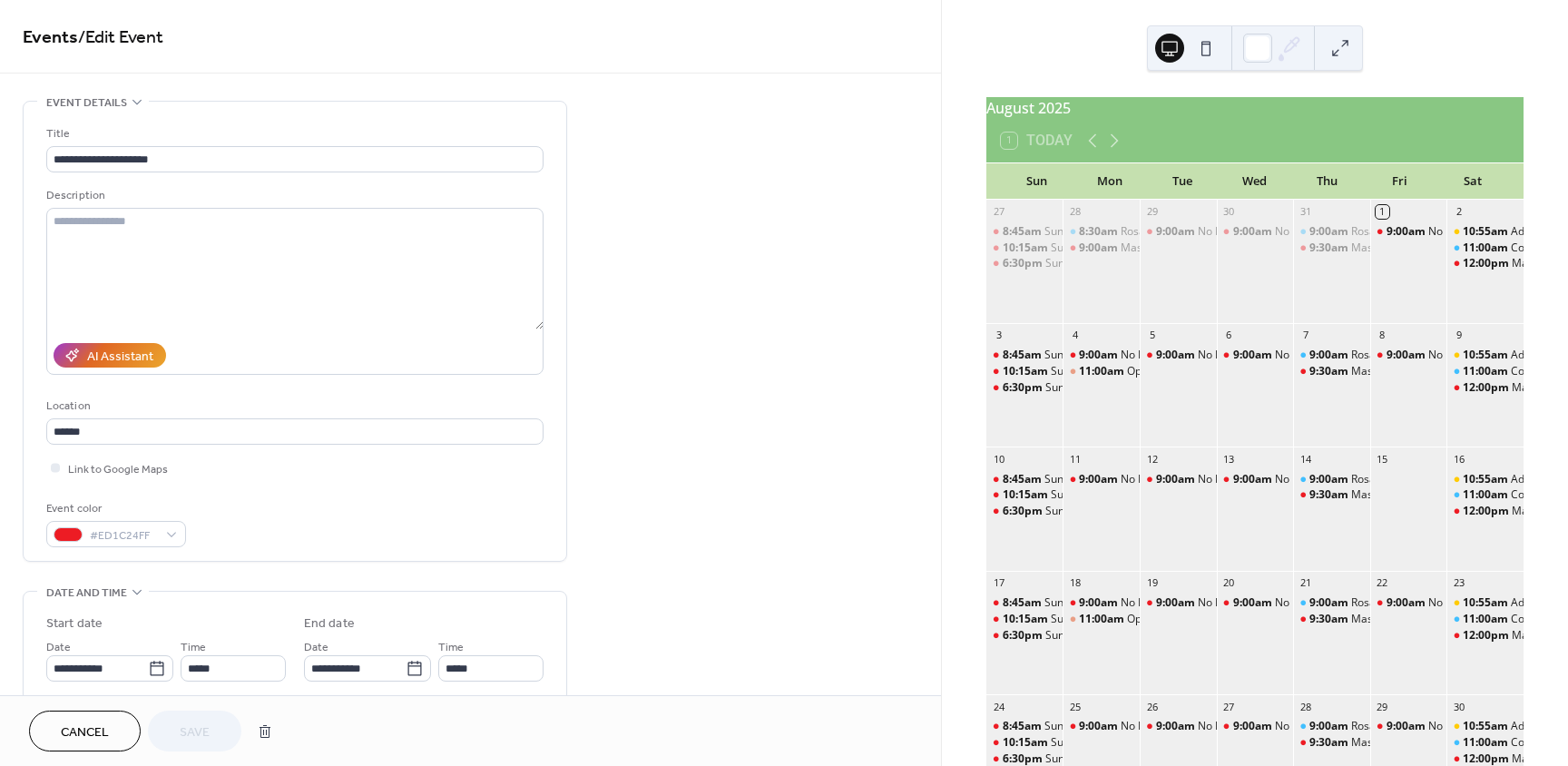 click on "Cancel" at bounding box center (84, 732) 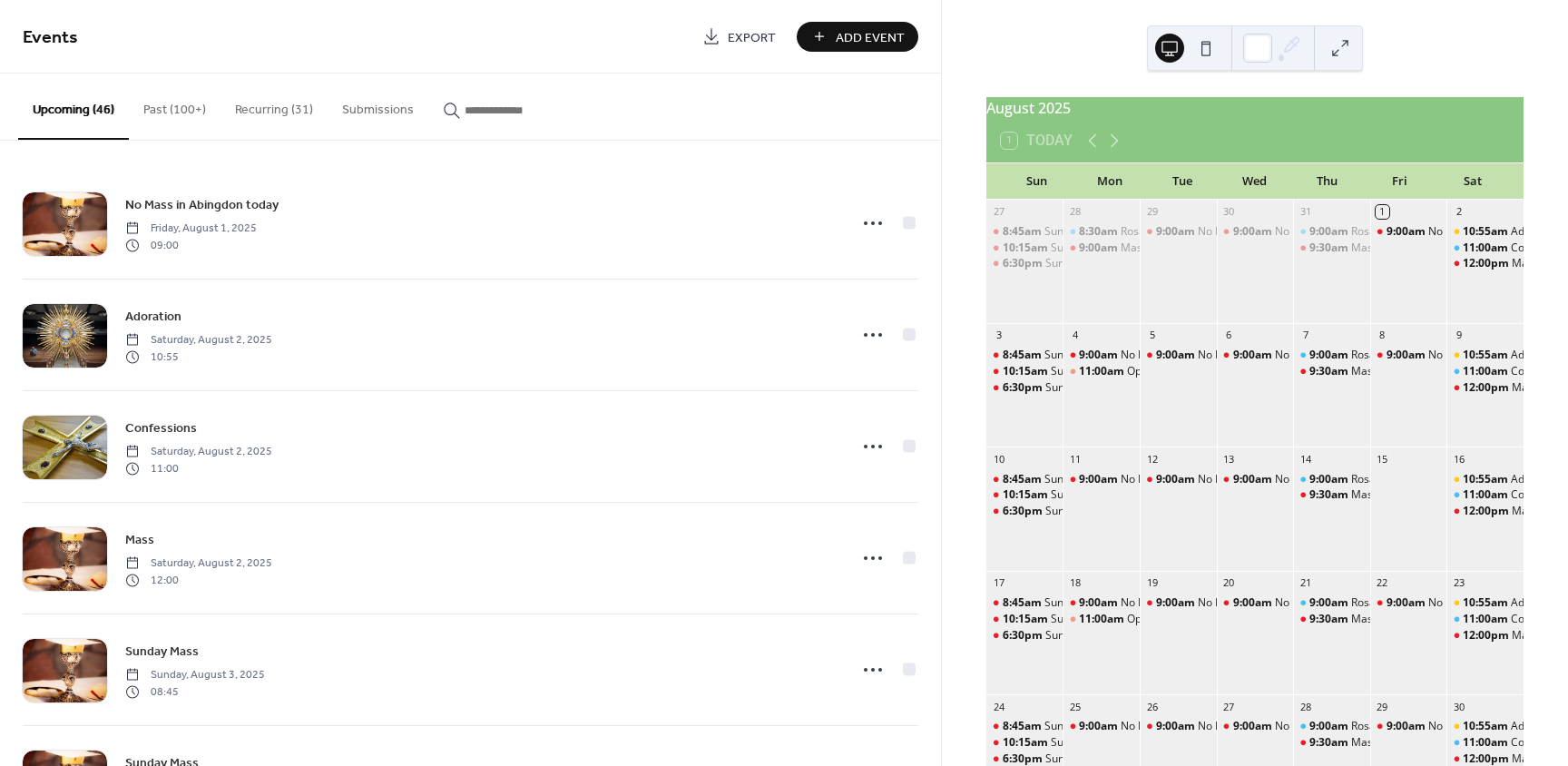 click on "Upcoming (46)" at bounding box center (74, 106) 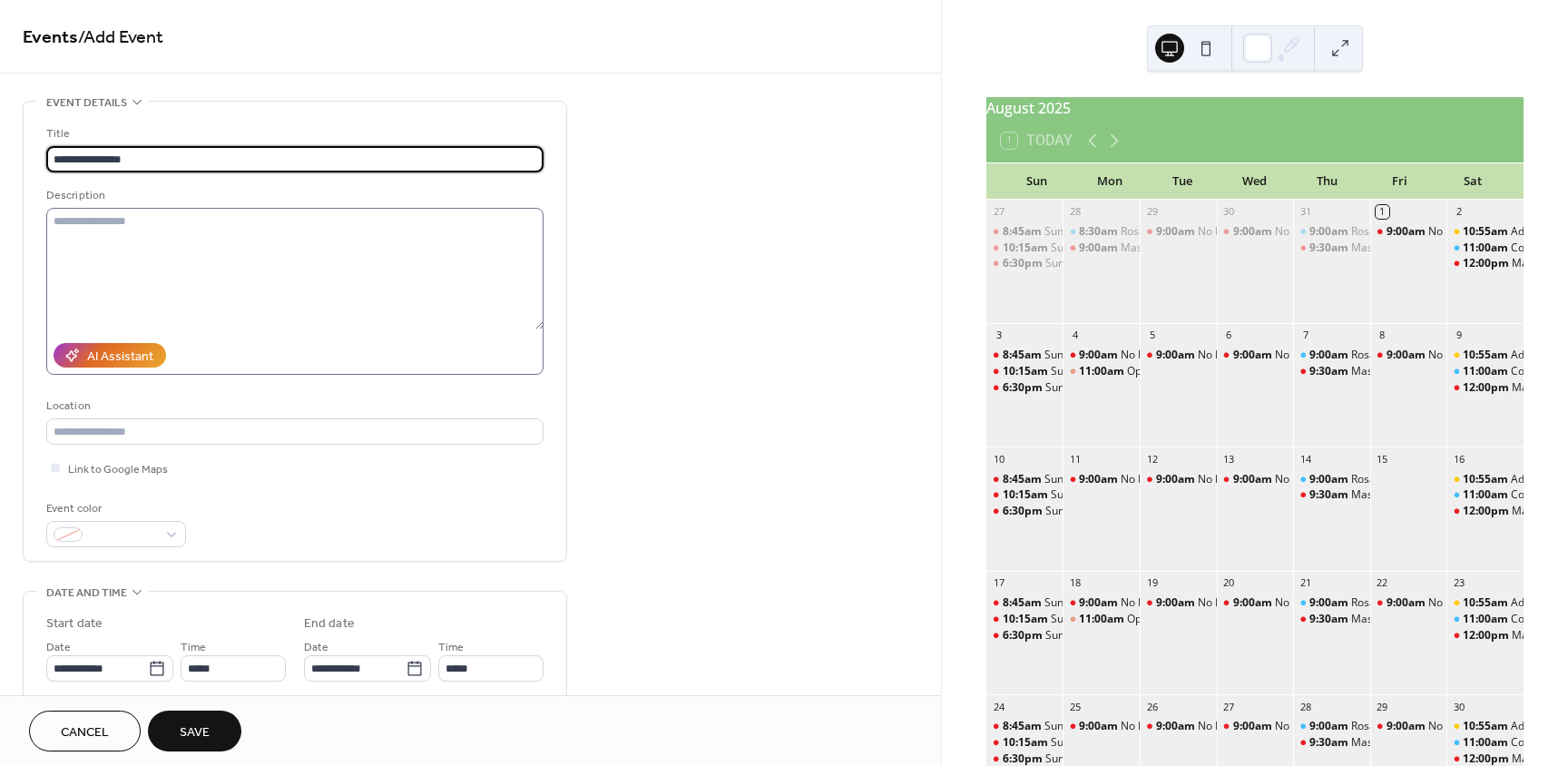 type on "**********" 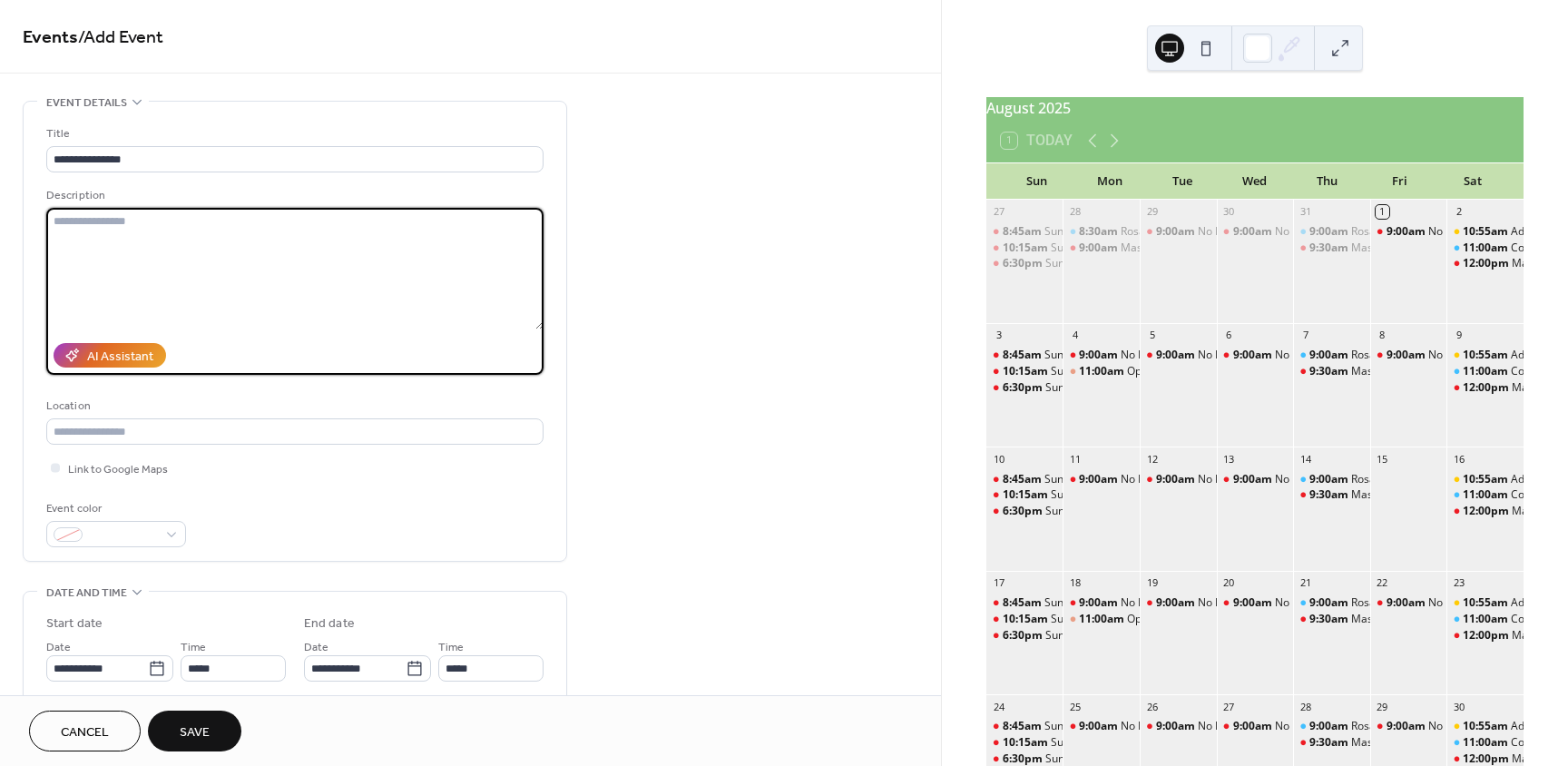 click at bounding box center (295, 269) 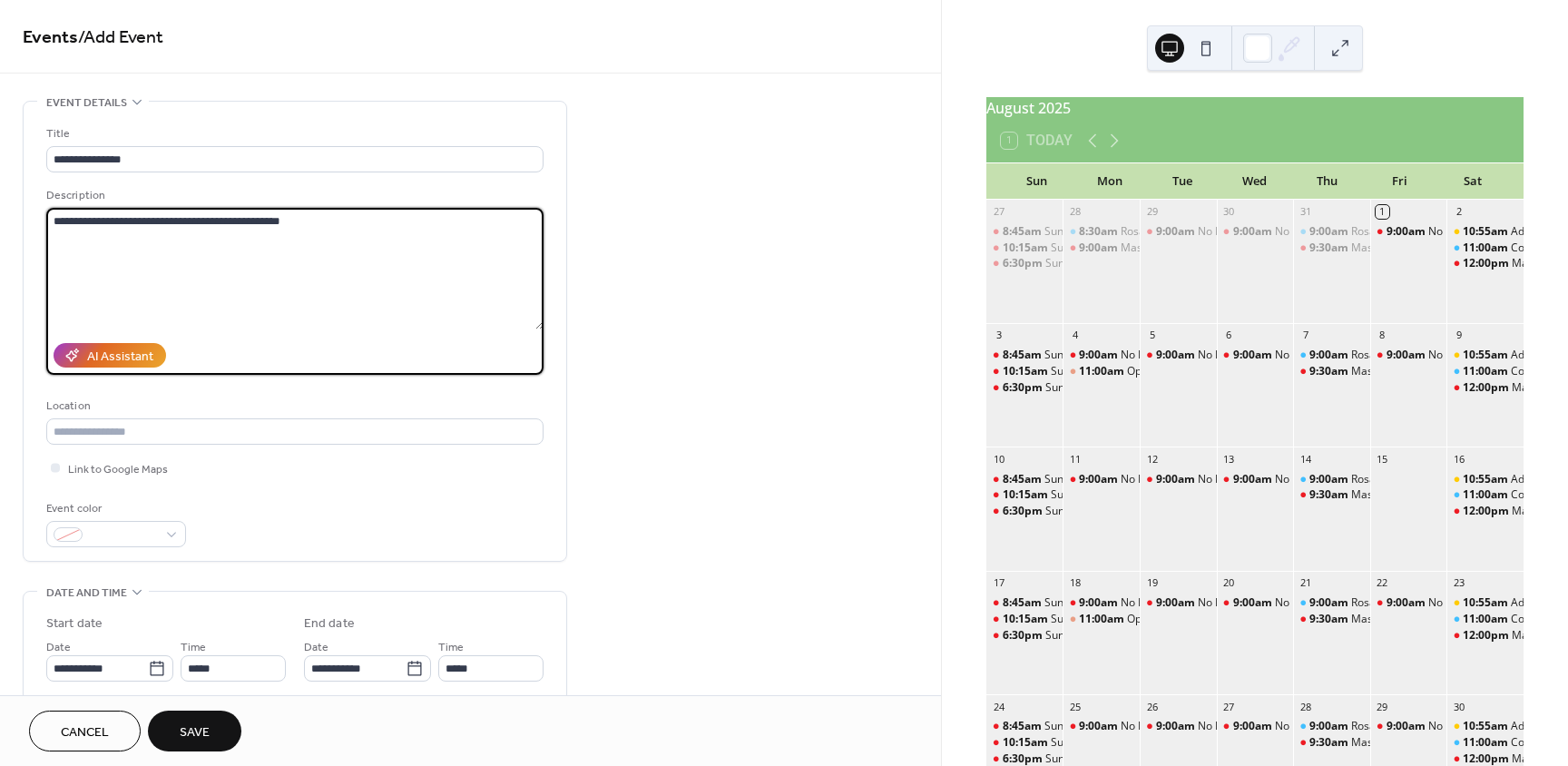 click on "**********" at bounding box center [295, 269] 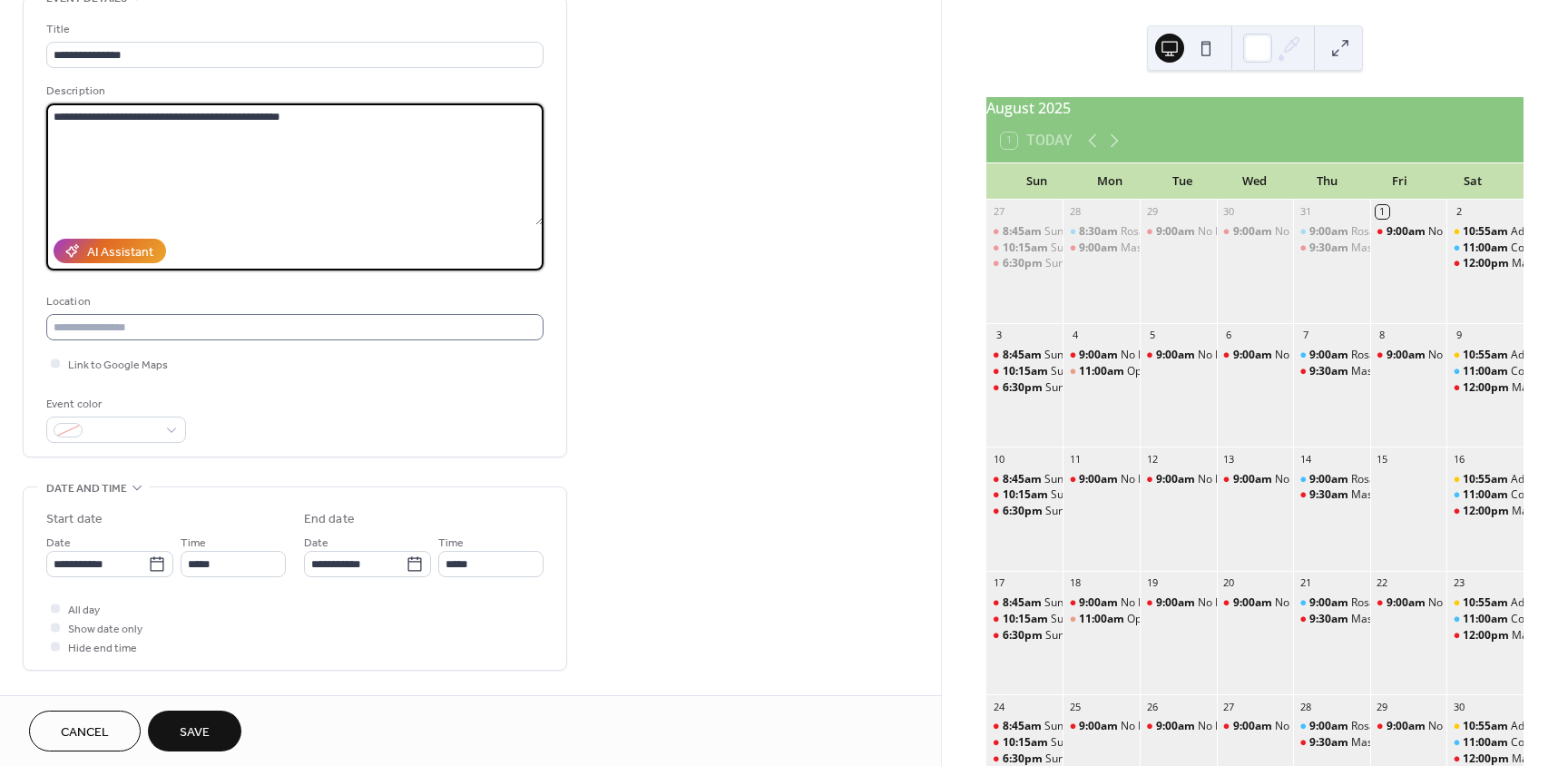 scroll, scrollTop: 182, scrollLeft: 0, axis: vertical 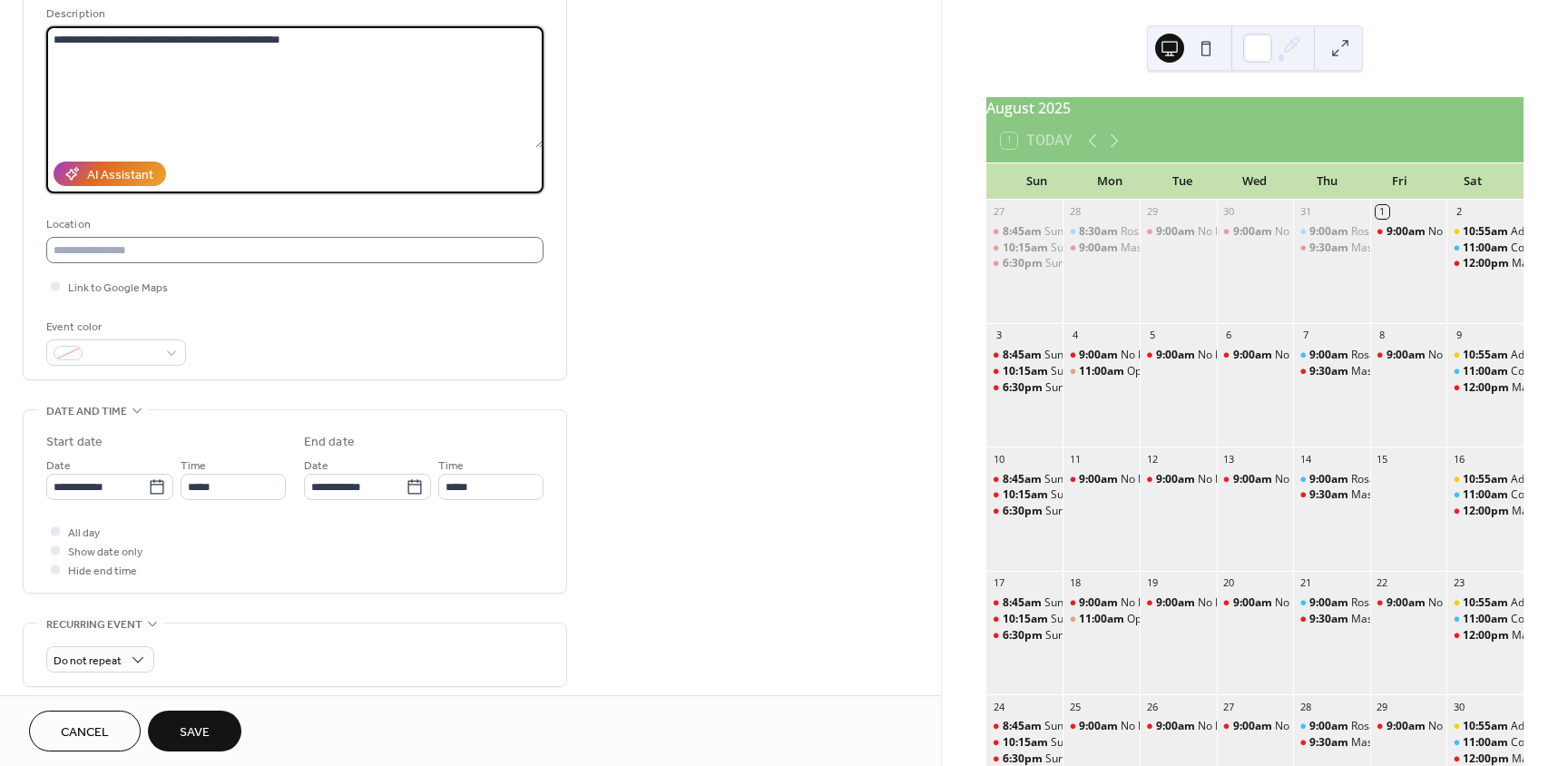 type on "**********" 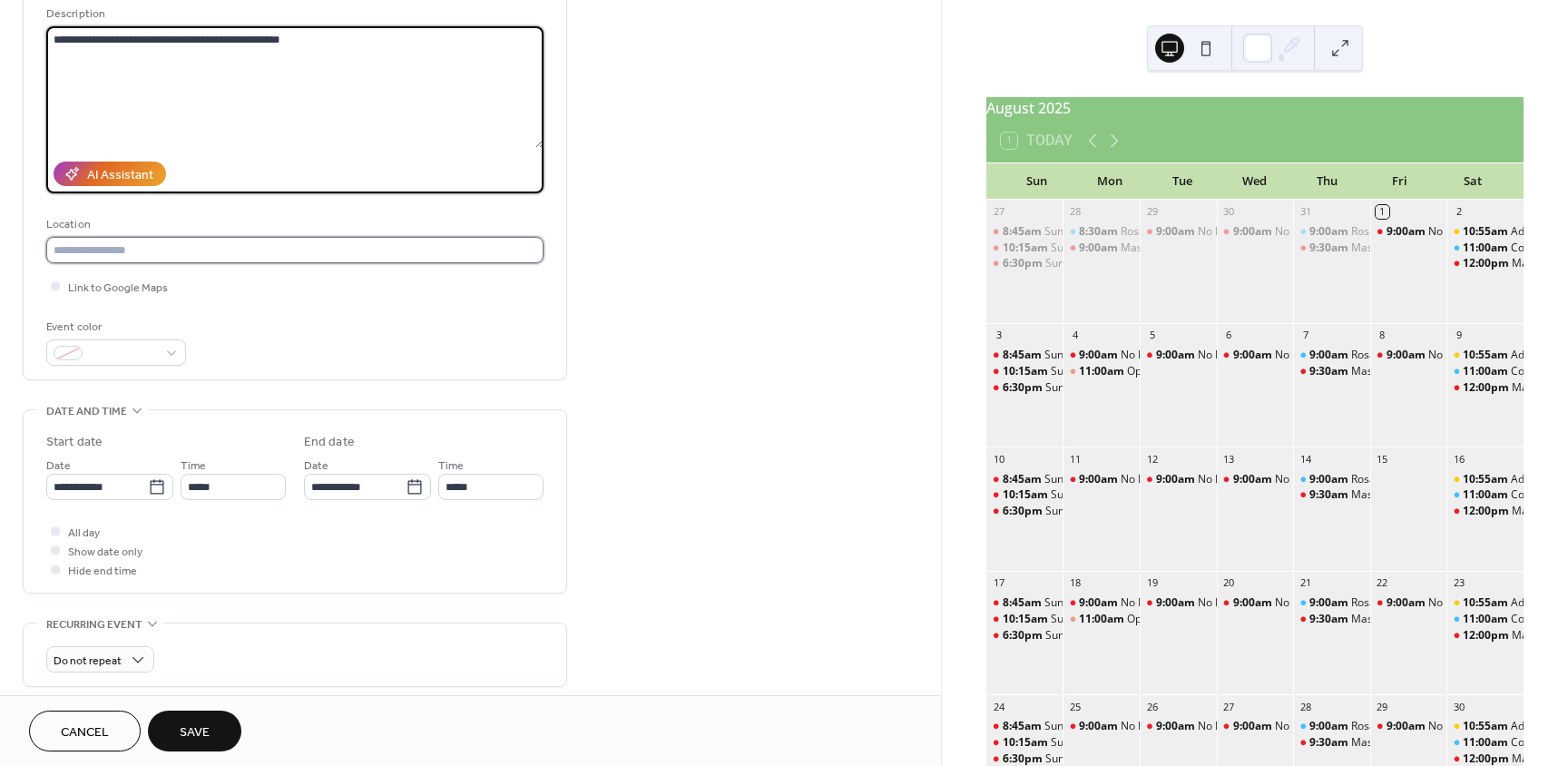 click at bounding box center (295, 250) 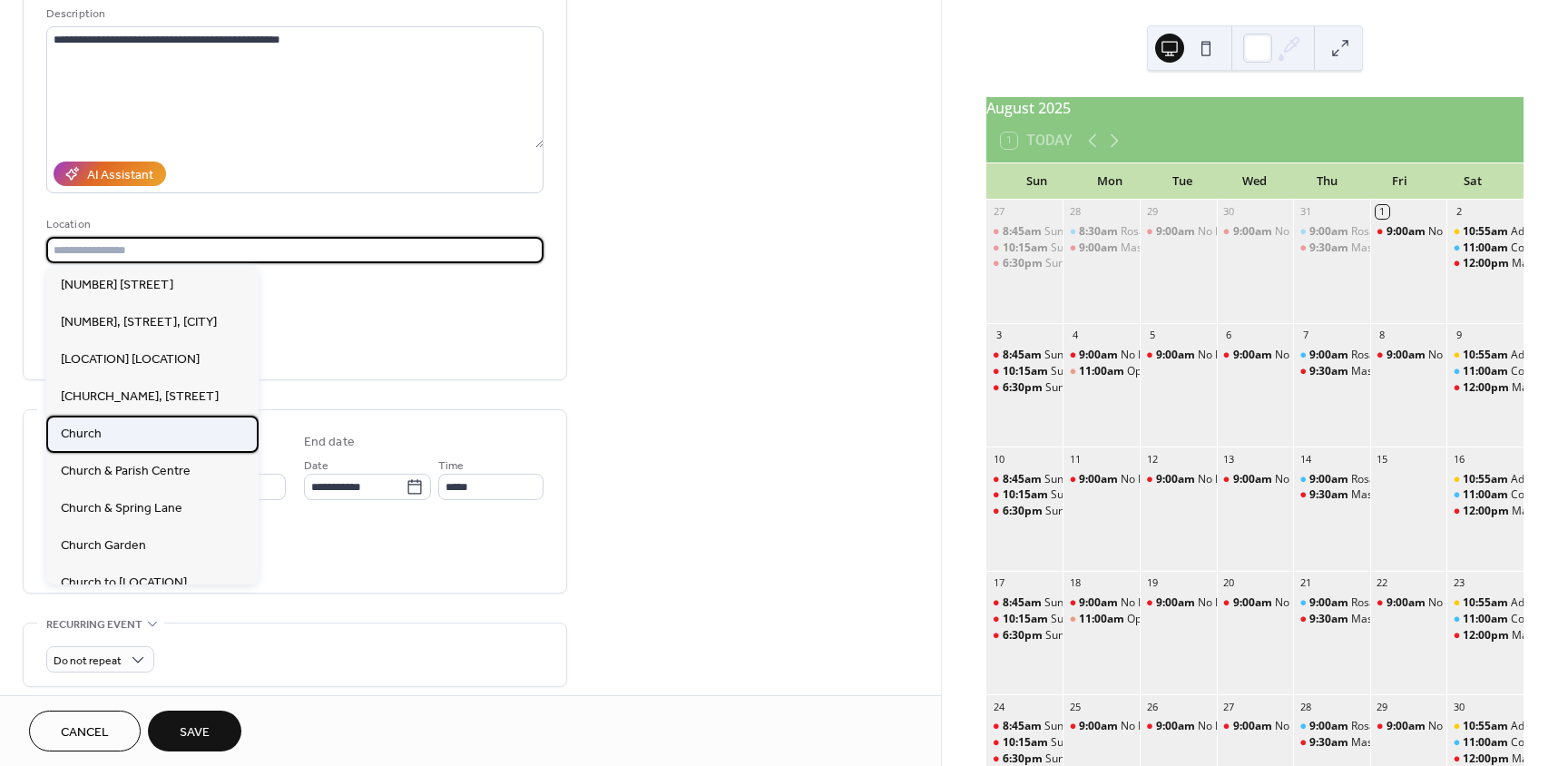 click on "Church" at bounding box center (81, 434) 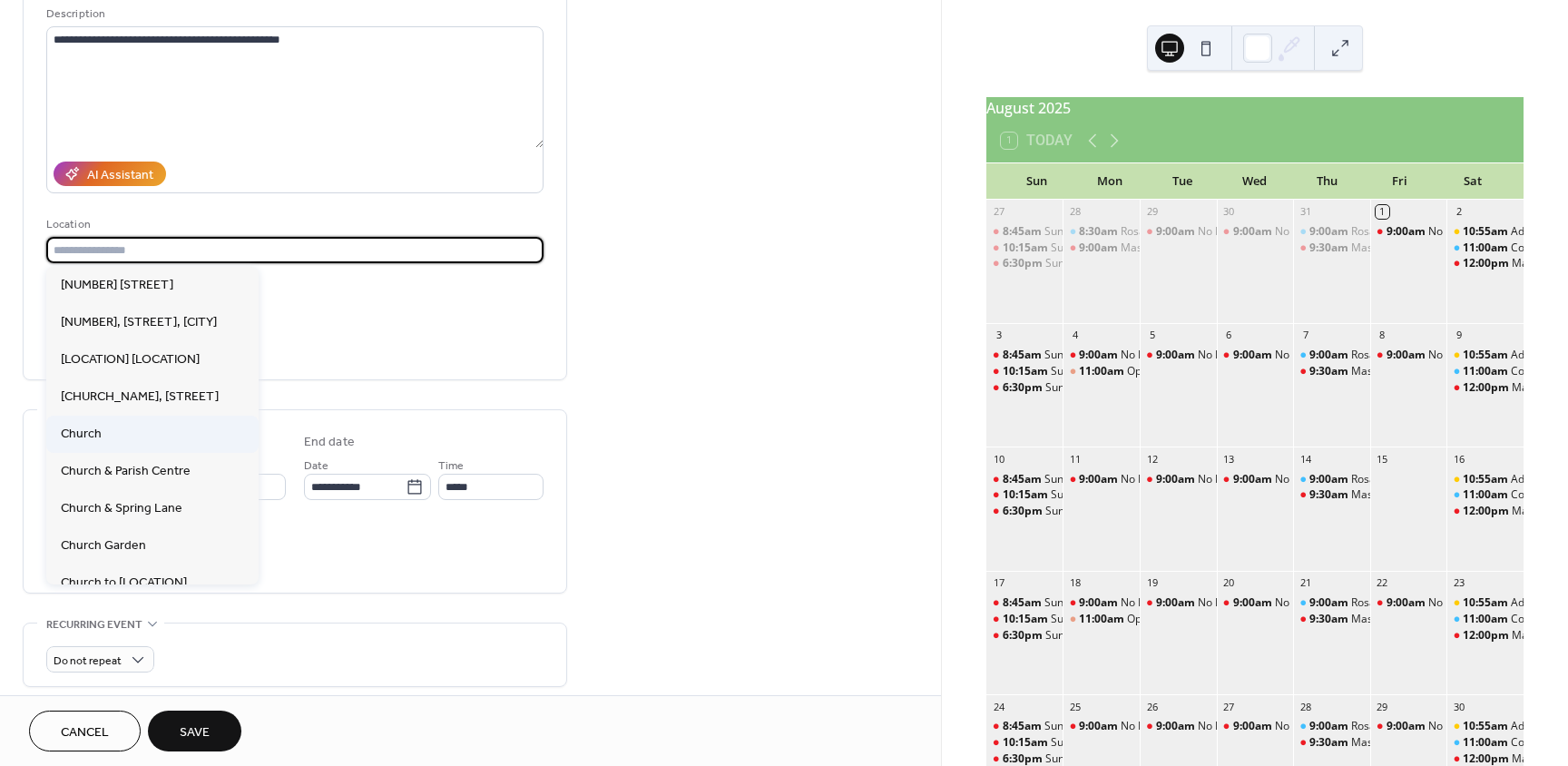type on "******" 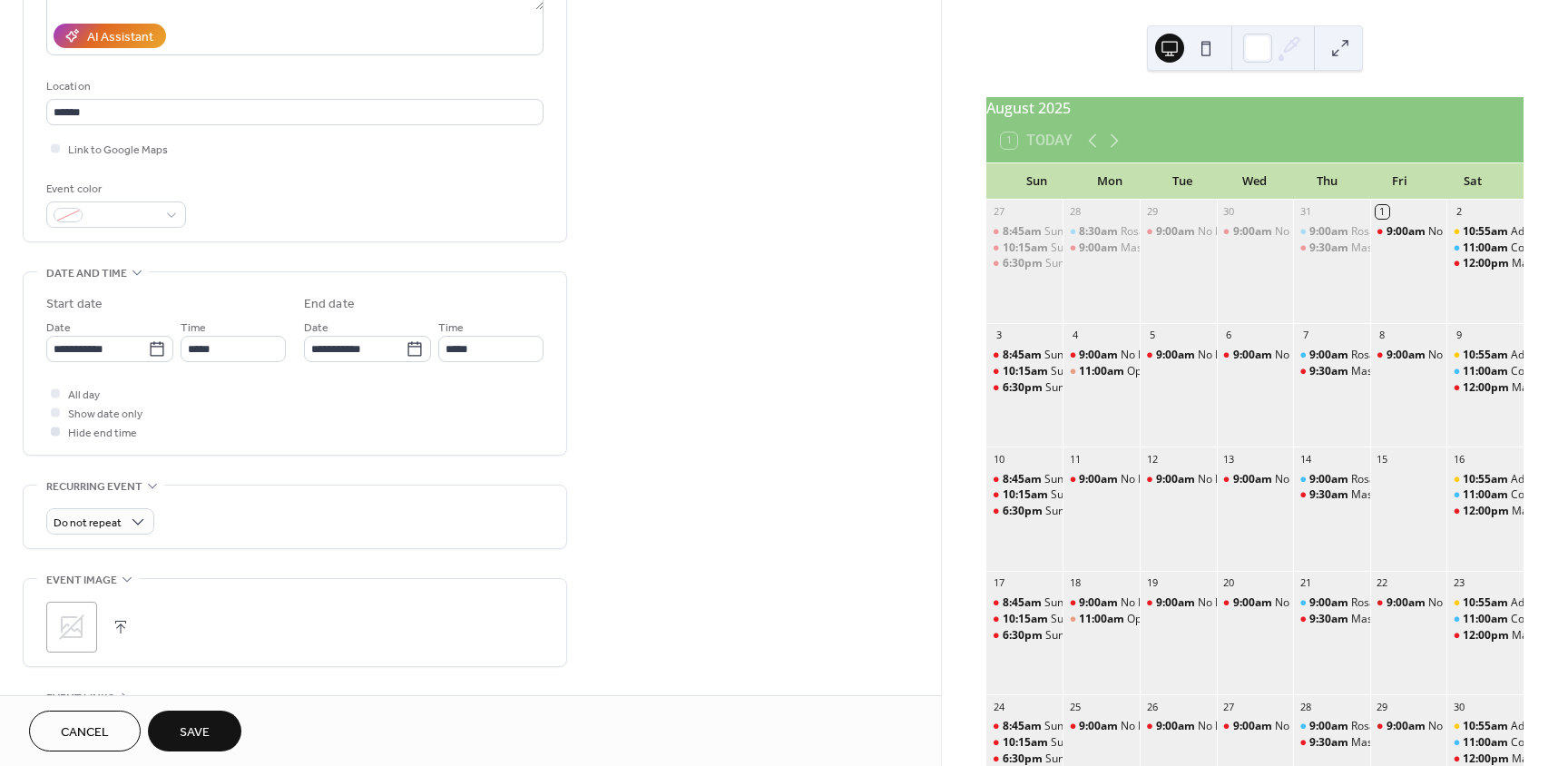 scroll, scrollTop: 363, scrollLeft: 0, axis: vertical 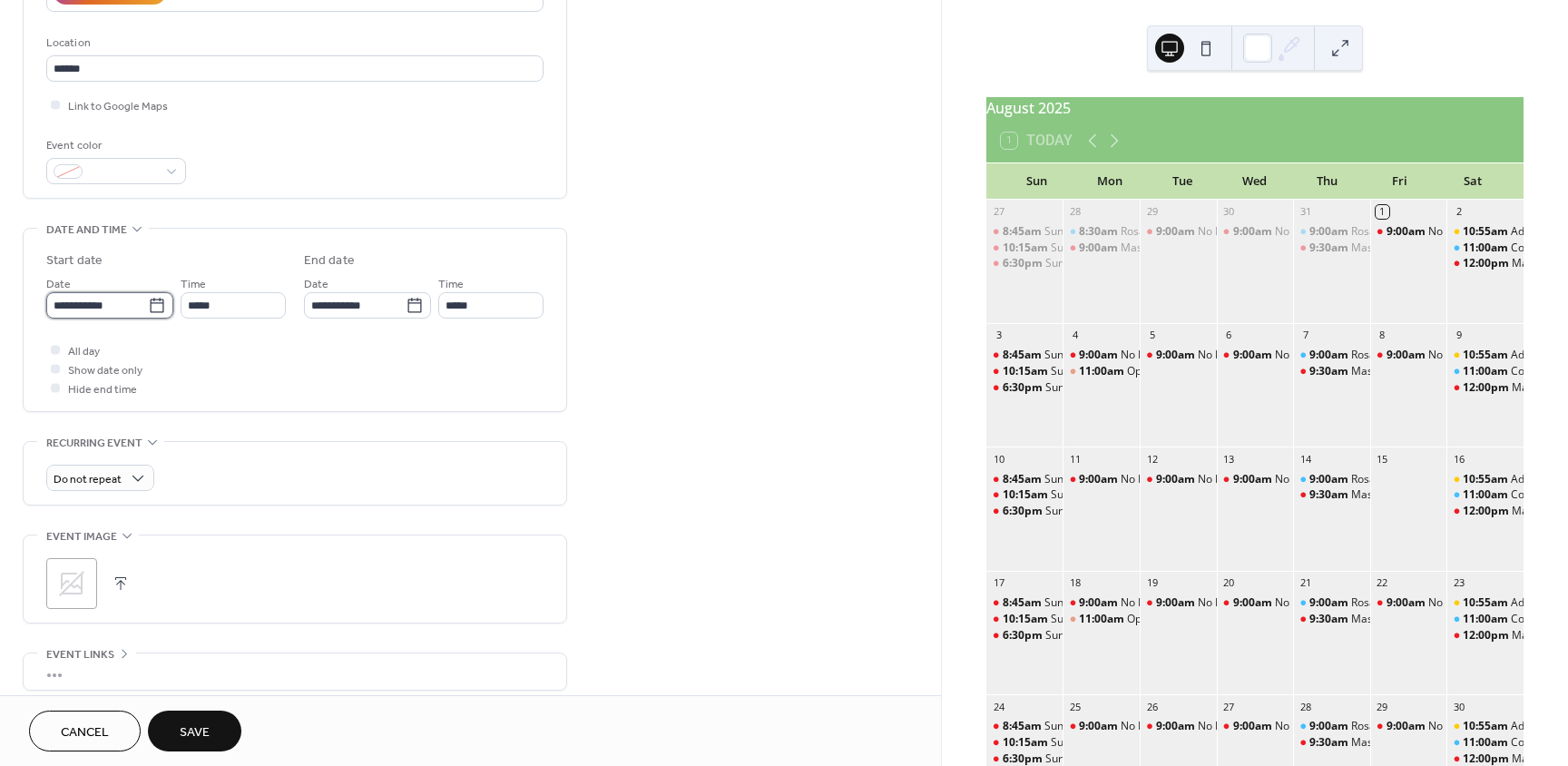click on "**********" at bounding box center (97, 305) 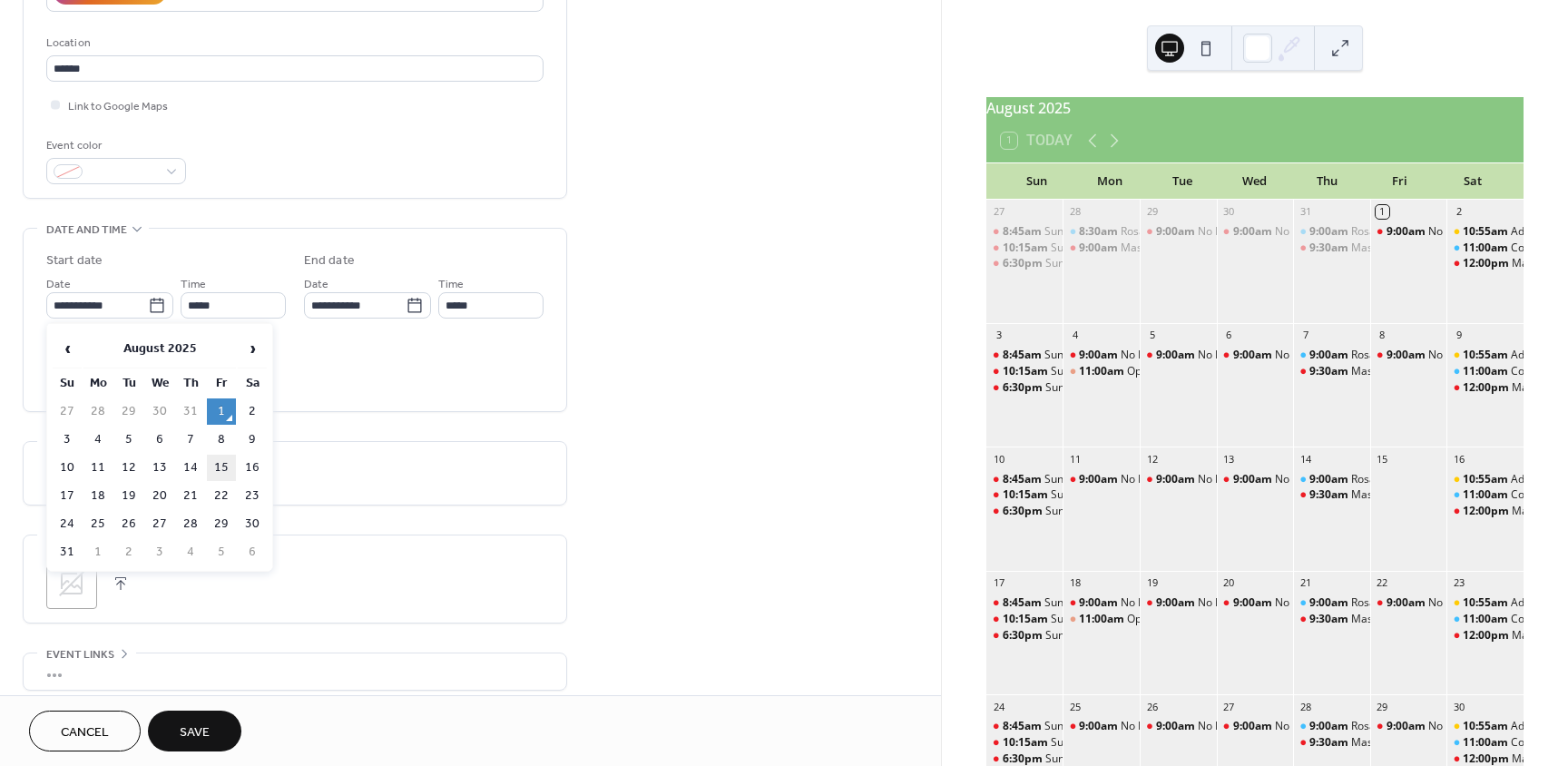 click on "15" at bounding box center (221, 467) 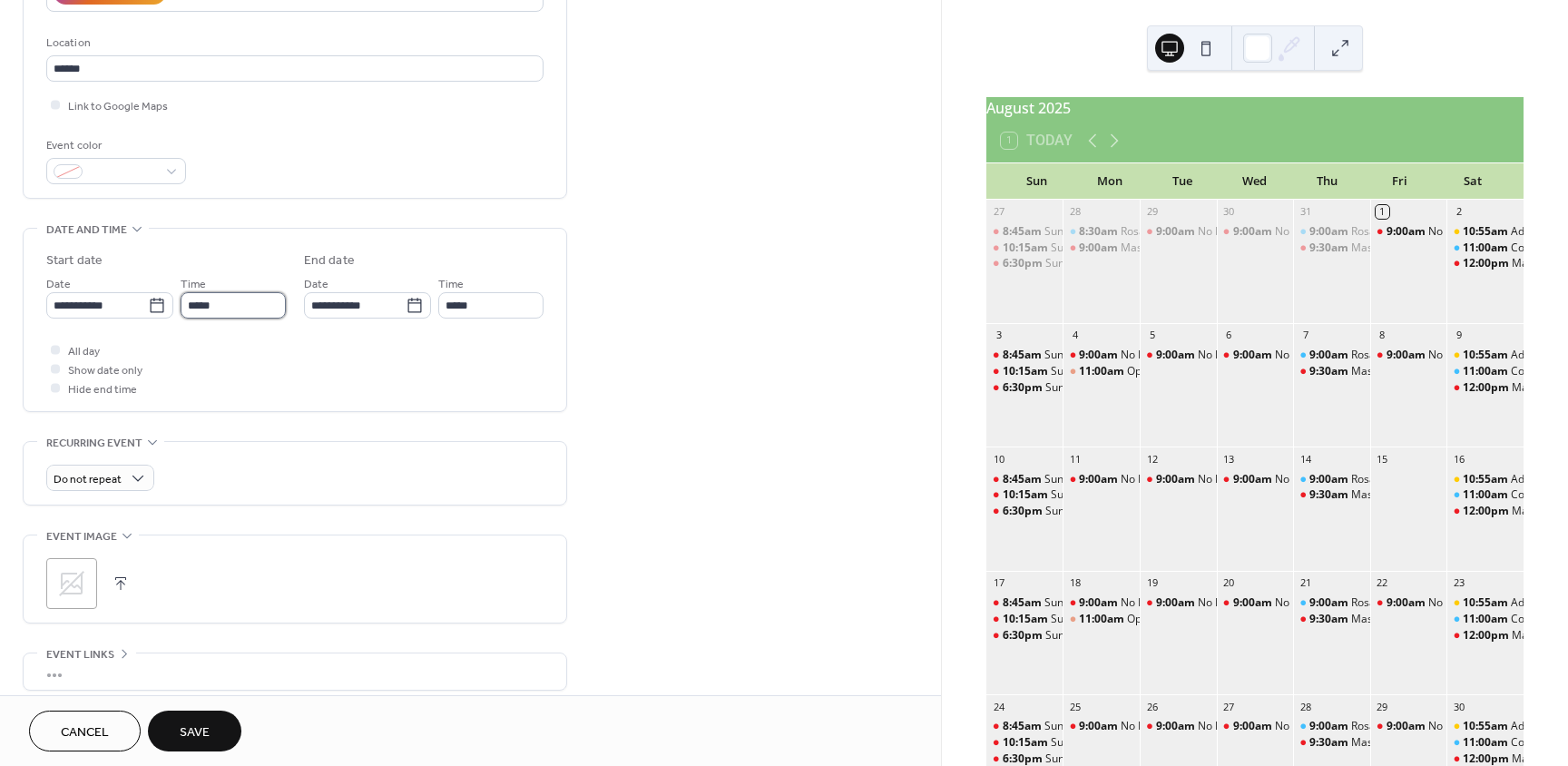 click on "*****" at bounding box center [233, 305] 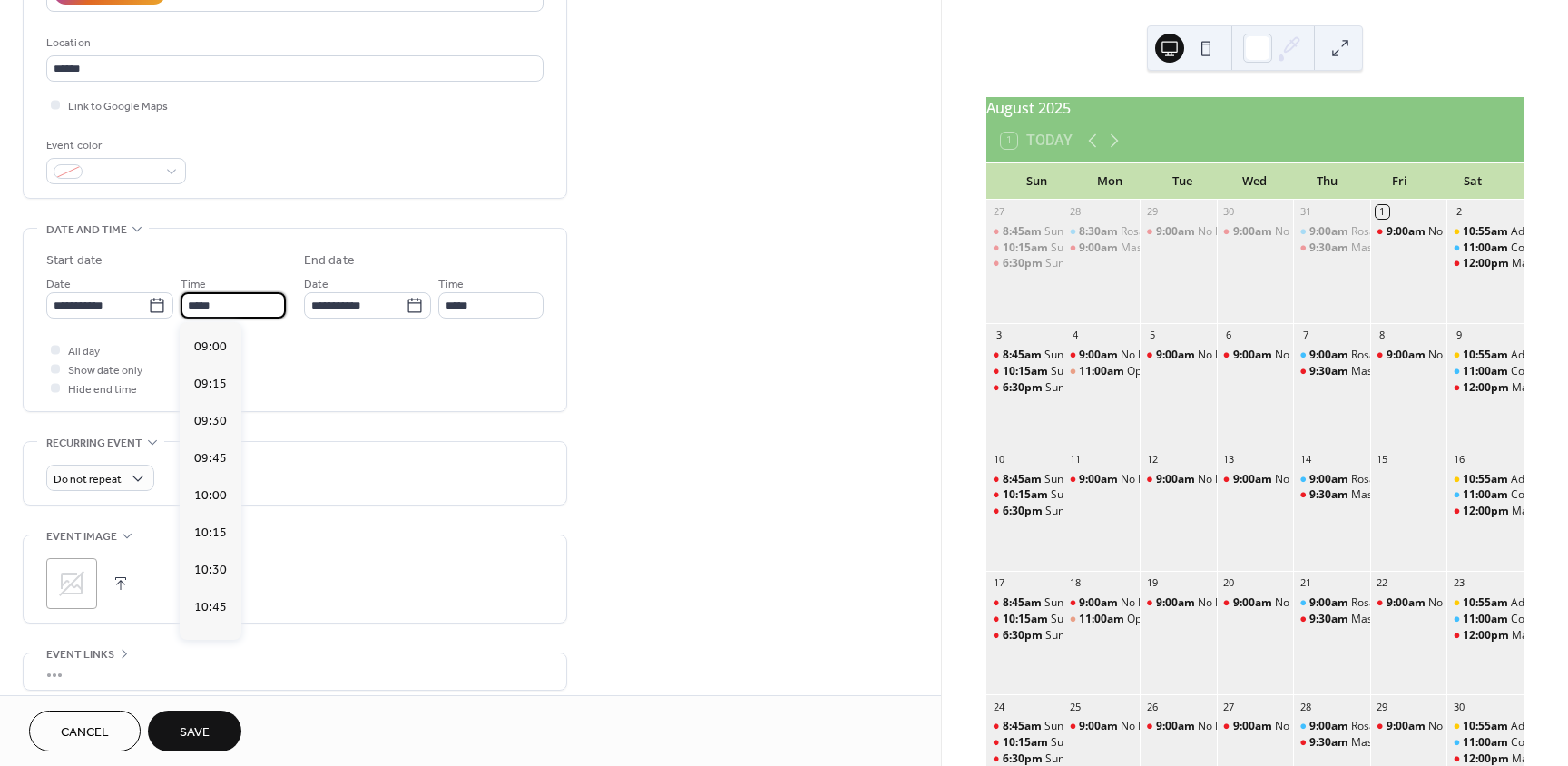 scroll, scrollTop: 1332, scrollLeft: 0, axis: vertical 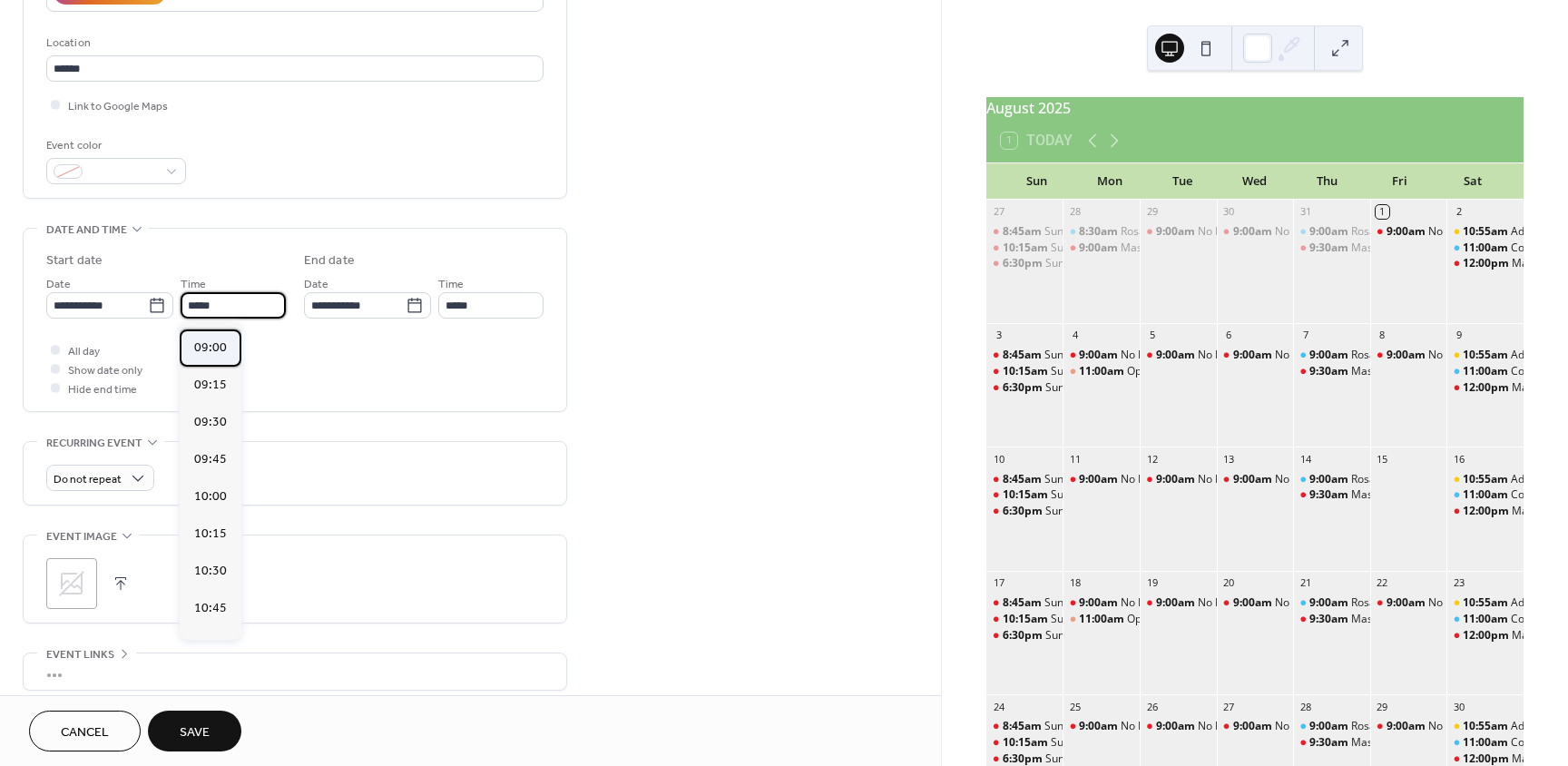 click on "09:00" at bounding box center (211, 348) 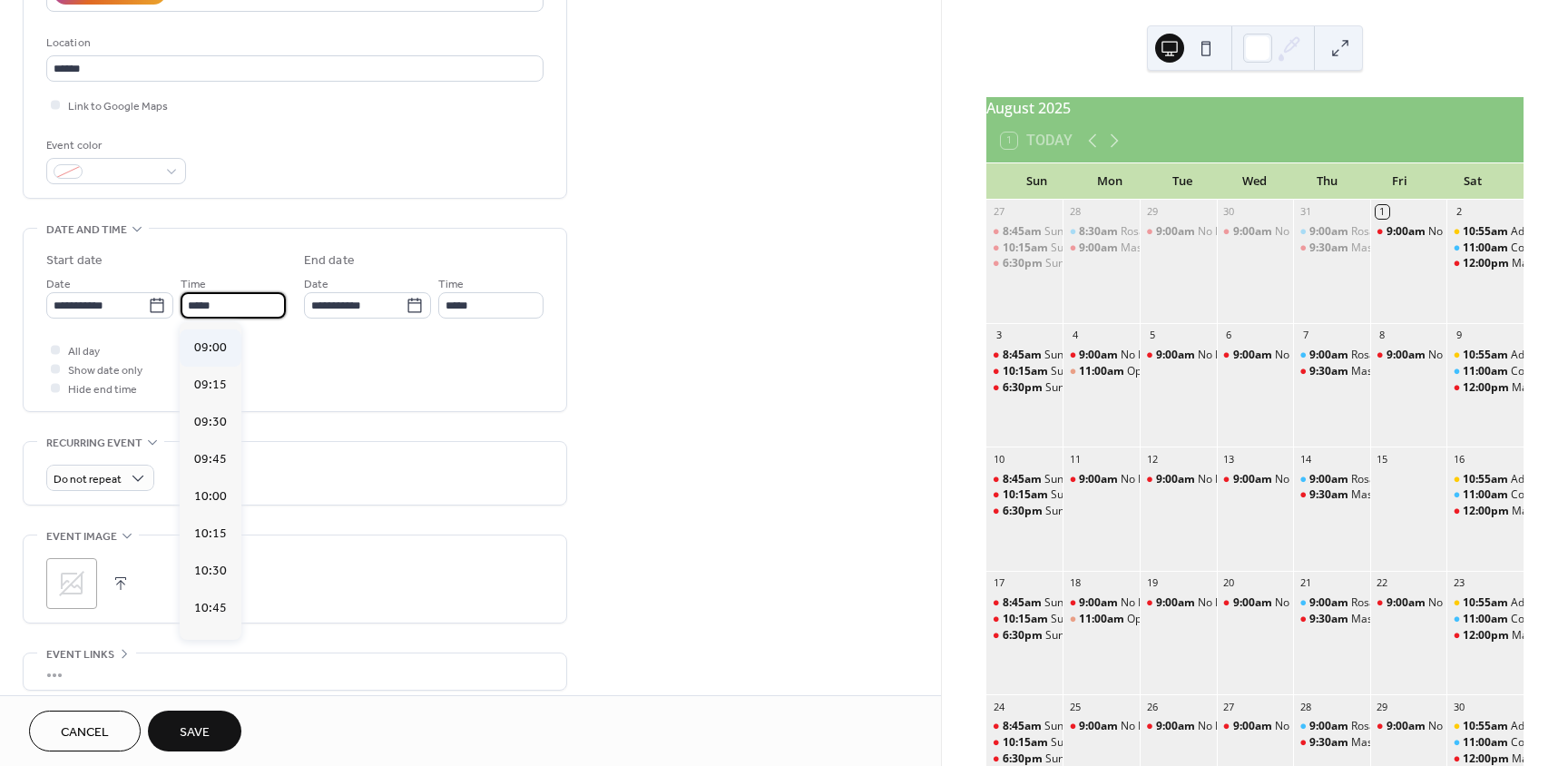 type on "*****" 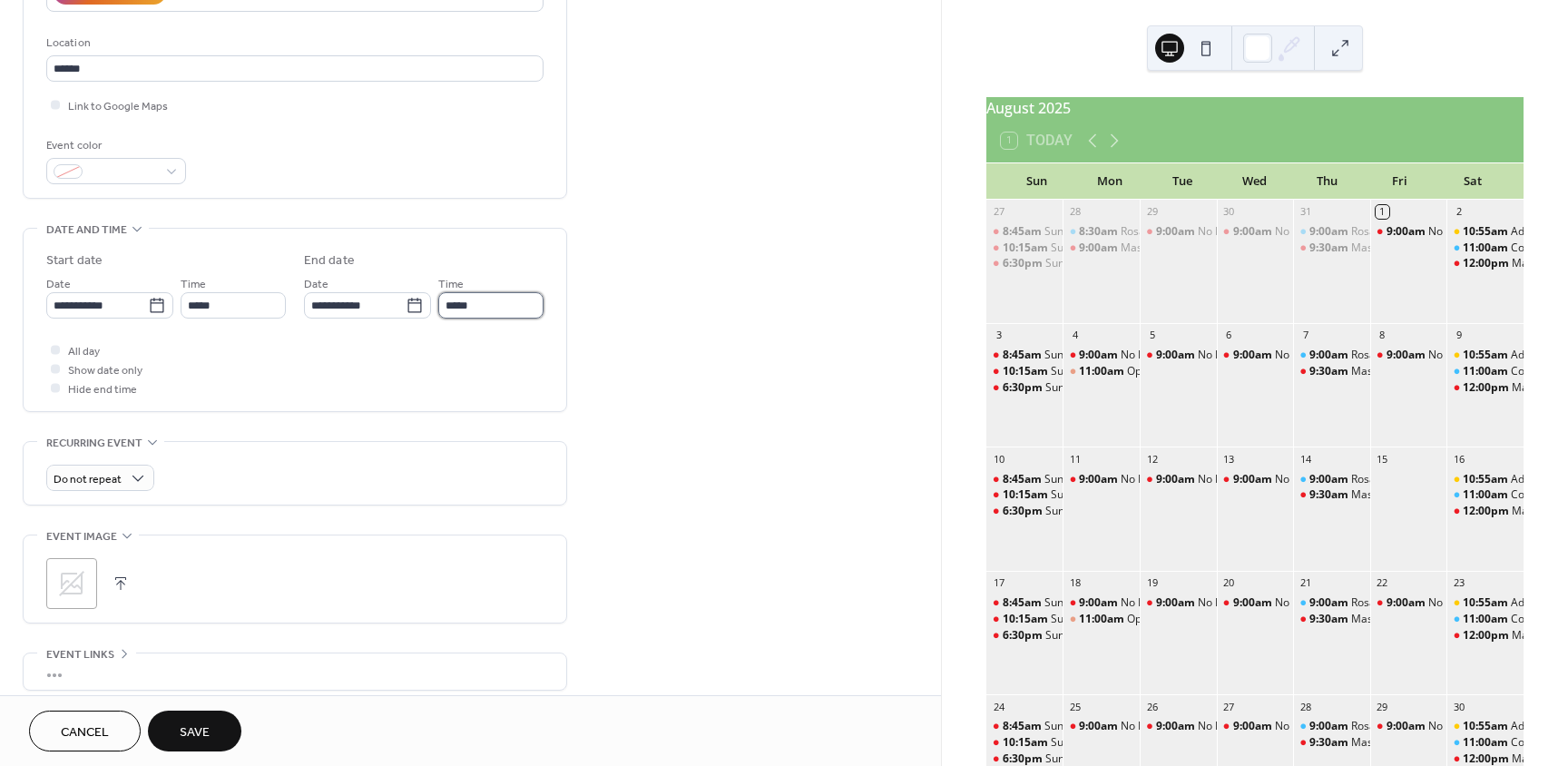 click on "*****" at bounding box center [491, 305] 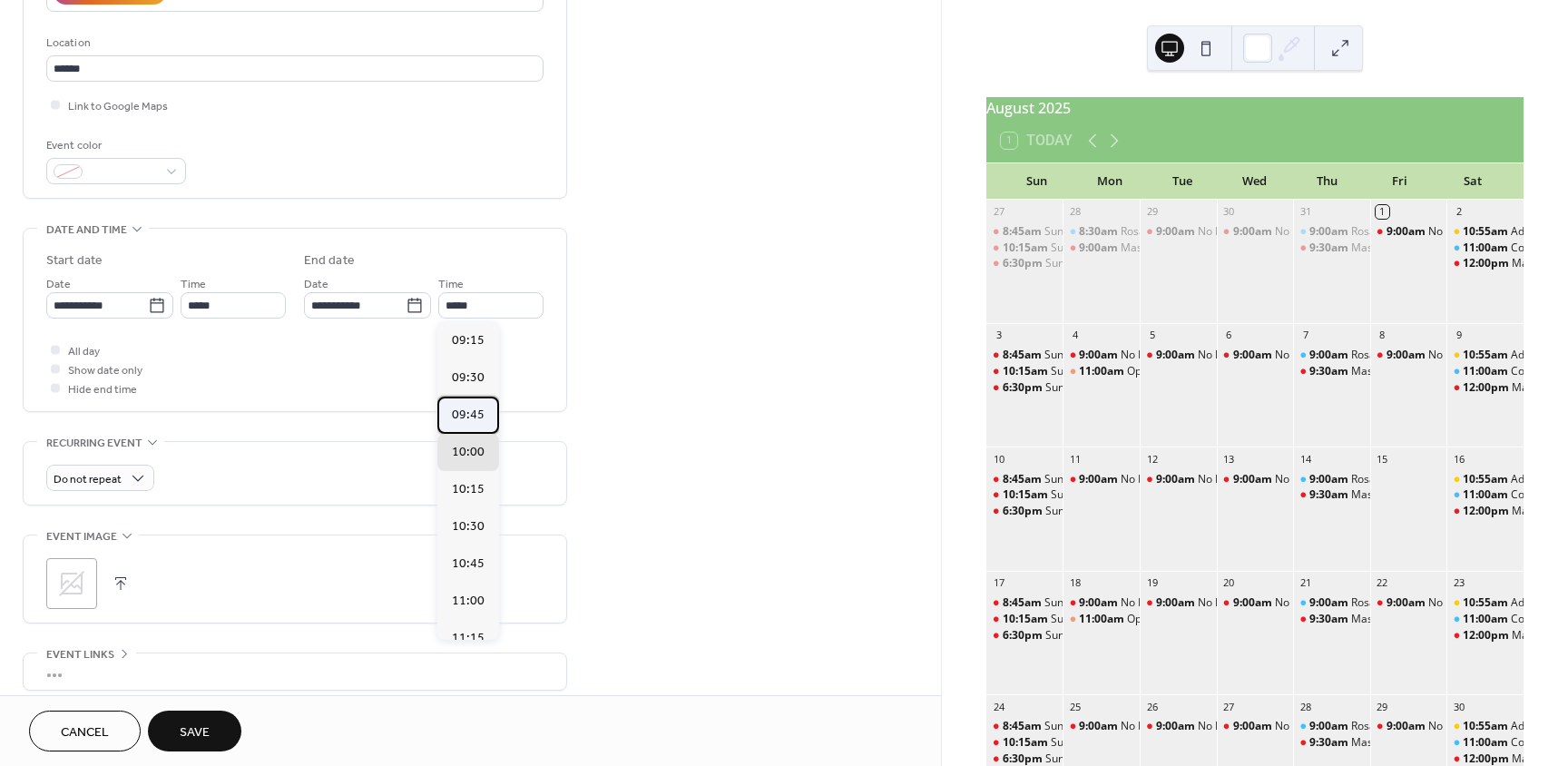 click on "09:45" at bounding box center [468, 415] 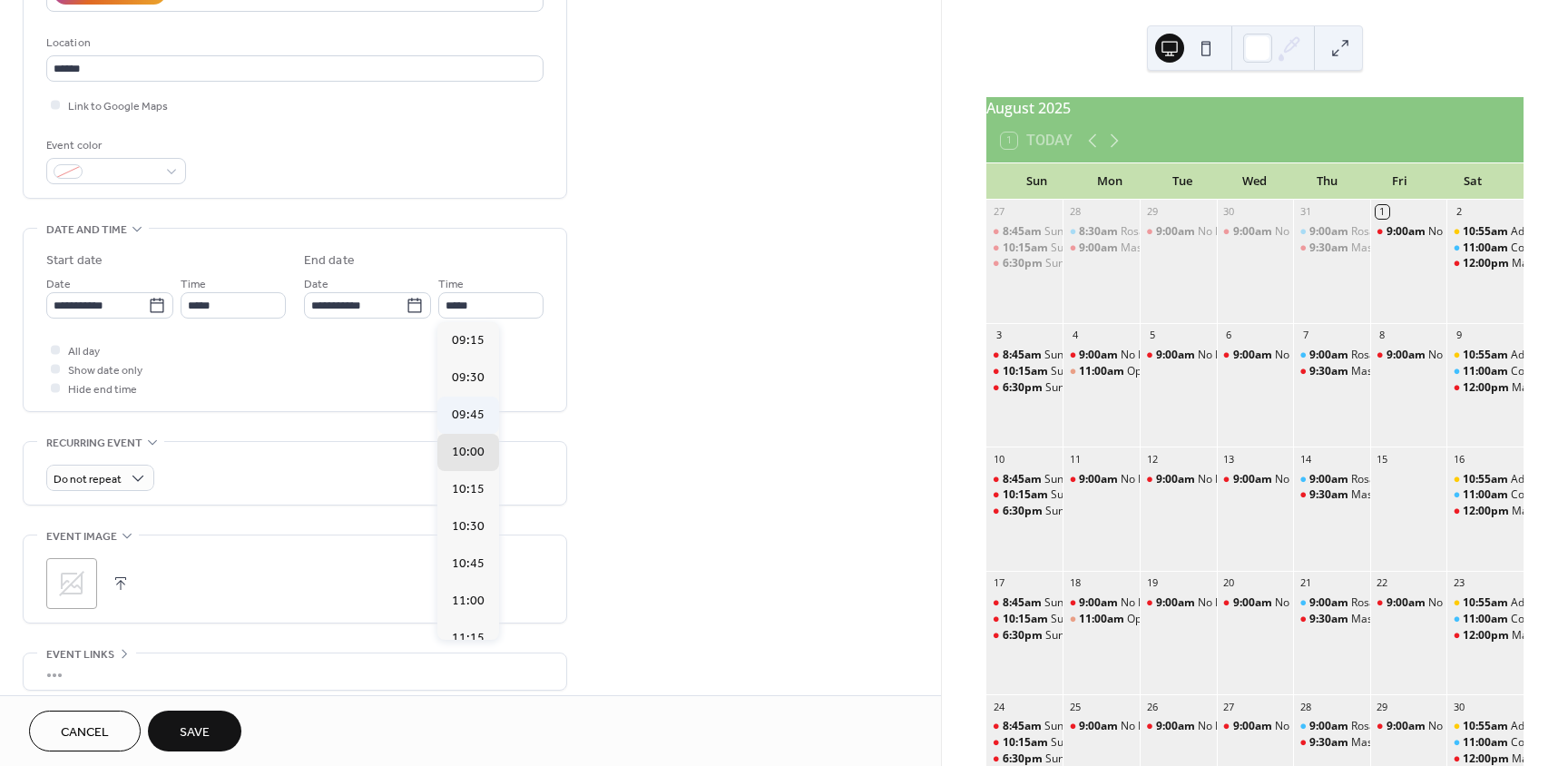 type on "*****" 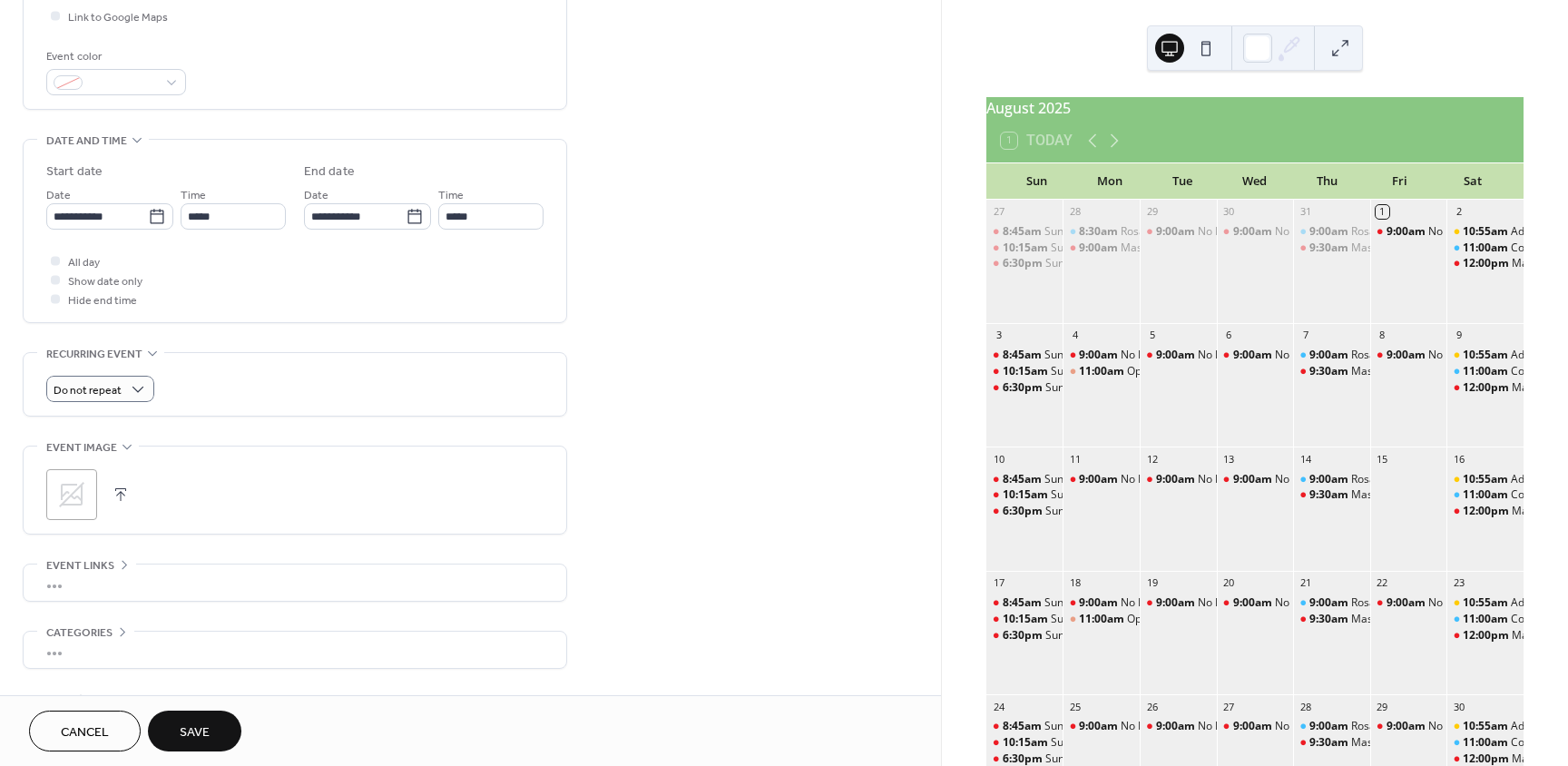 scroll, scrollTop: 454, scrollLeft: 0, axis: vertical 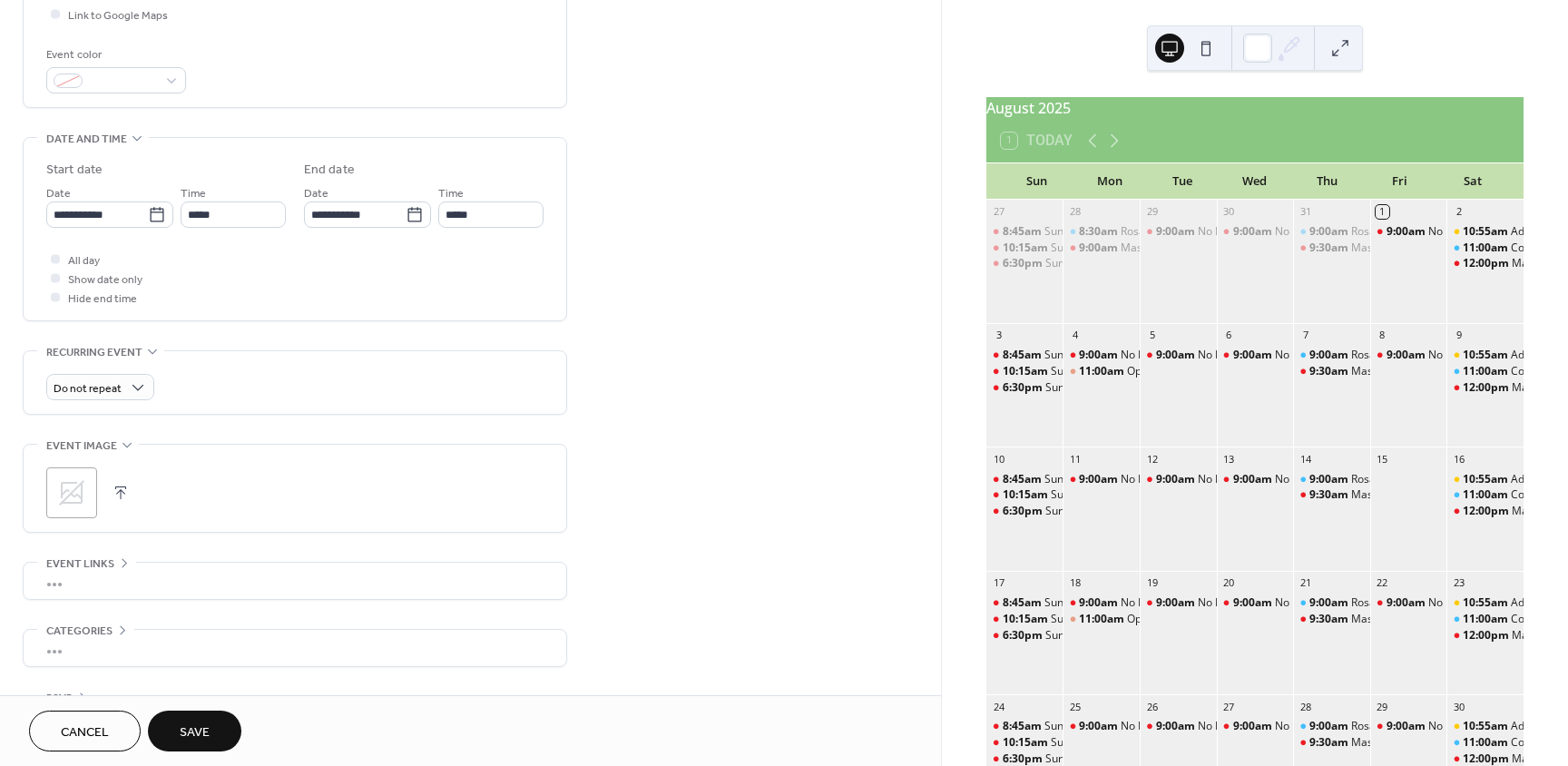 click 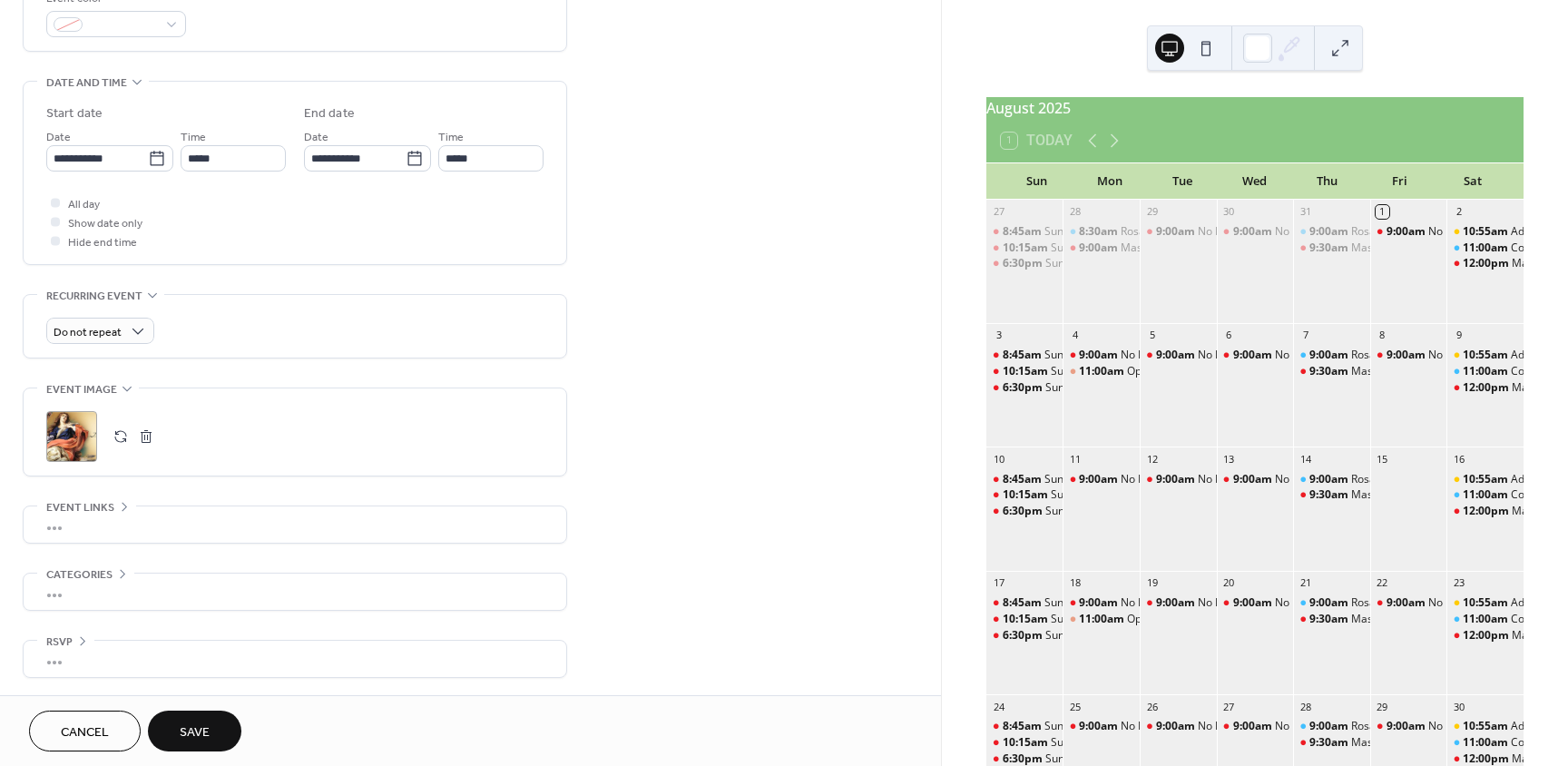 scroll, scrollTop: 511, scrollLeft: 0, axis: vertical 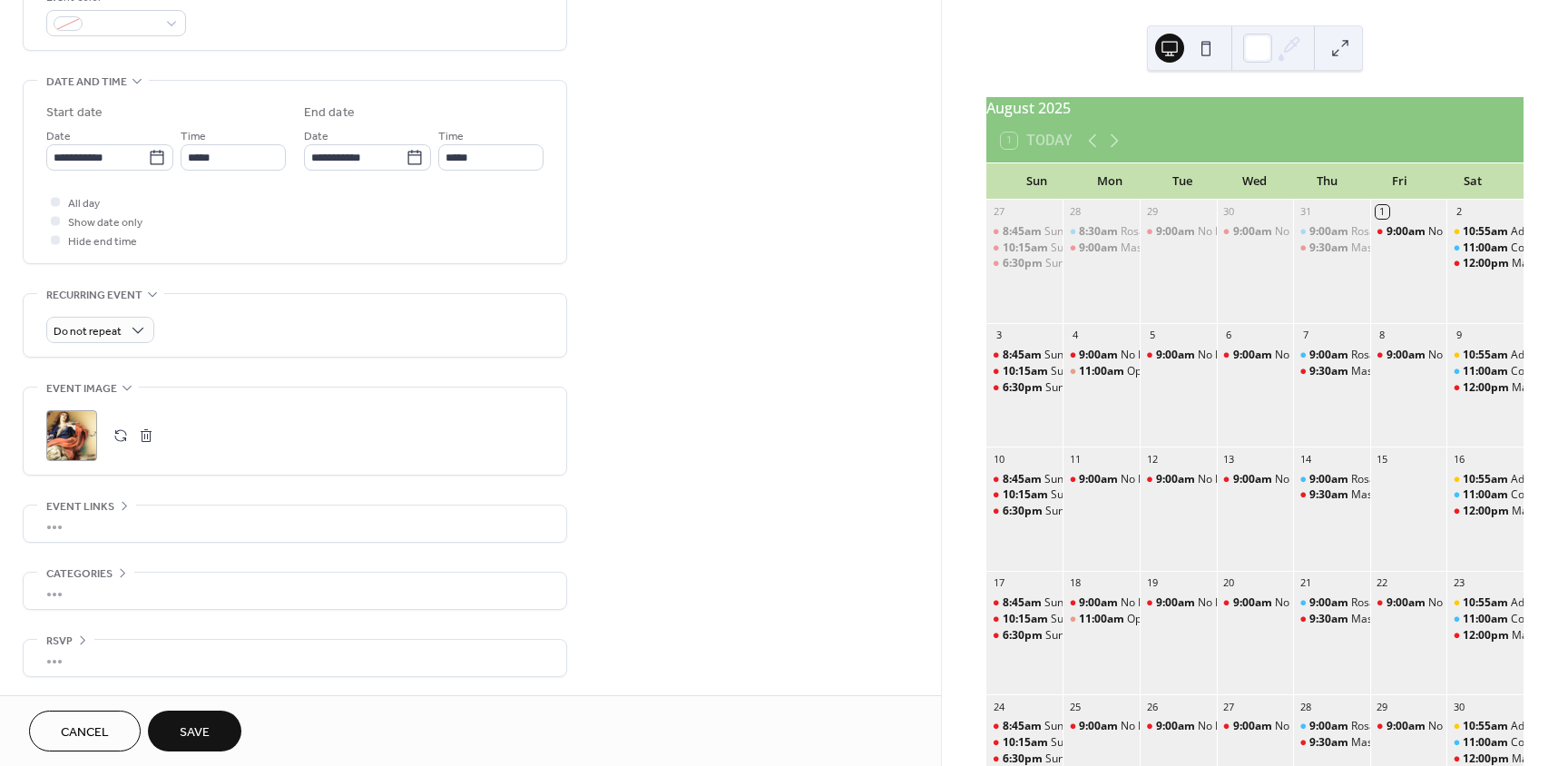 click on "Save" at bounding box center (194, 732) 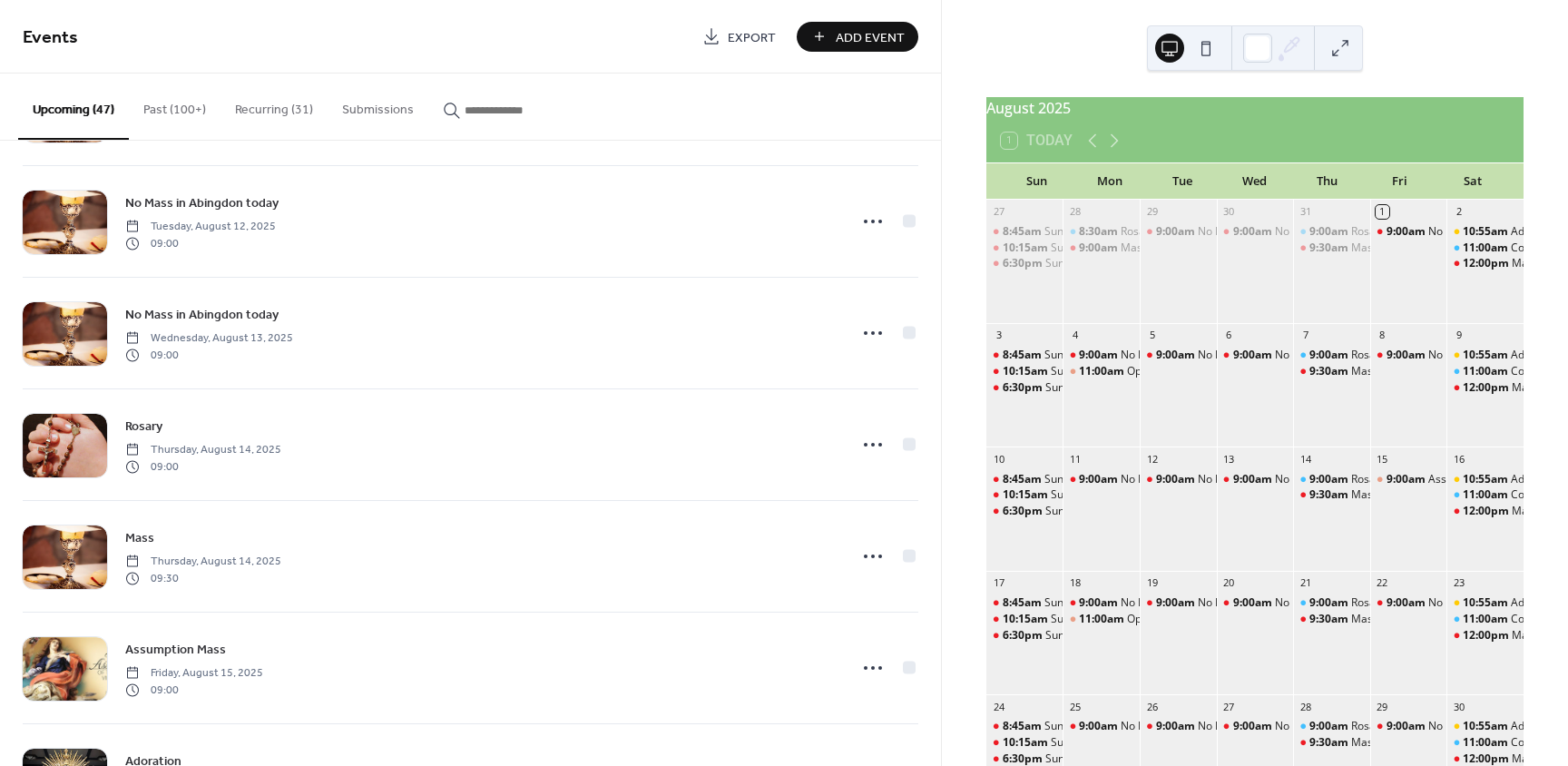 scroll, scrollTop: 2087, scrollLeft: 0, axis: vertical 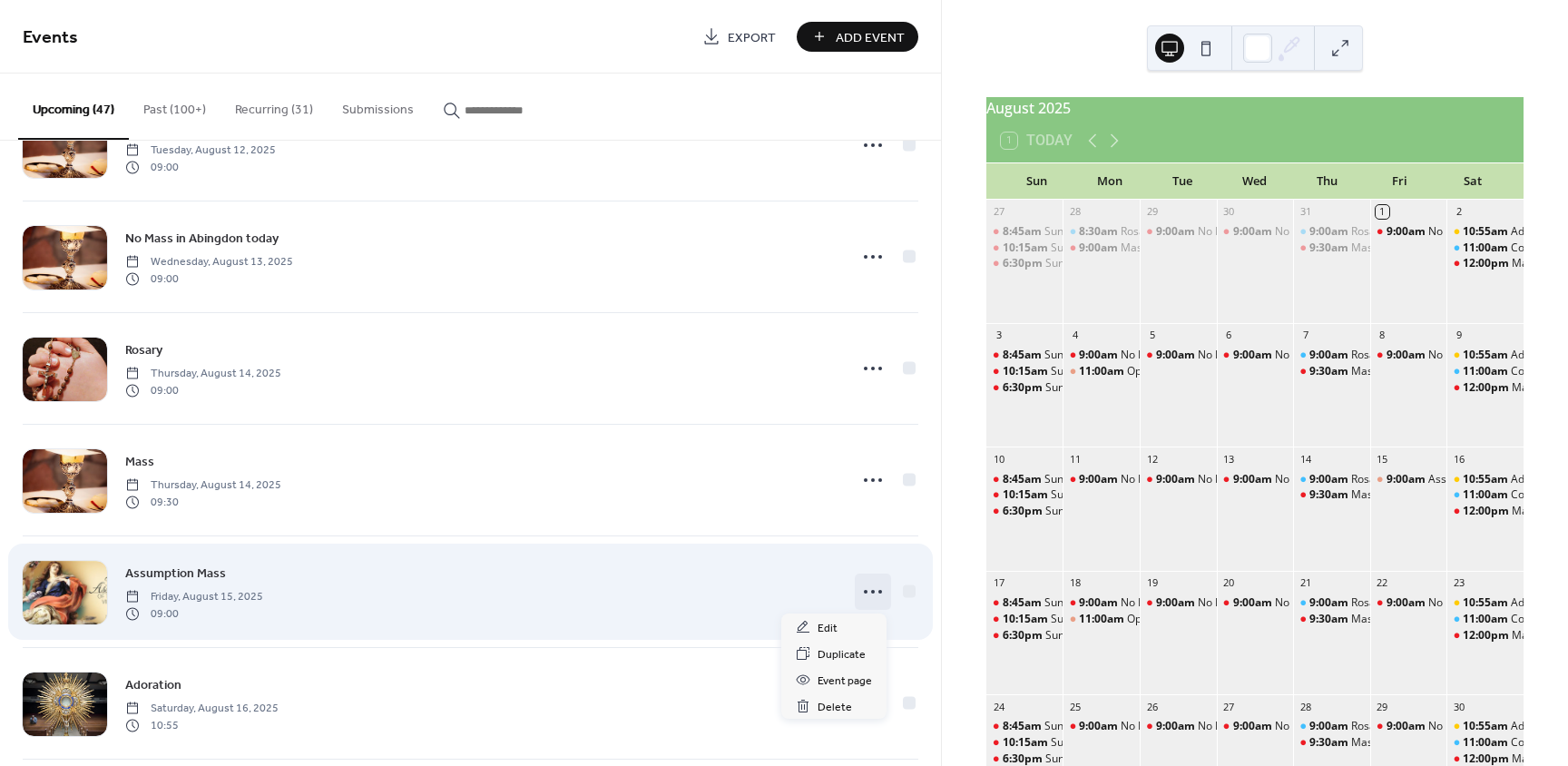 click 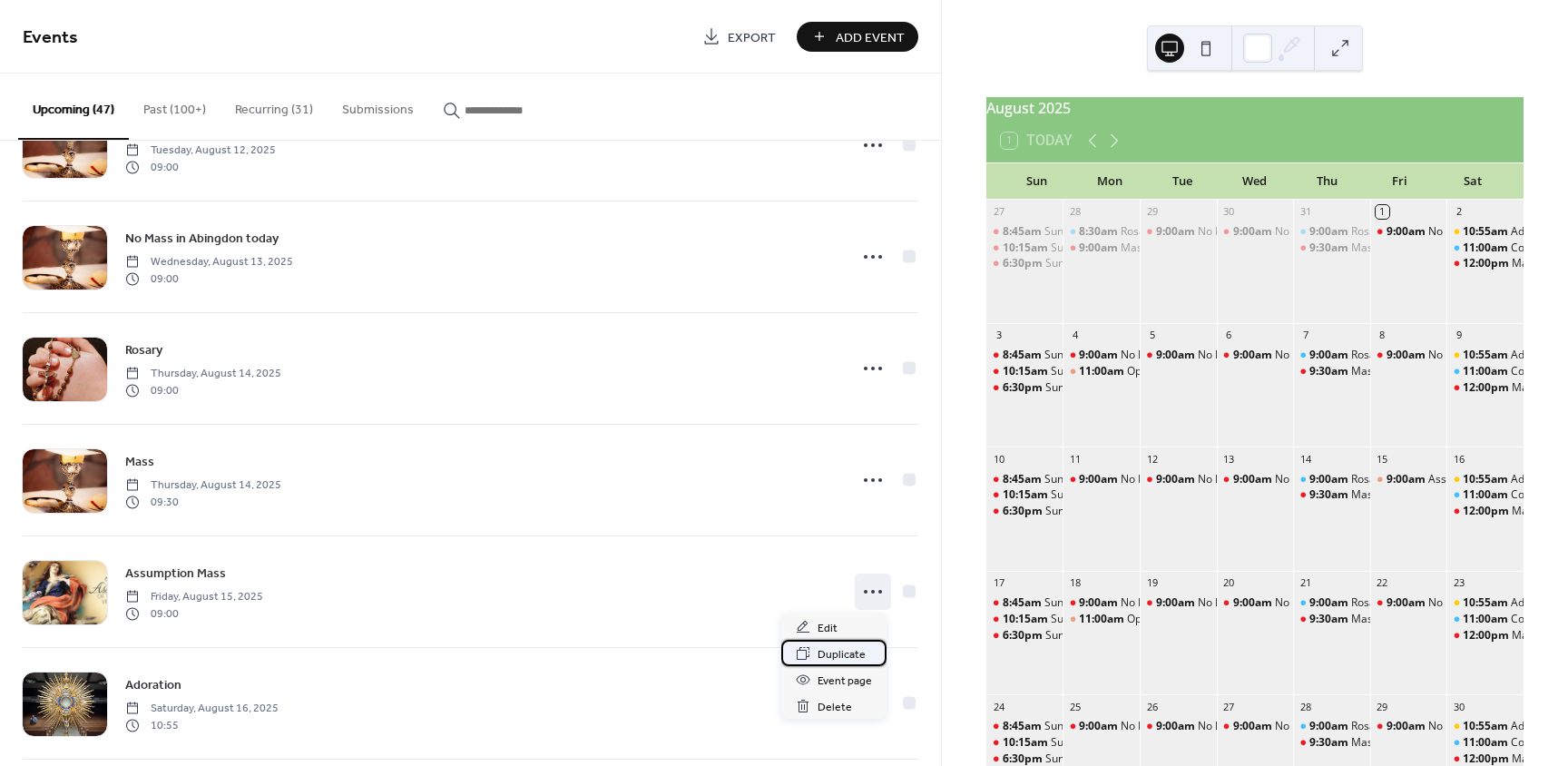 click on "Duplicate" at bounding box center (841, 654) 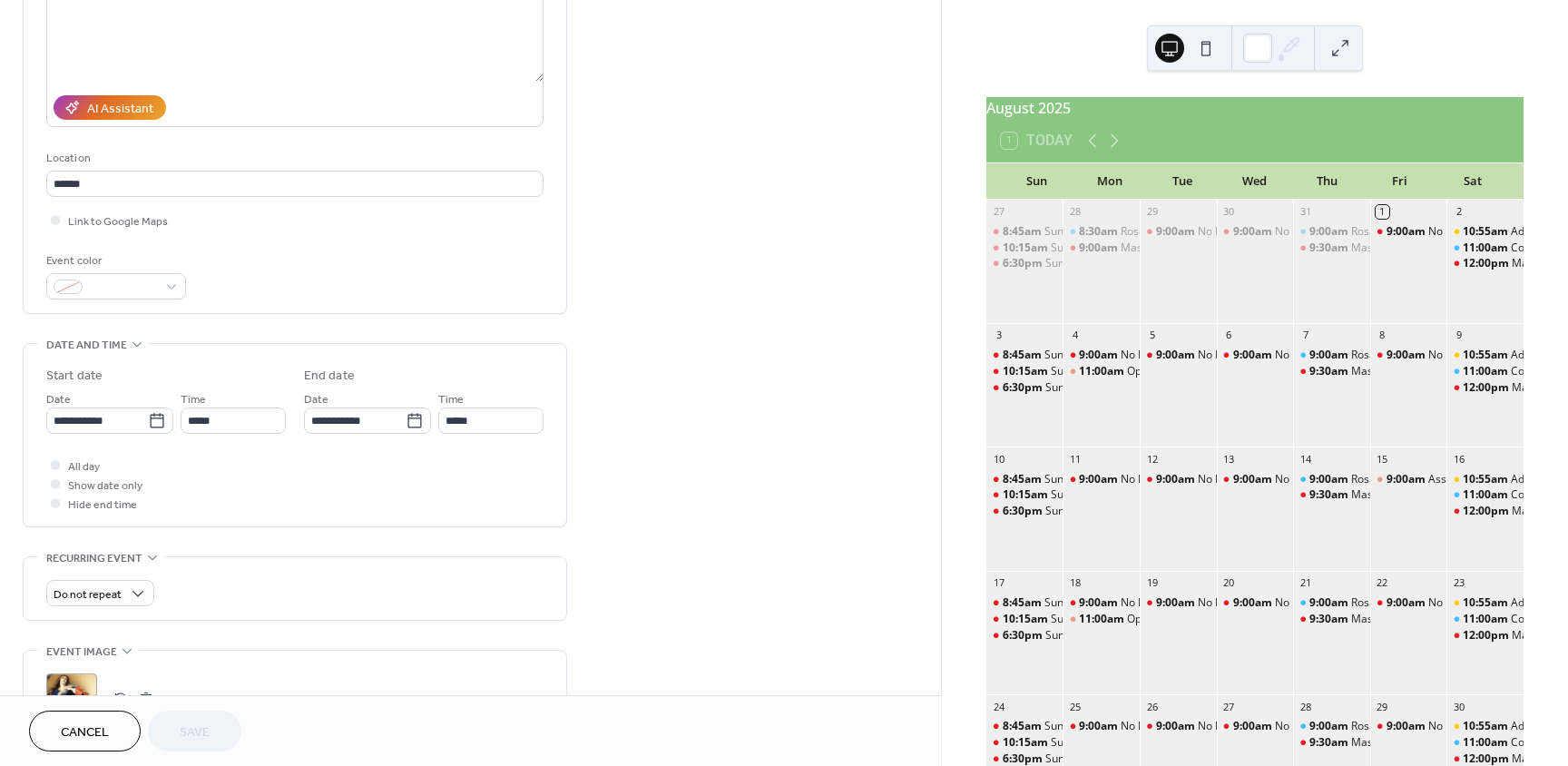 scroll, scrollTop: 272, scrollLeft: 0, axis: vertical 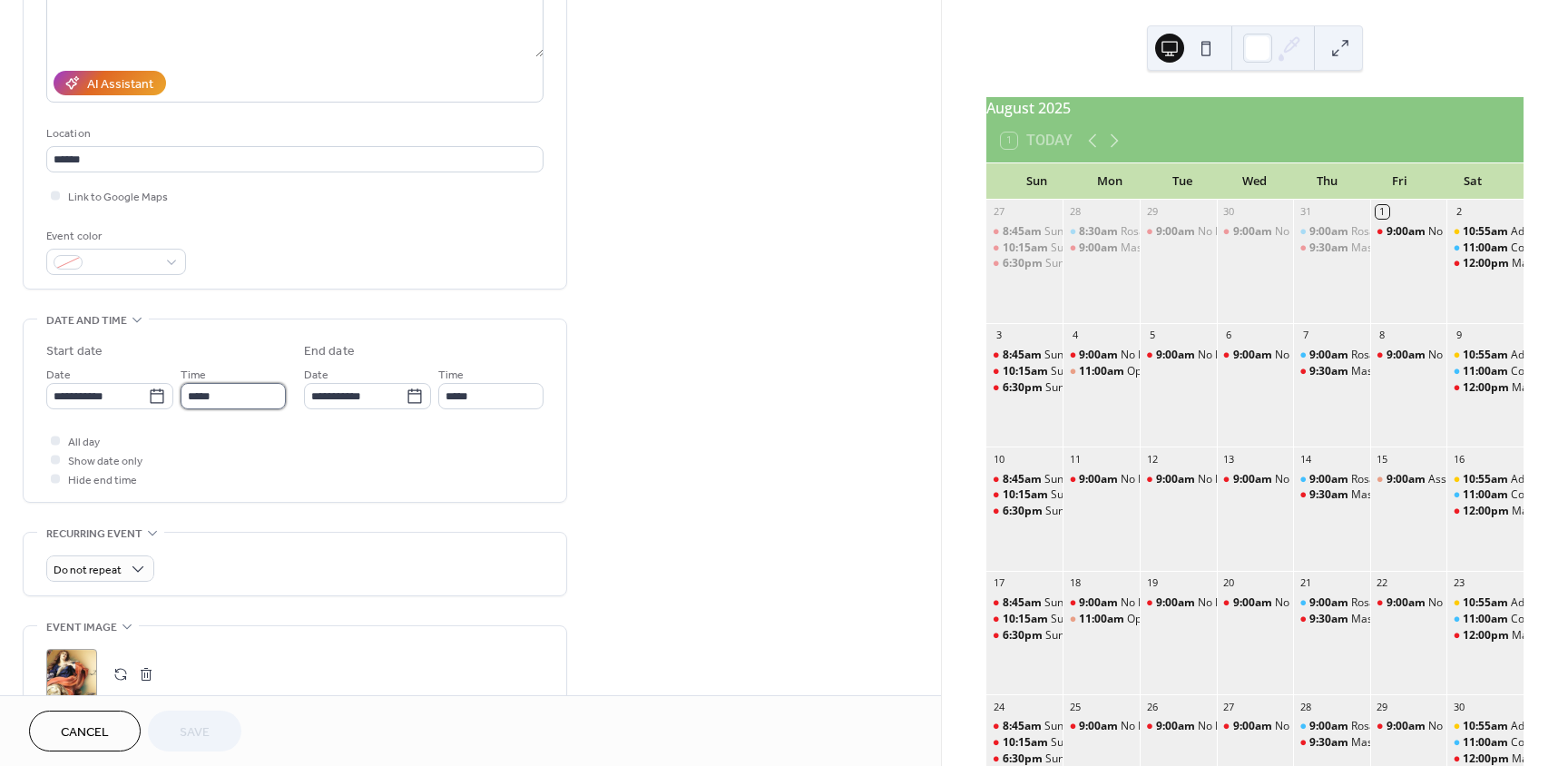 click on "*****" at bounding box center (233, 396) 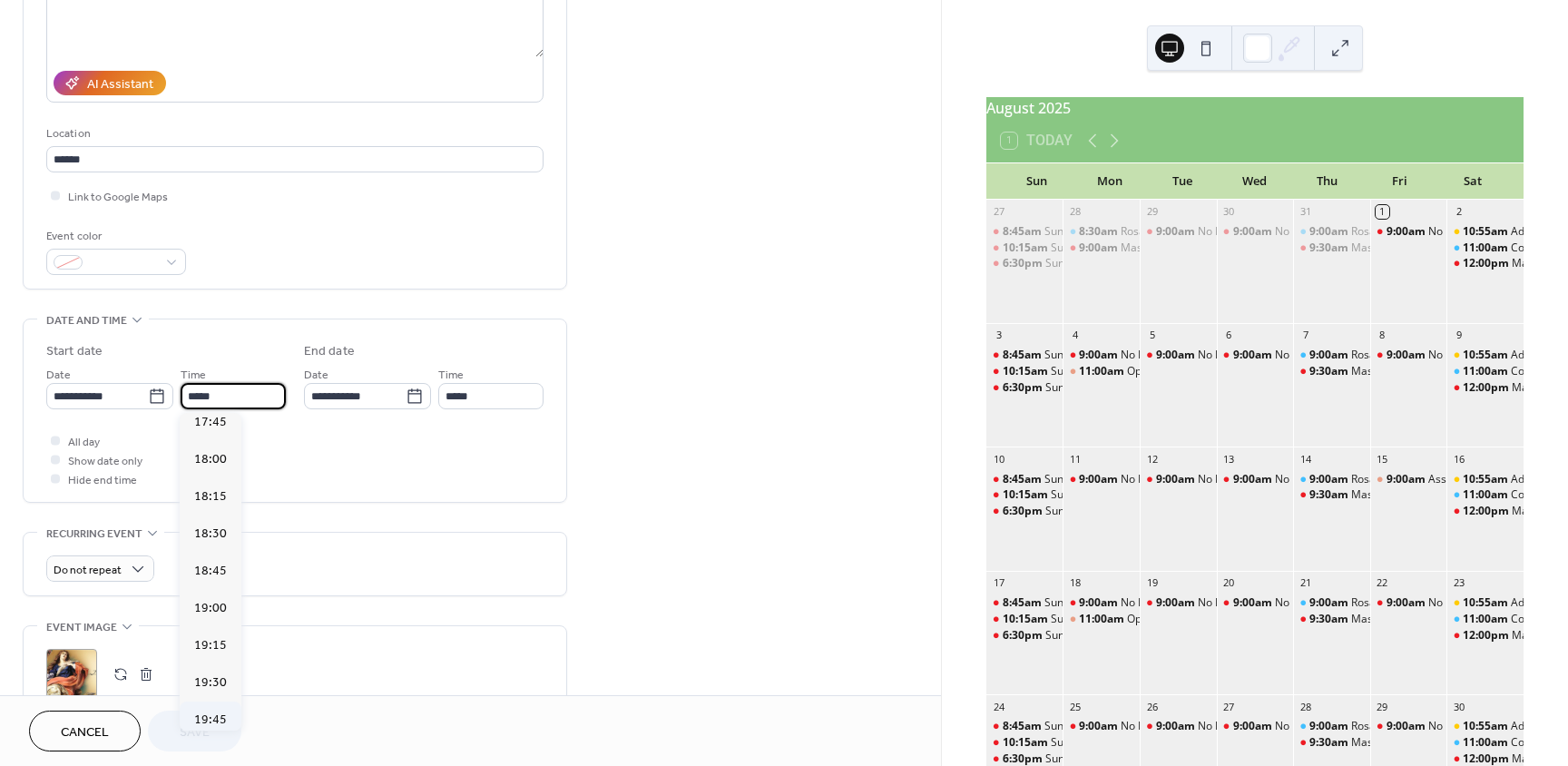 scroll, scrollTop: 2701, scrollLeft: 0, axis: vertical 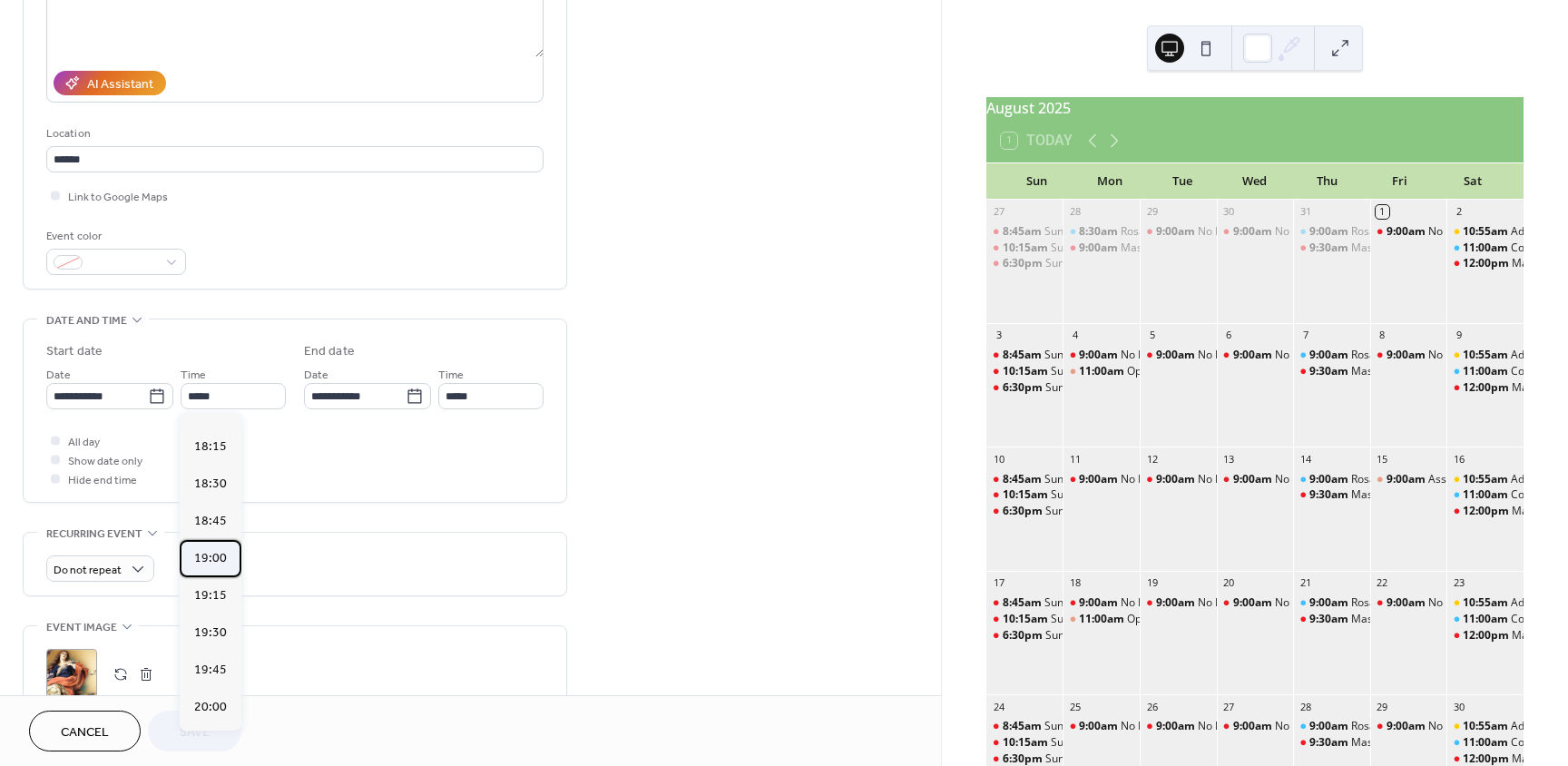 click on "19:00" at bounding box center [211, 558] 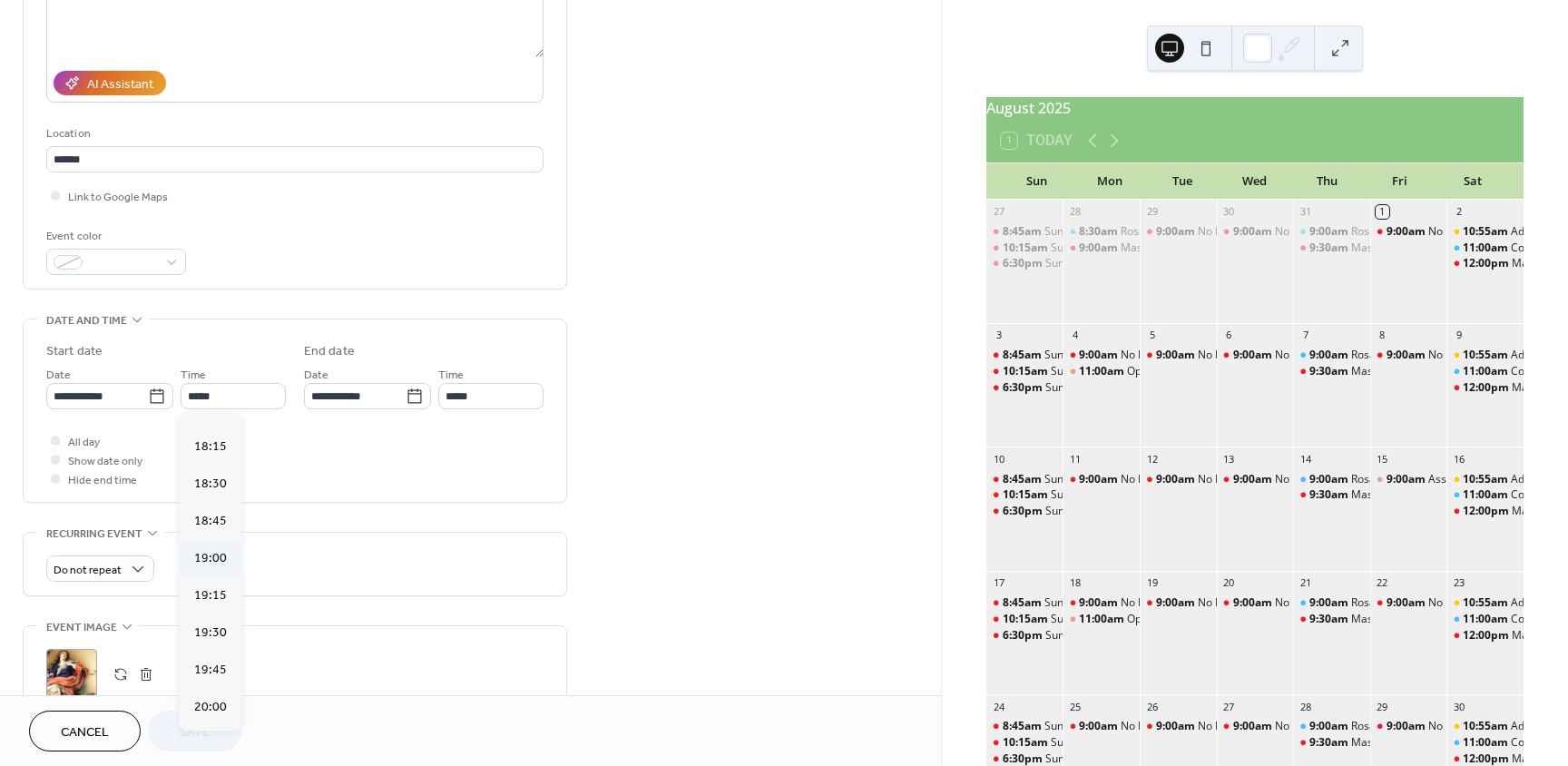 type on "*****" 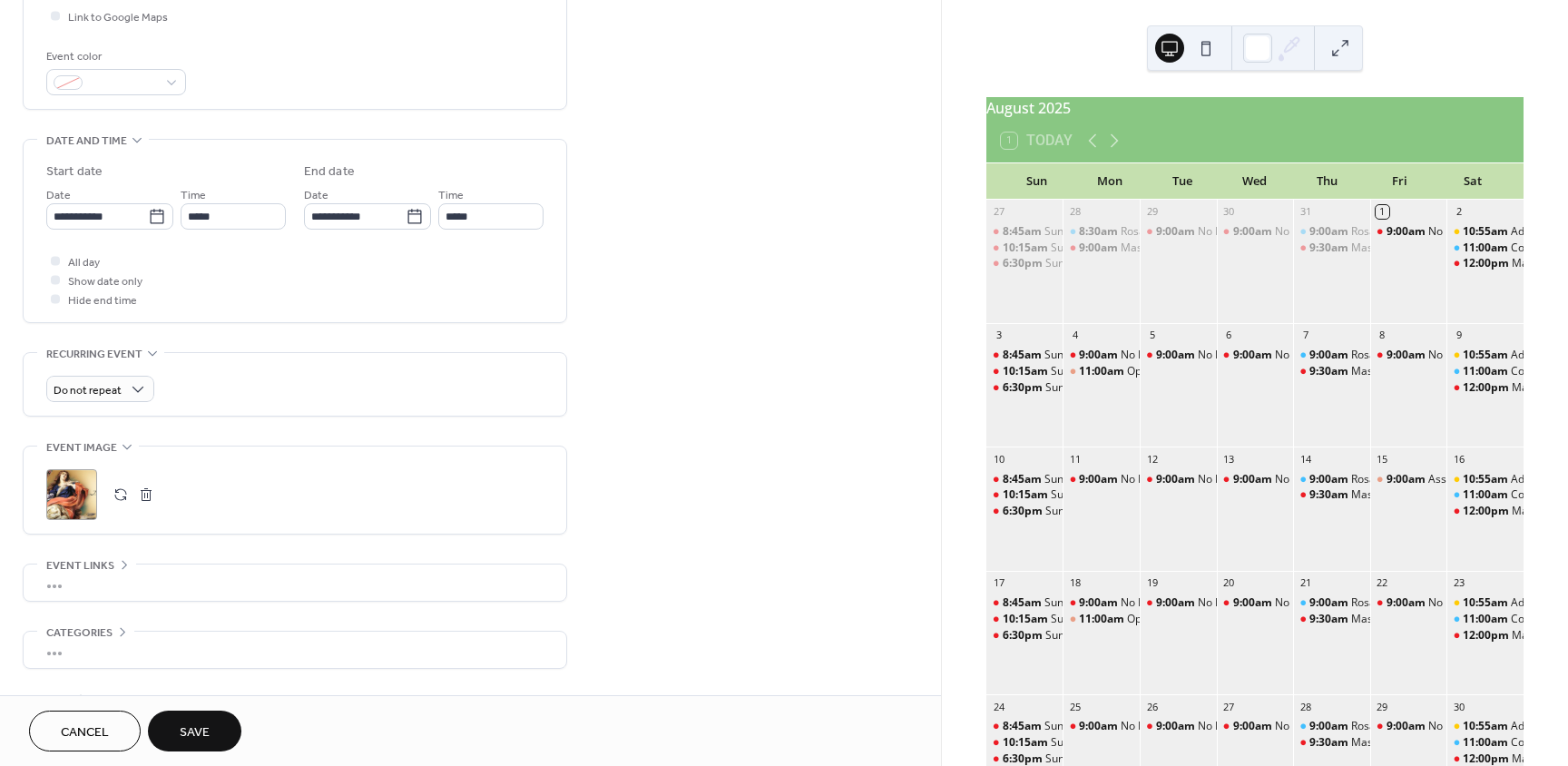 scroll, scrollTop: 454, scrollLeft: 0, axis: vertical 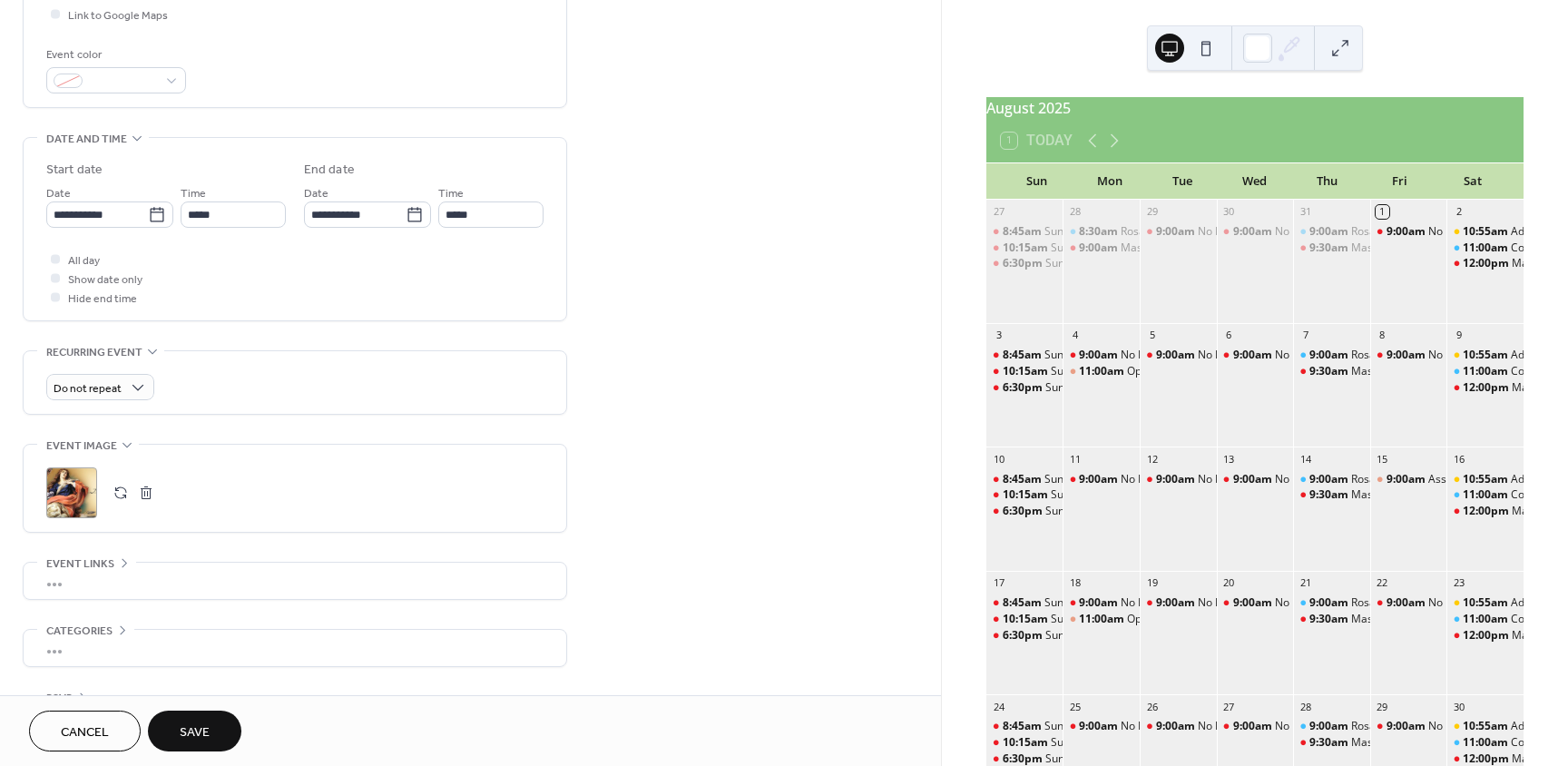 click on "Save" at bounding box center (194, 732) 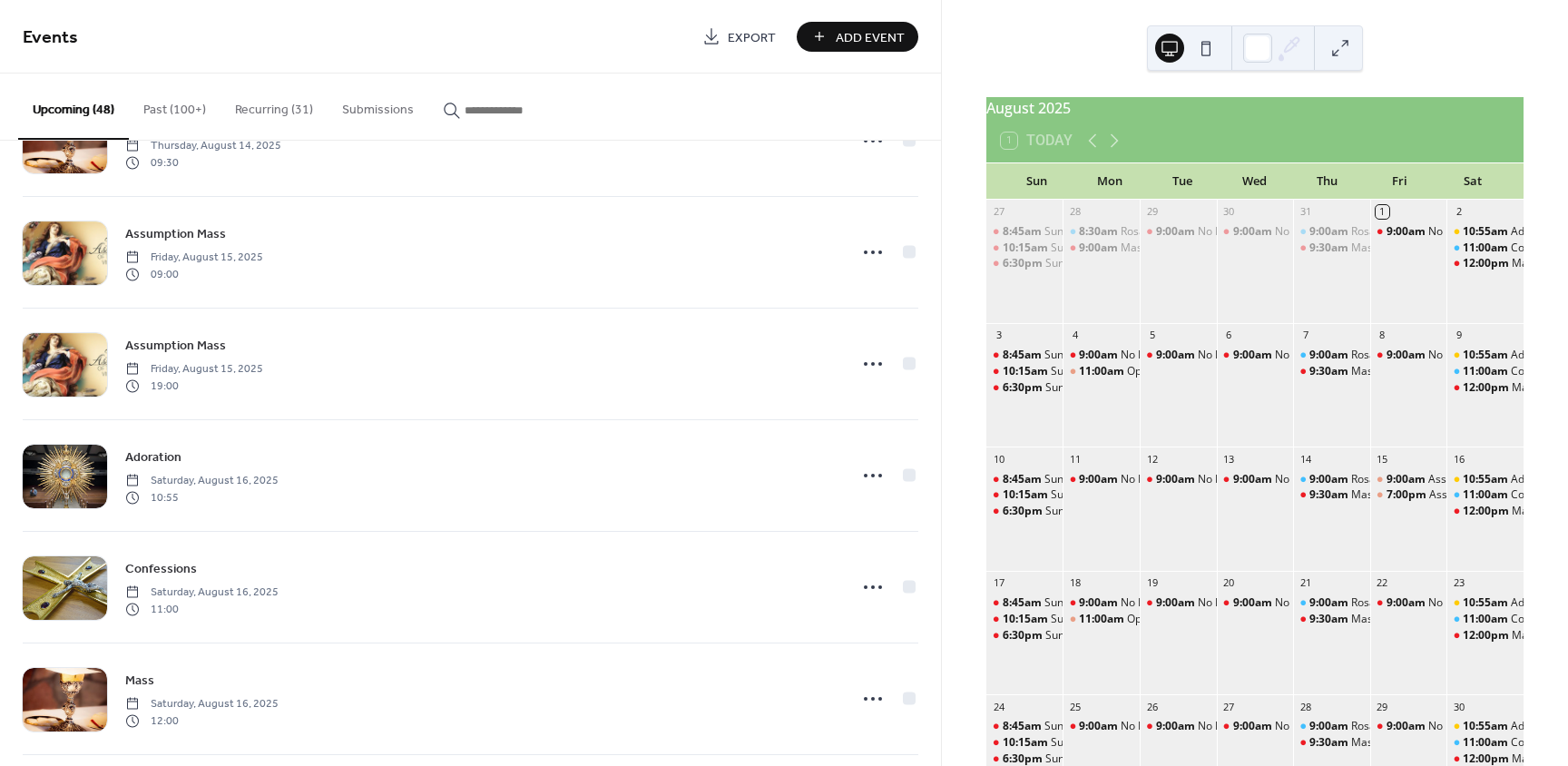 scroll, scrollTop: 2450, scrollLeft: 0, axis: vertical 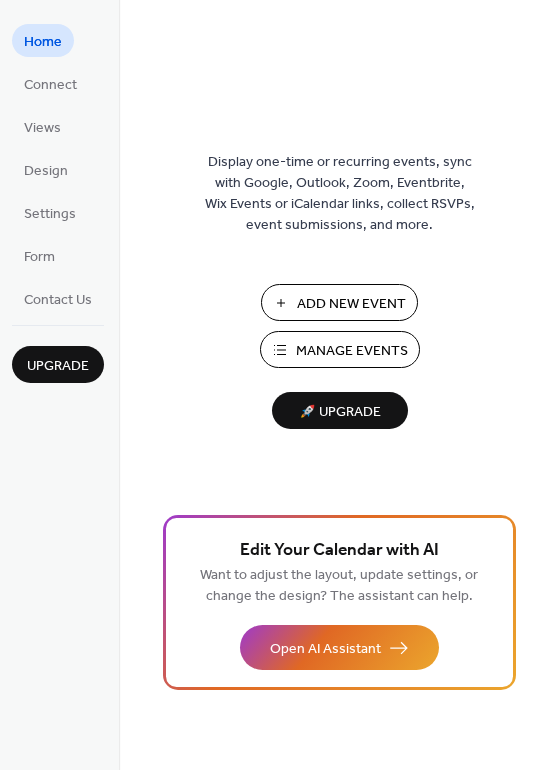 click on "Manage Events" at bounding box center (352, 351) 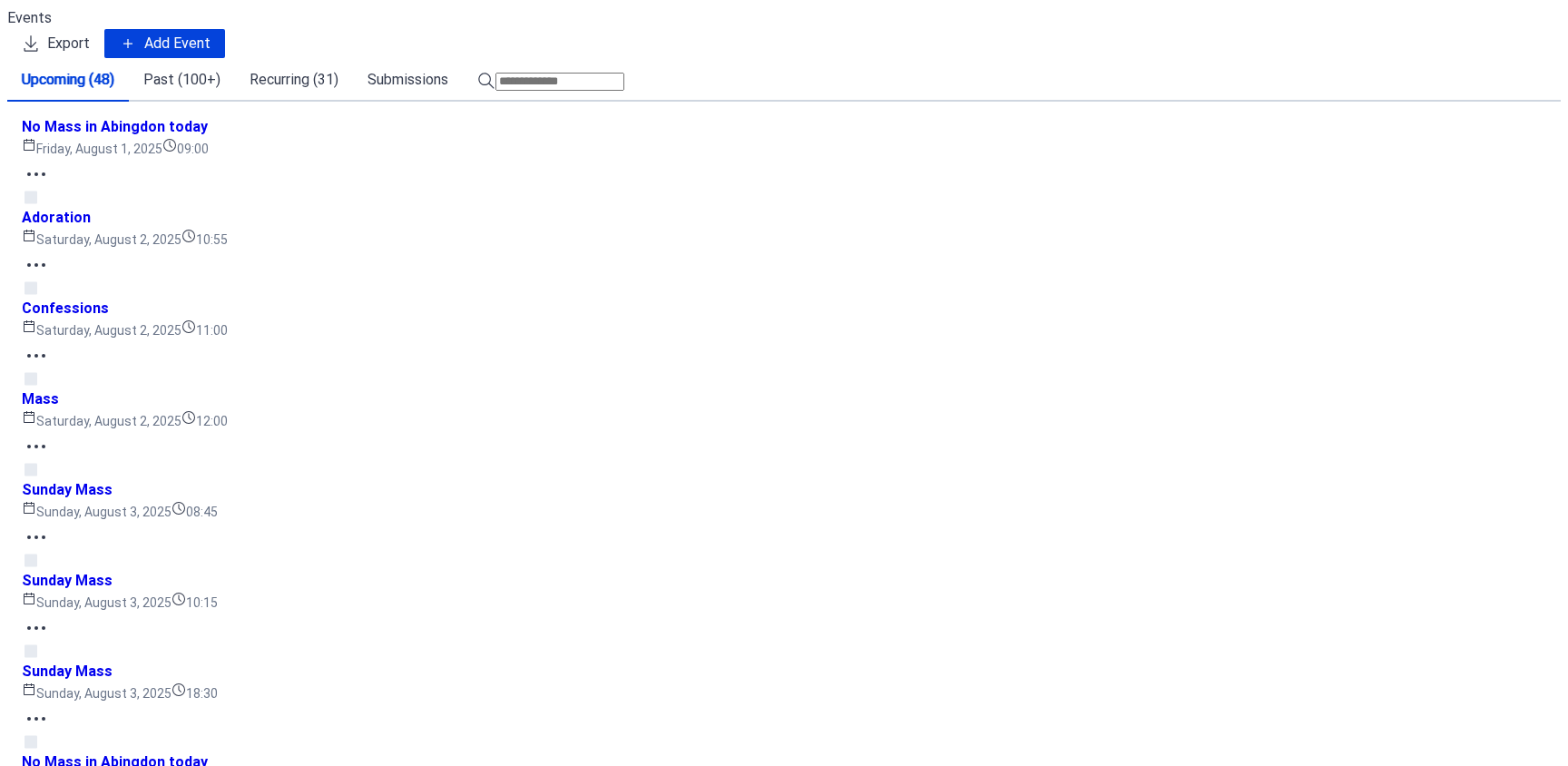 scroll, scrollTop: 0, scrollLeft: 0, axis: both 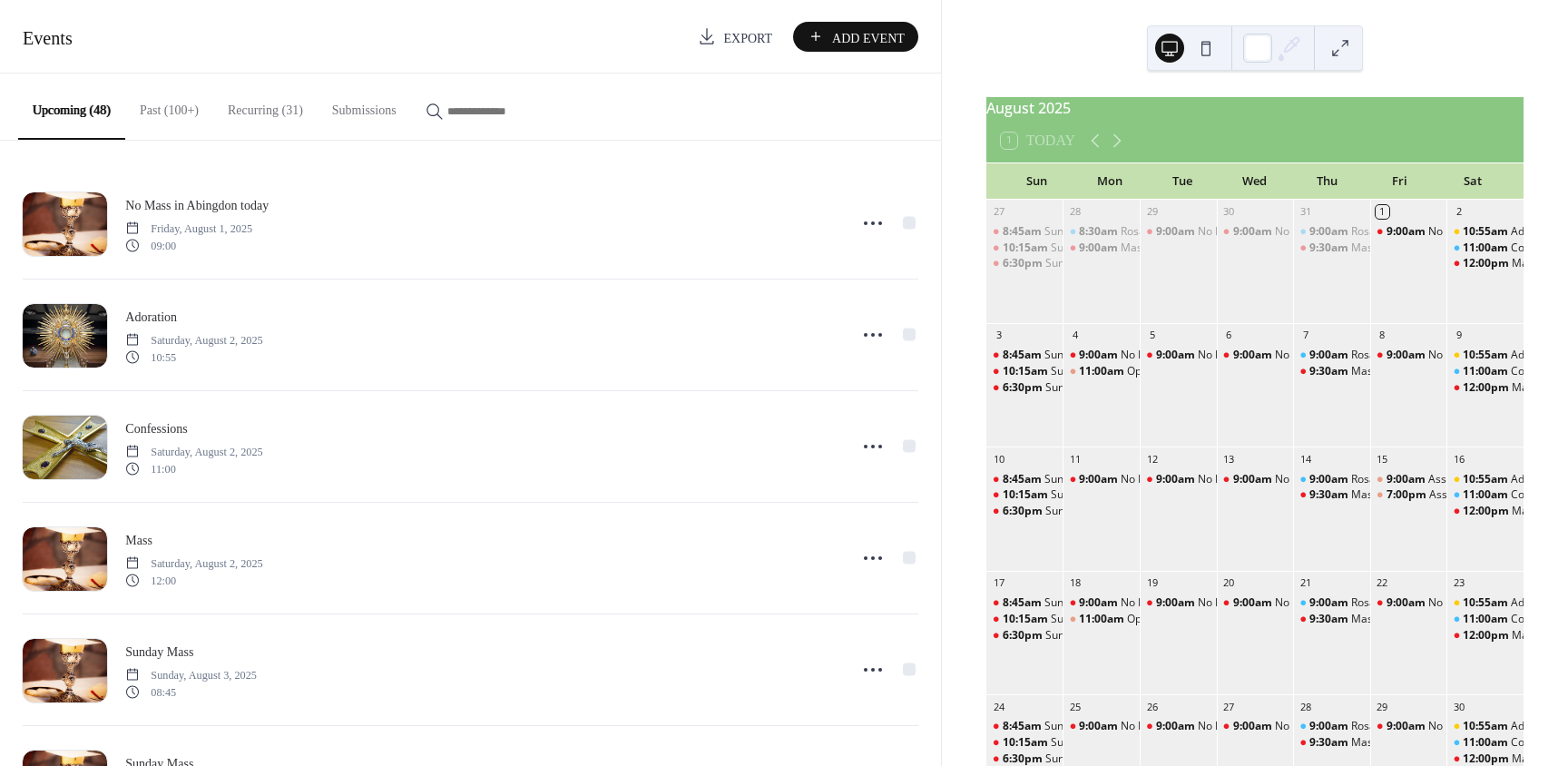 click on "Add Event" at bounding box center [870, 37] 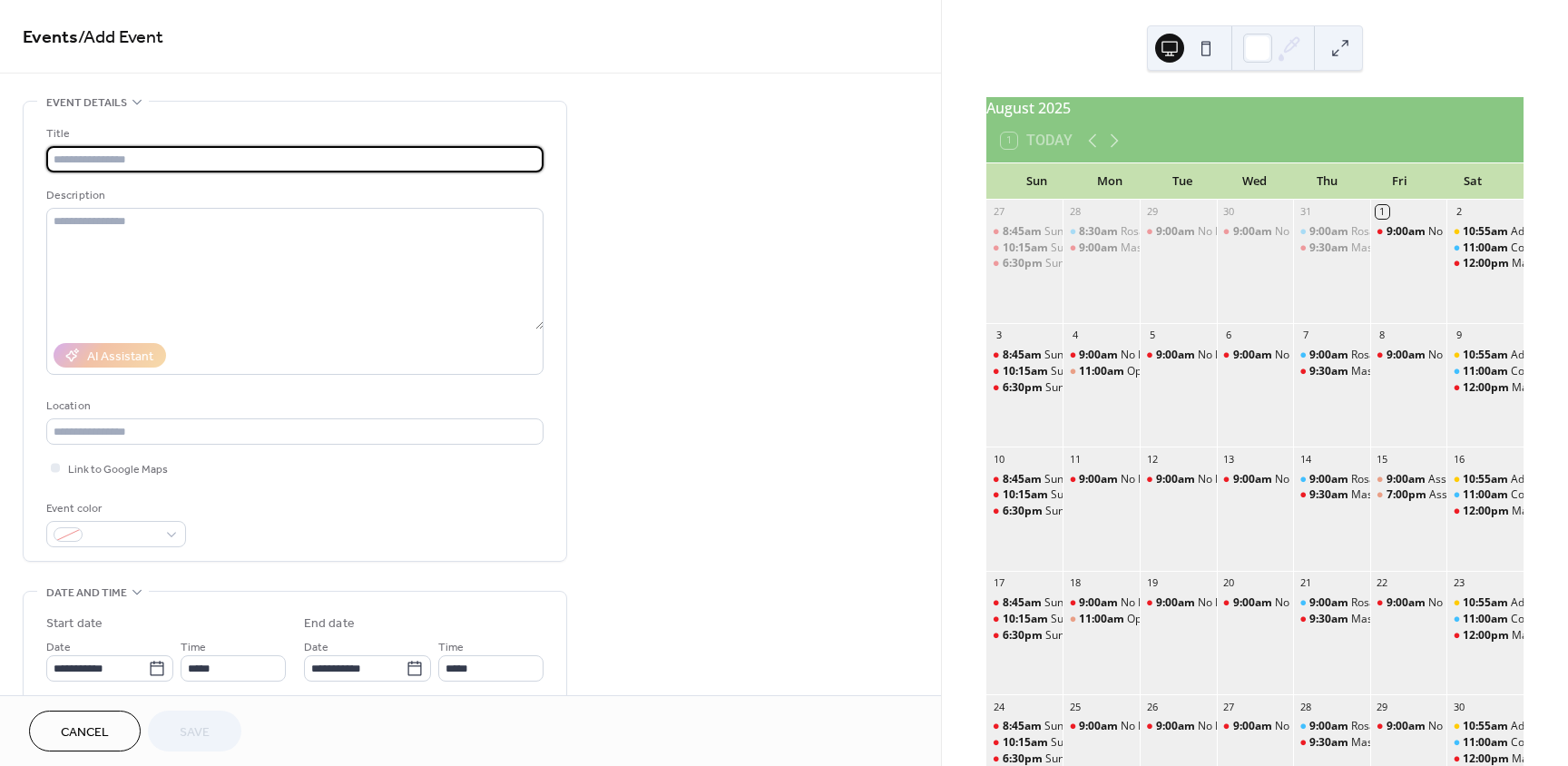 click at bounding box center [295, 159] 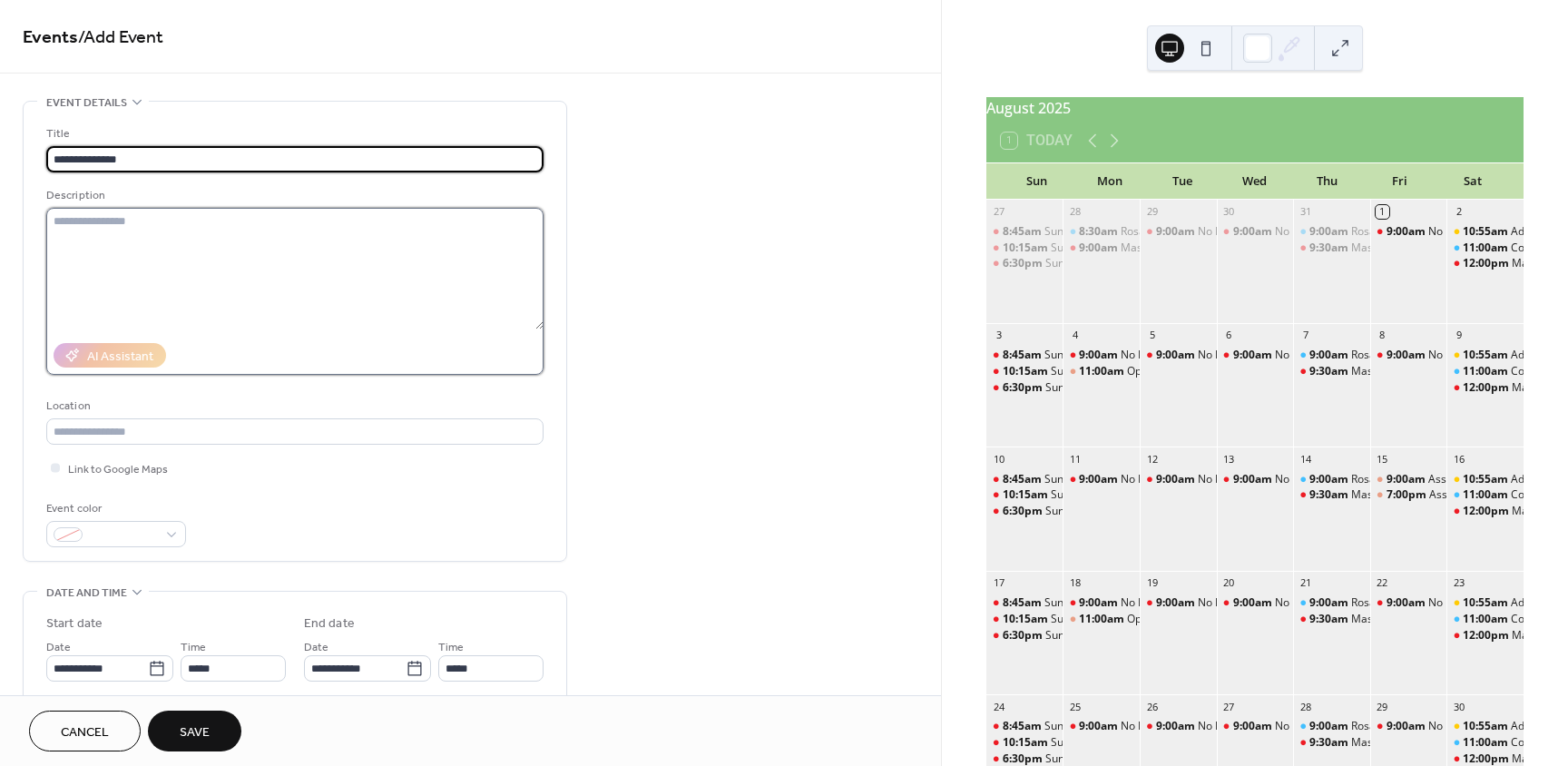 click at bounding box center [295, 269] 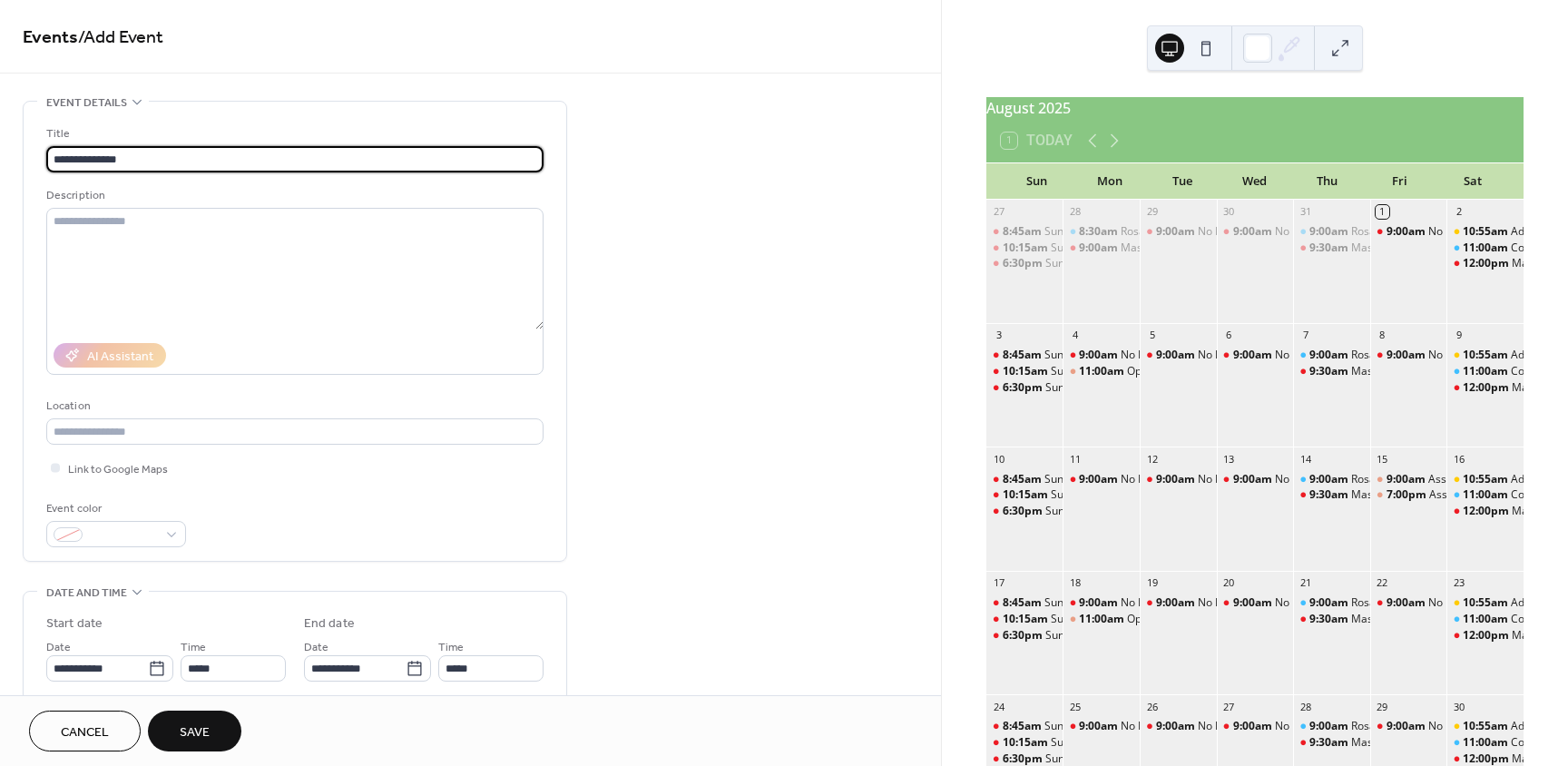 click on "**********" at bounding box center [295, 159] 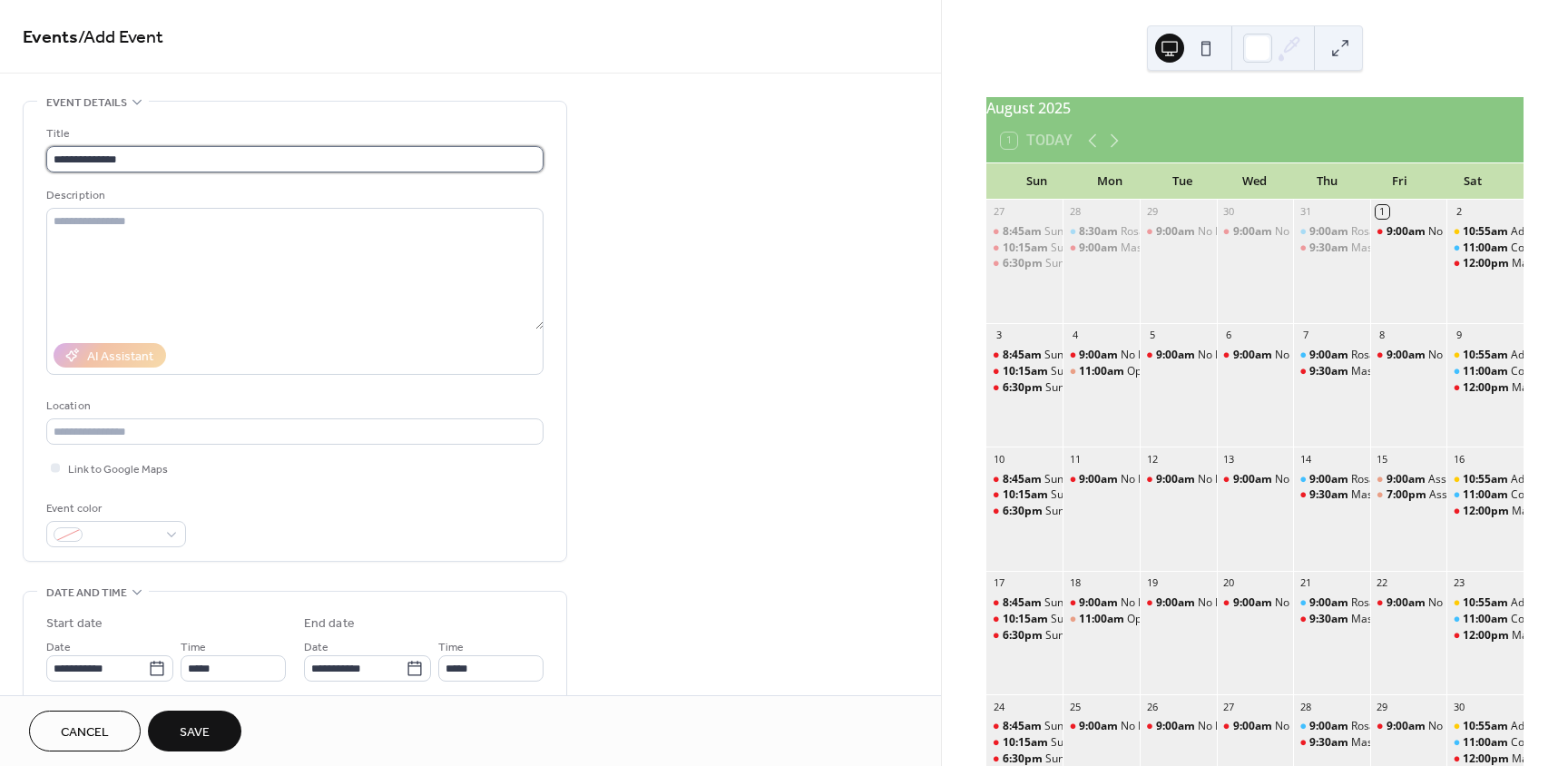 click on "**********" at bounding box center [295, 159] 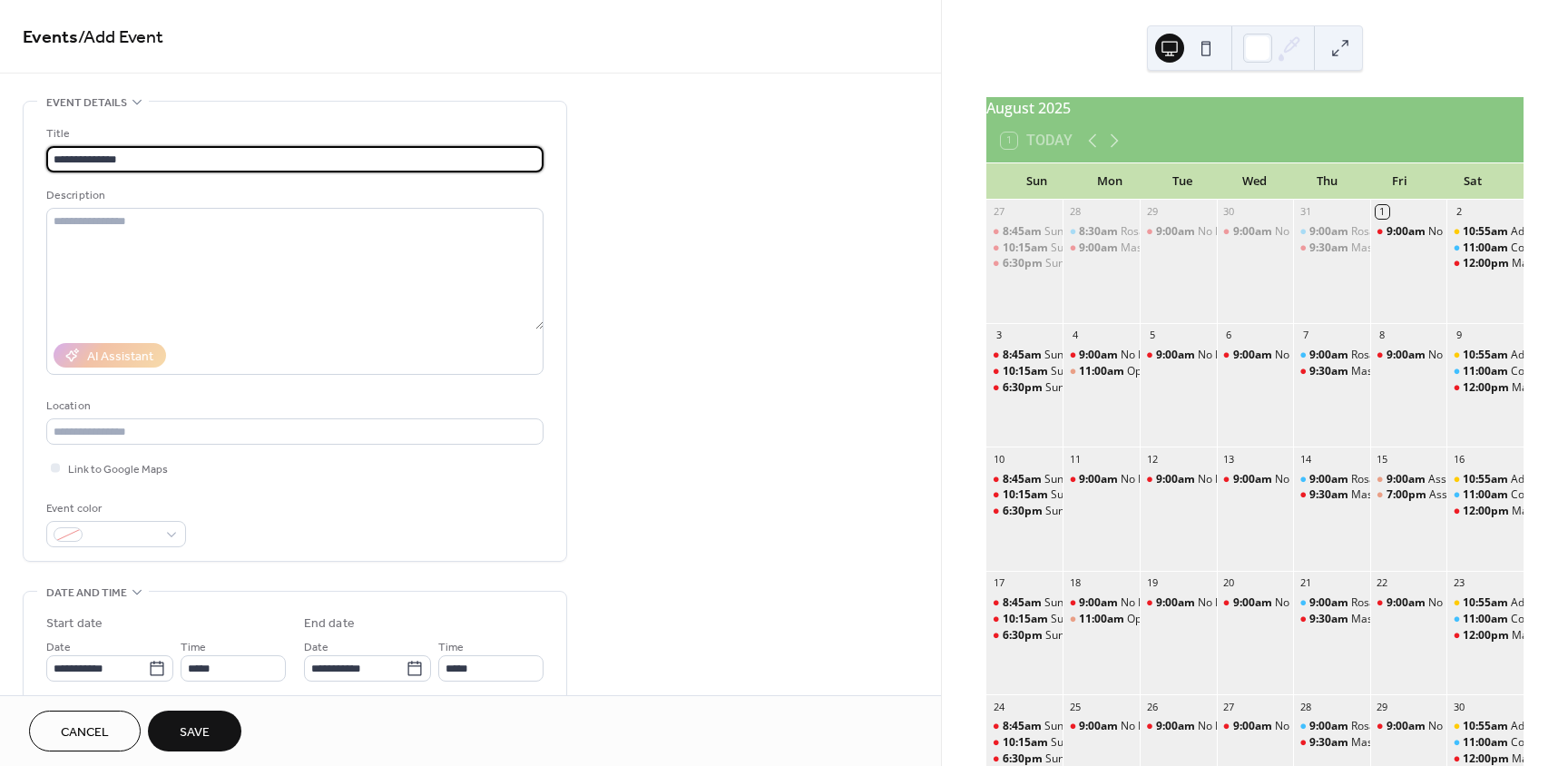 click on "**********" at bounding box center [295, 159] 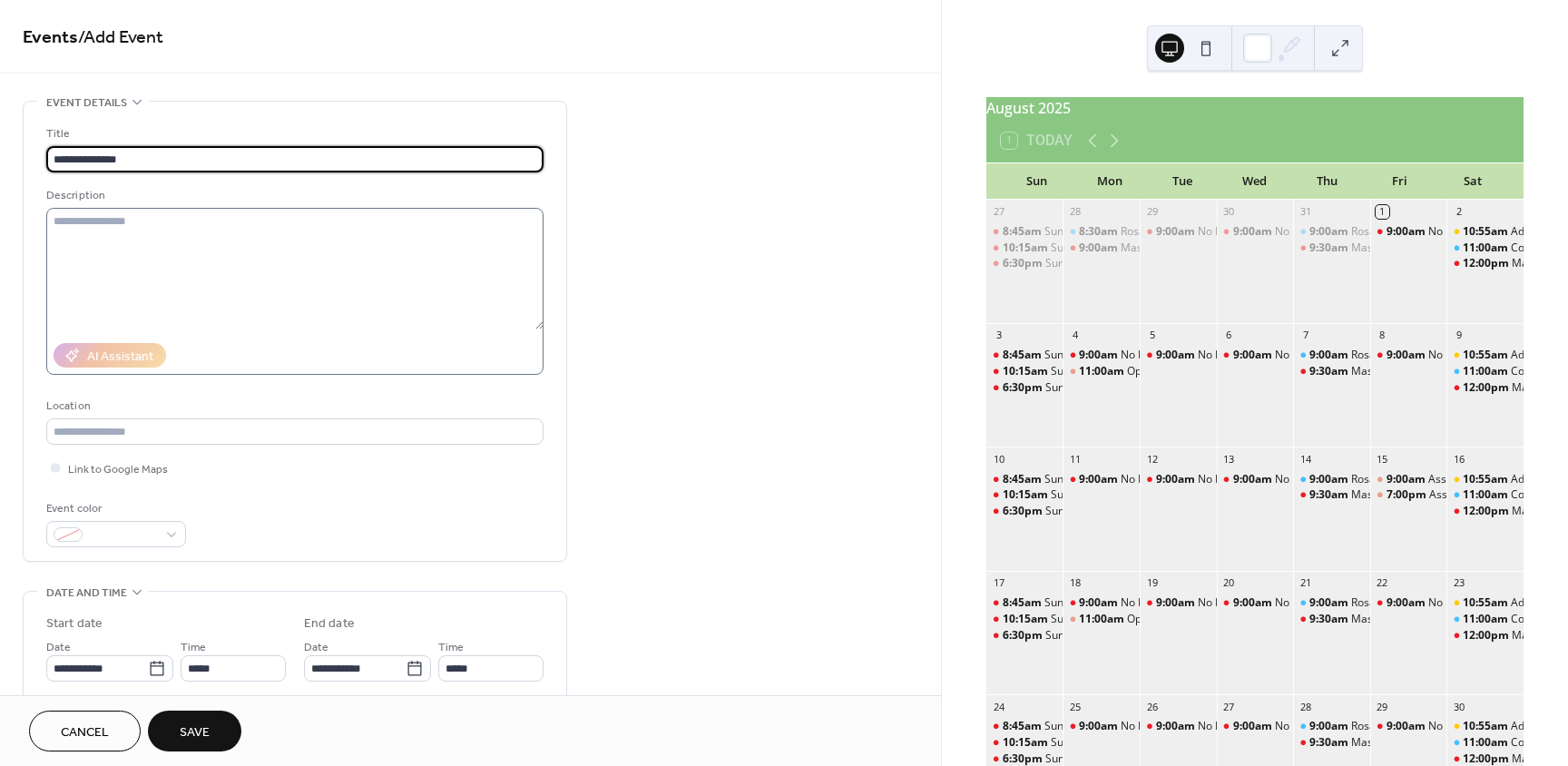 type on "**********" 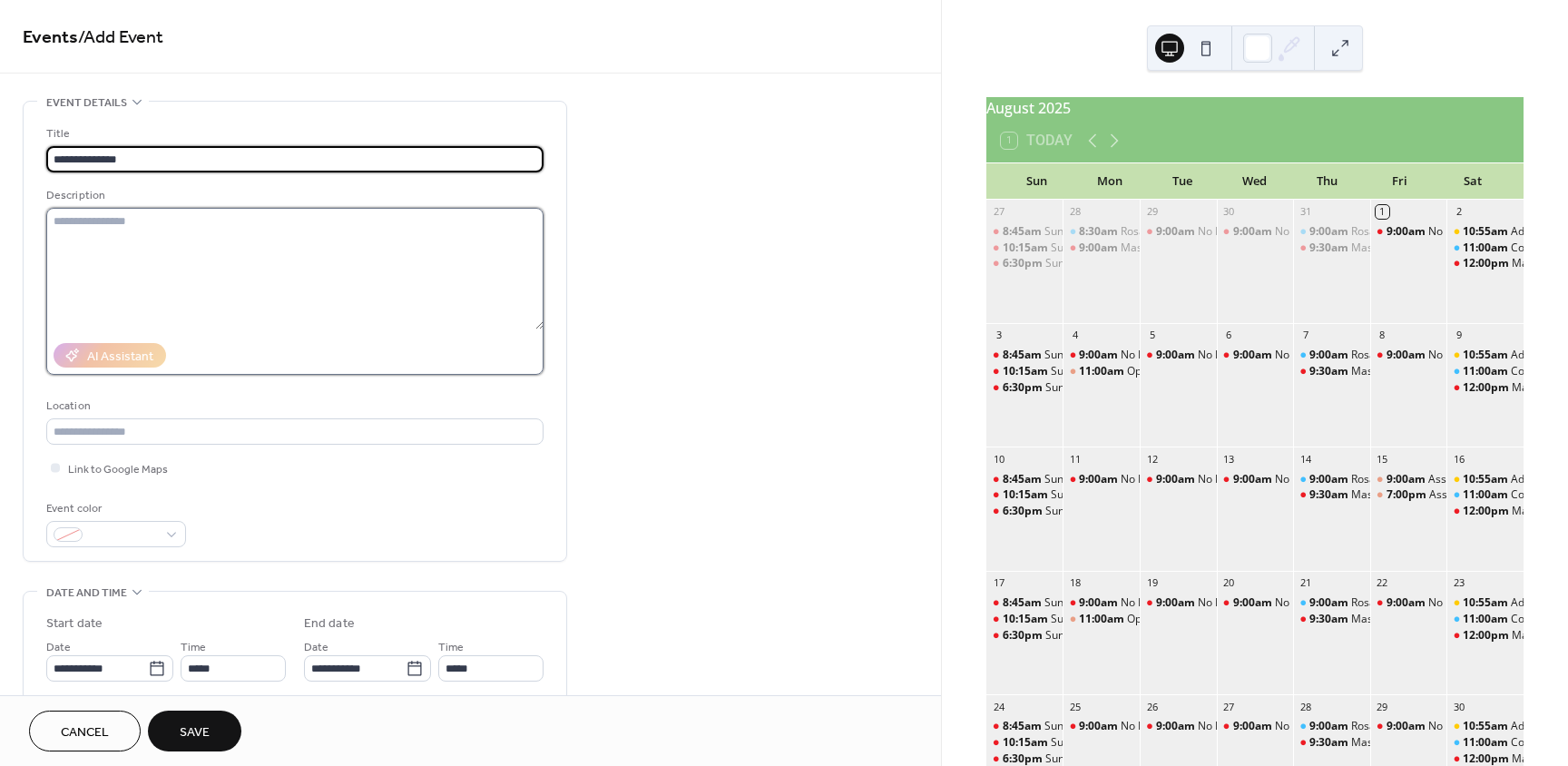 click at bounding box center (295, 269) 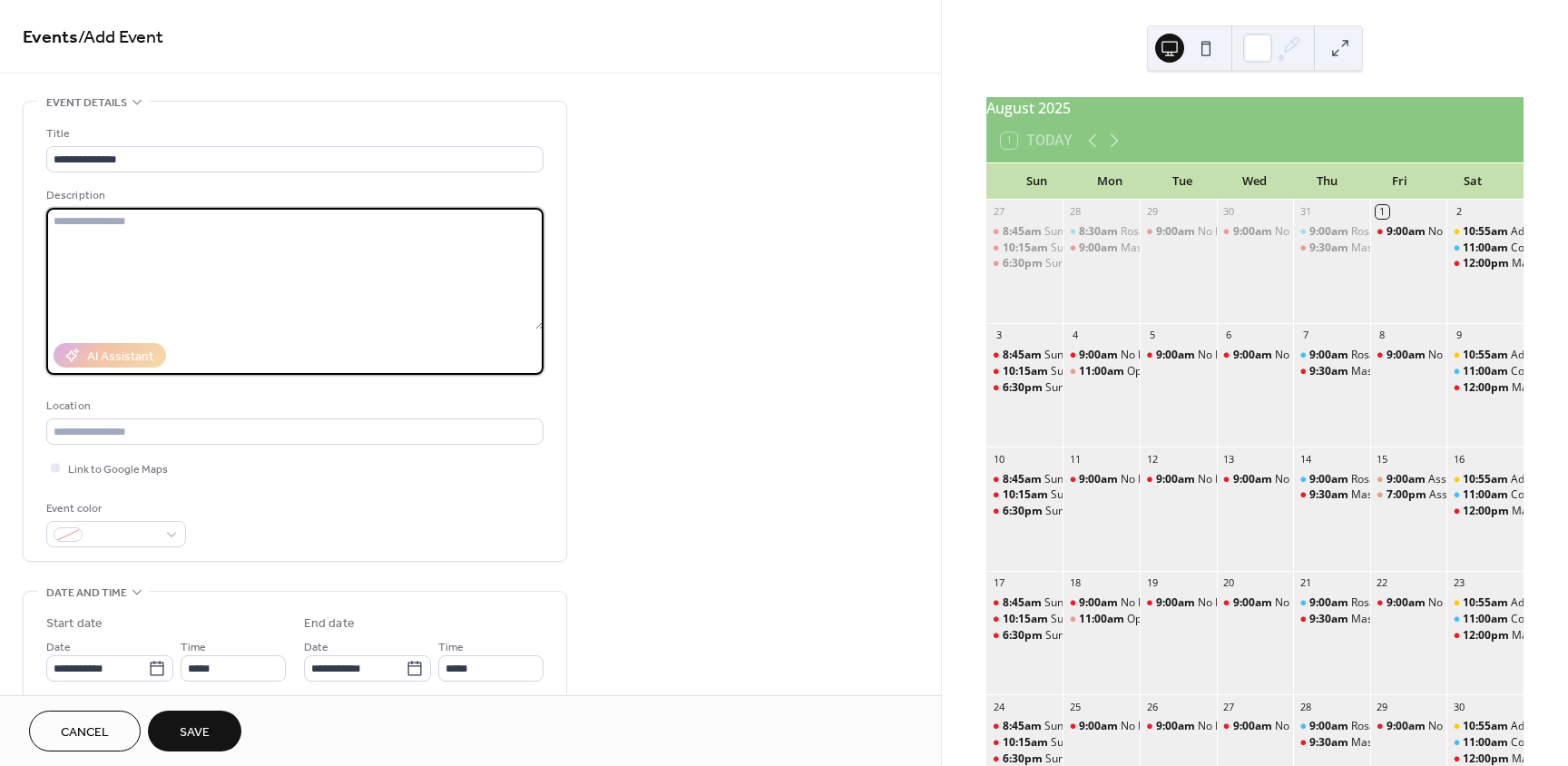paste on "**********" 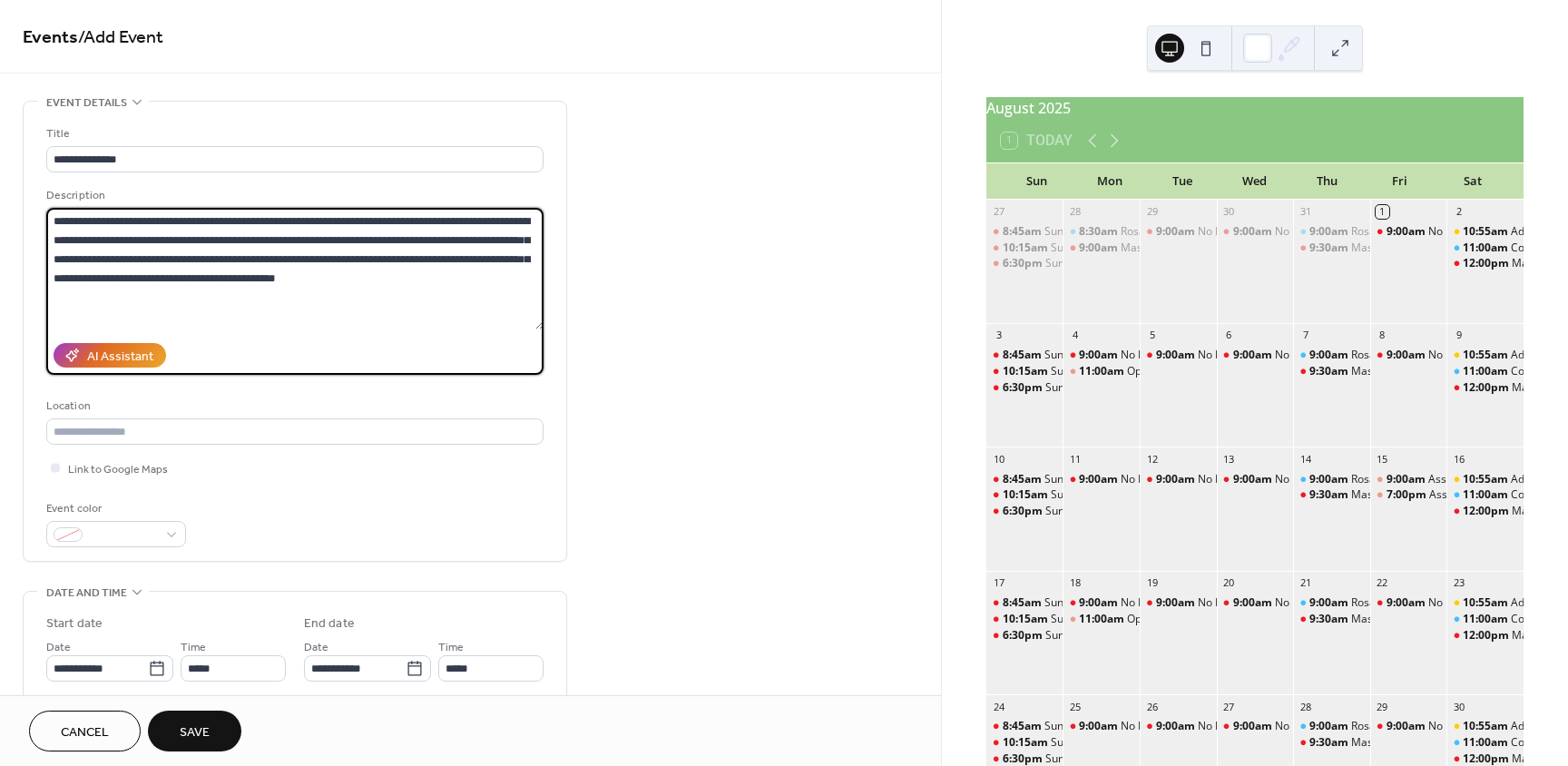 click on "**********" at bounding box center (295, 269) 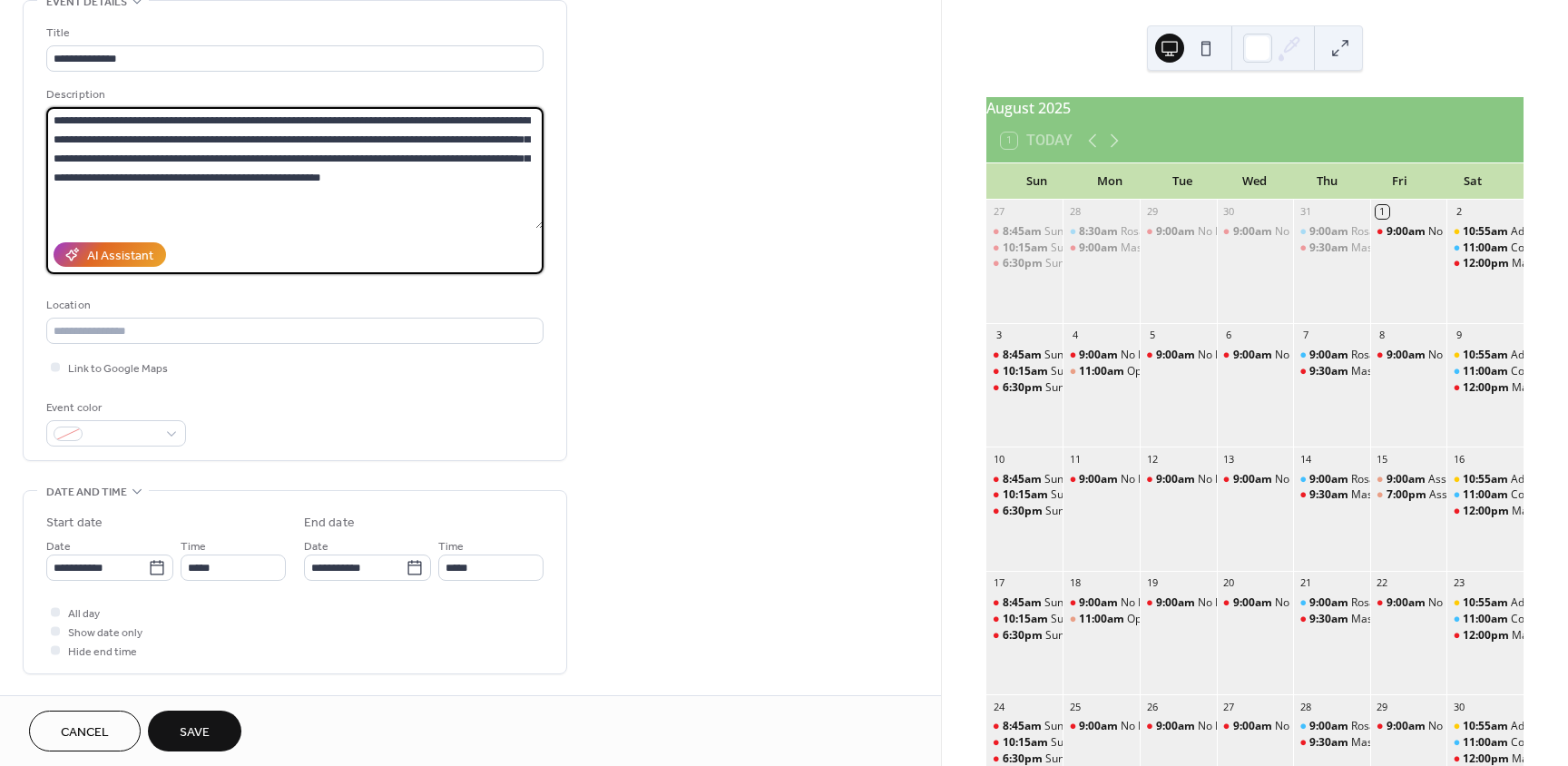 scroll, scrollTop: 182, scrollLeft: 0, axis: vertical 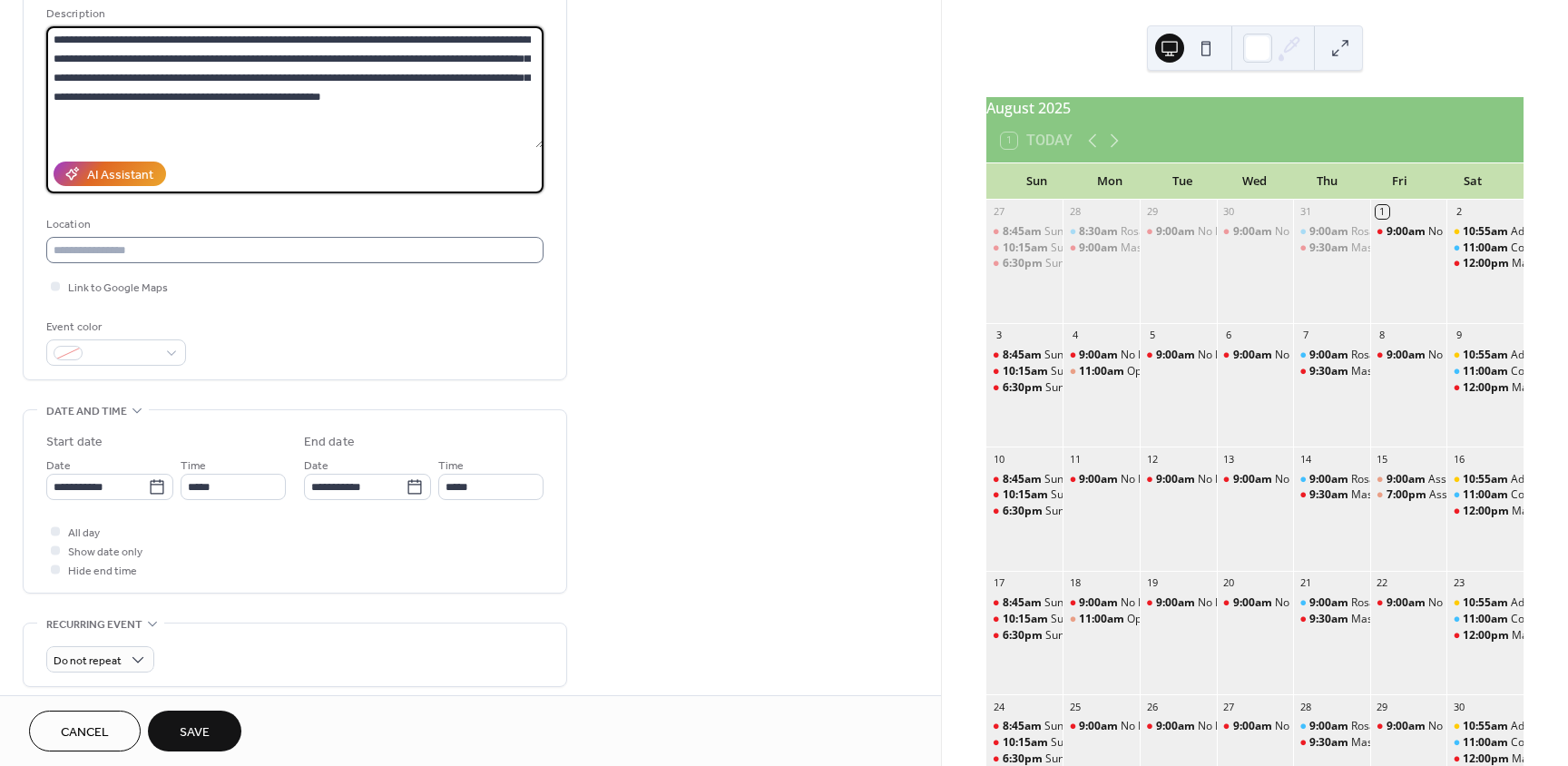 type on "**********" 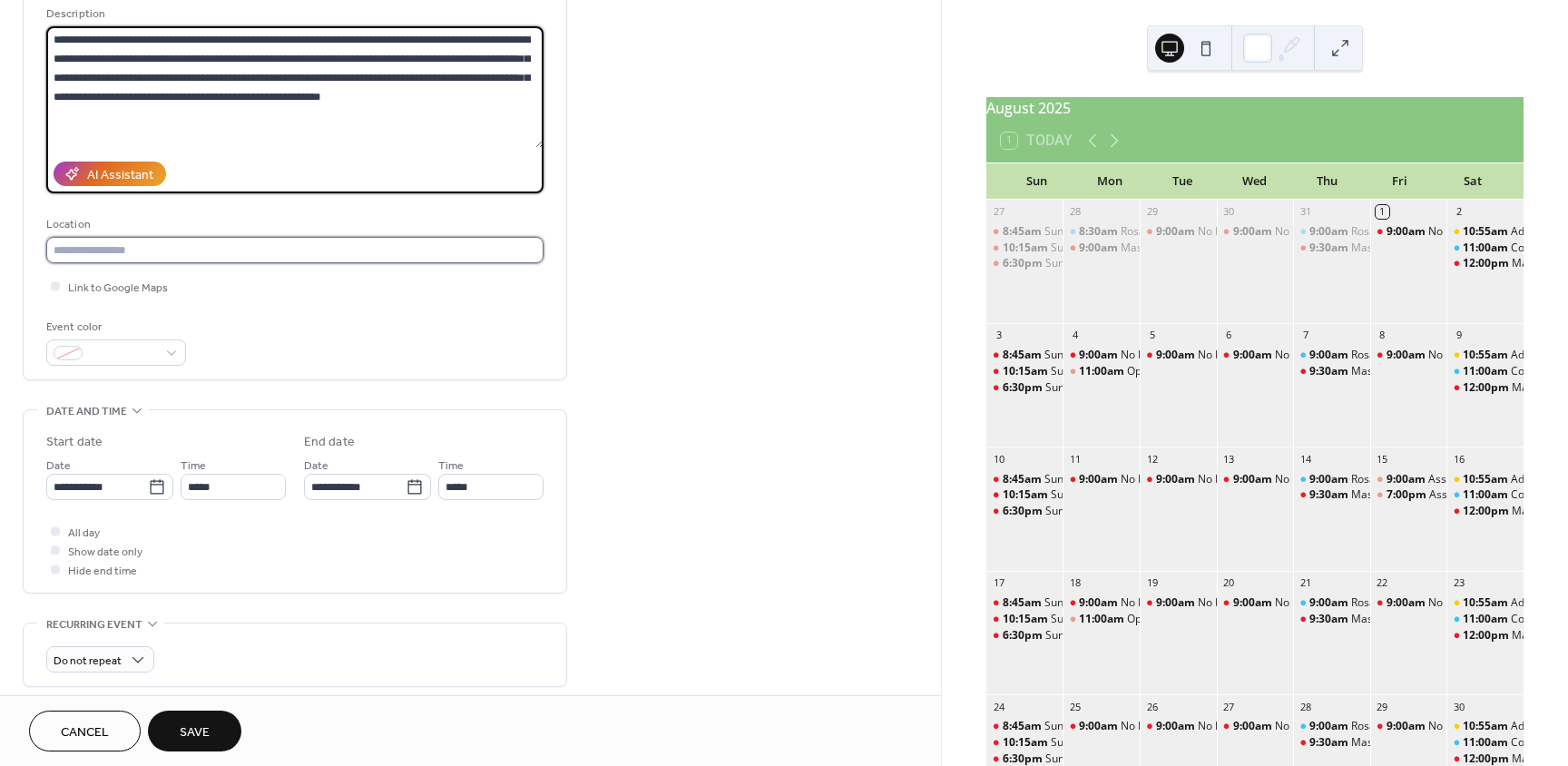 click at bounding box center [295, 250] 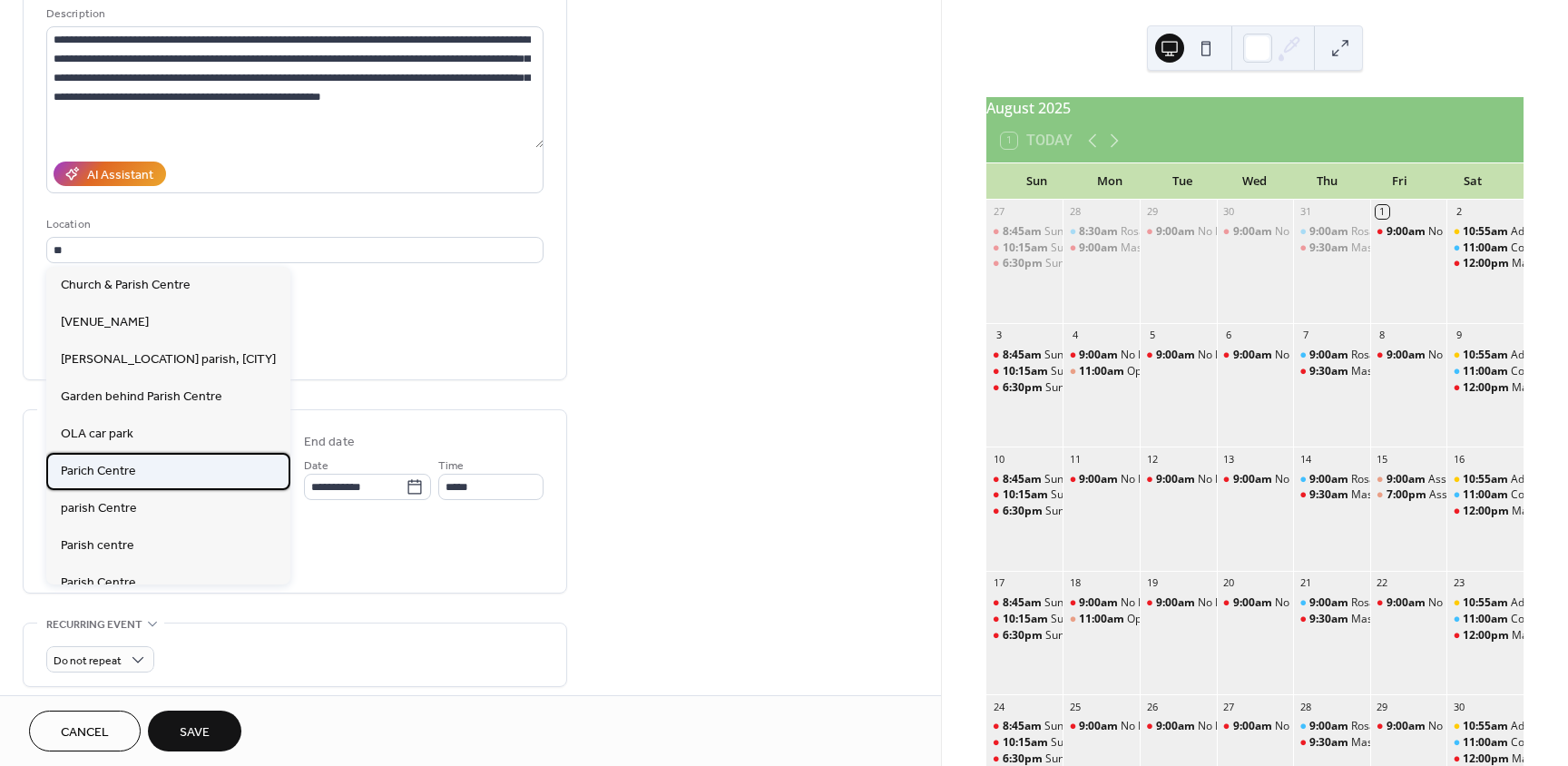 click on "Parich Centre" at bounding box center [98, 471] 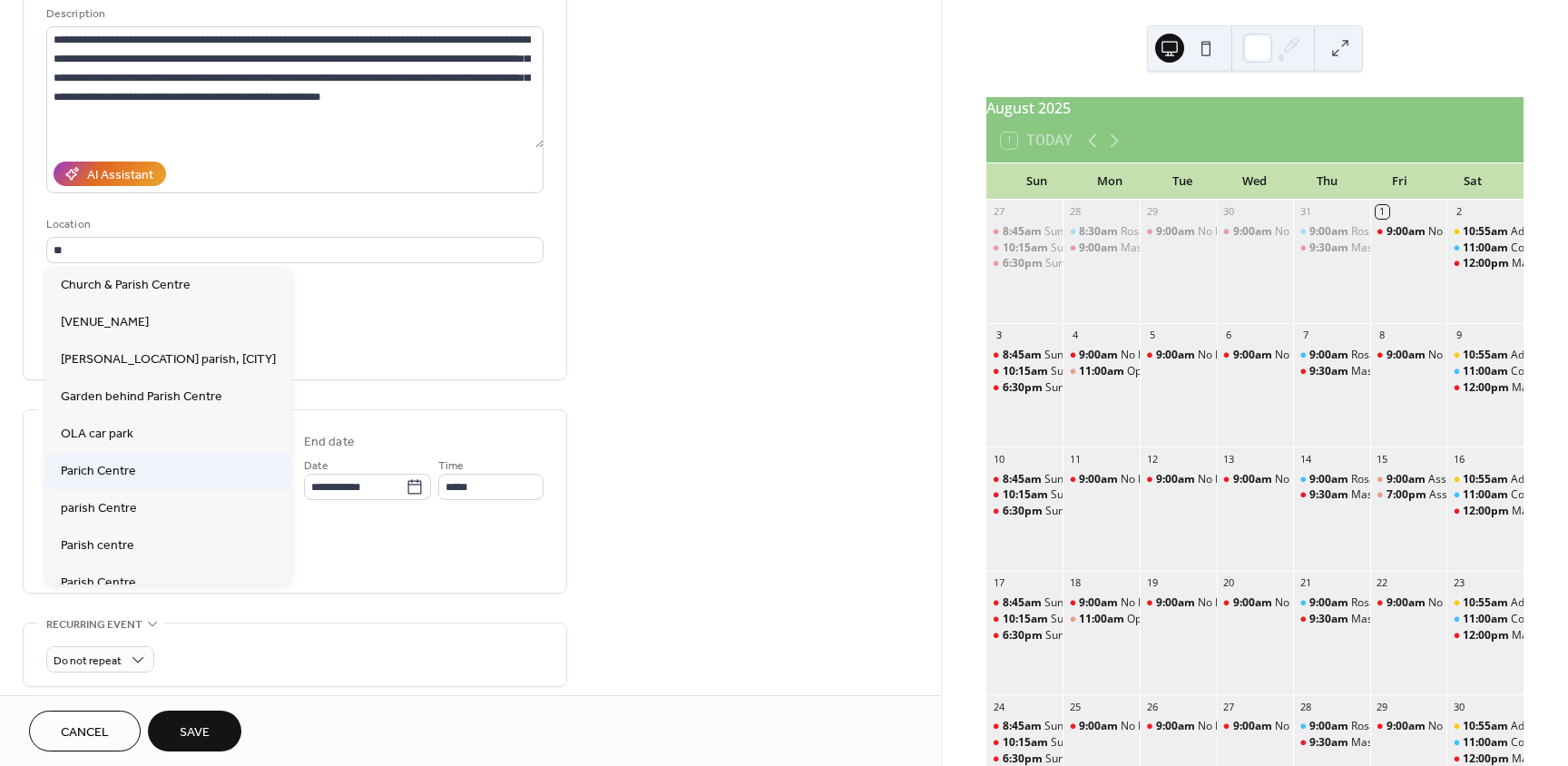 type on "**********" 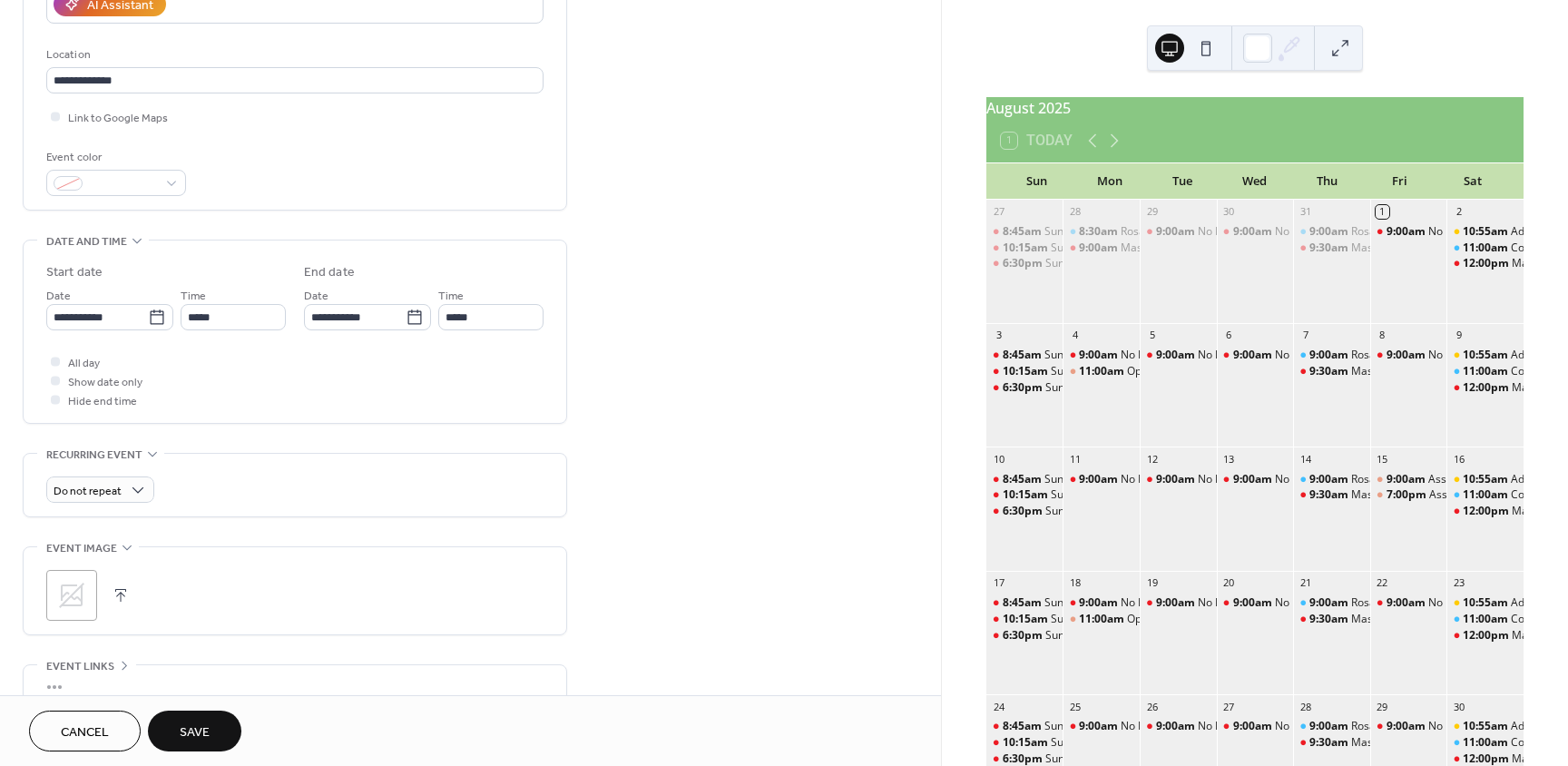 scroll, scrollTop: 363, scrollLeft: 0, axis: vertical 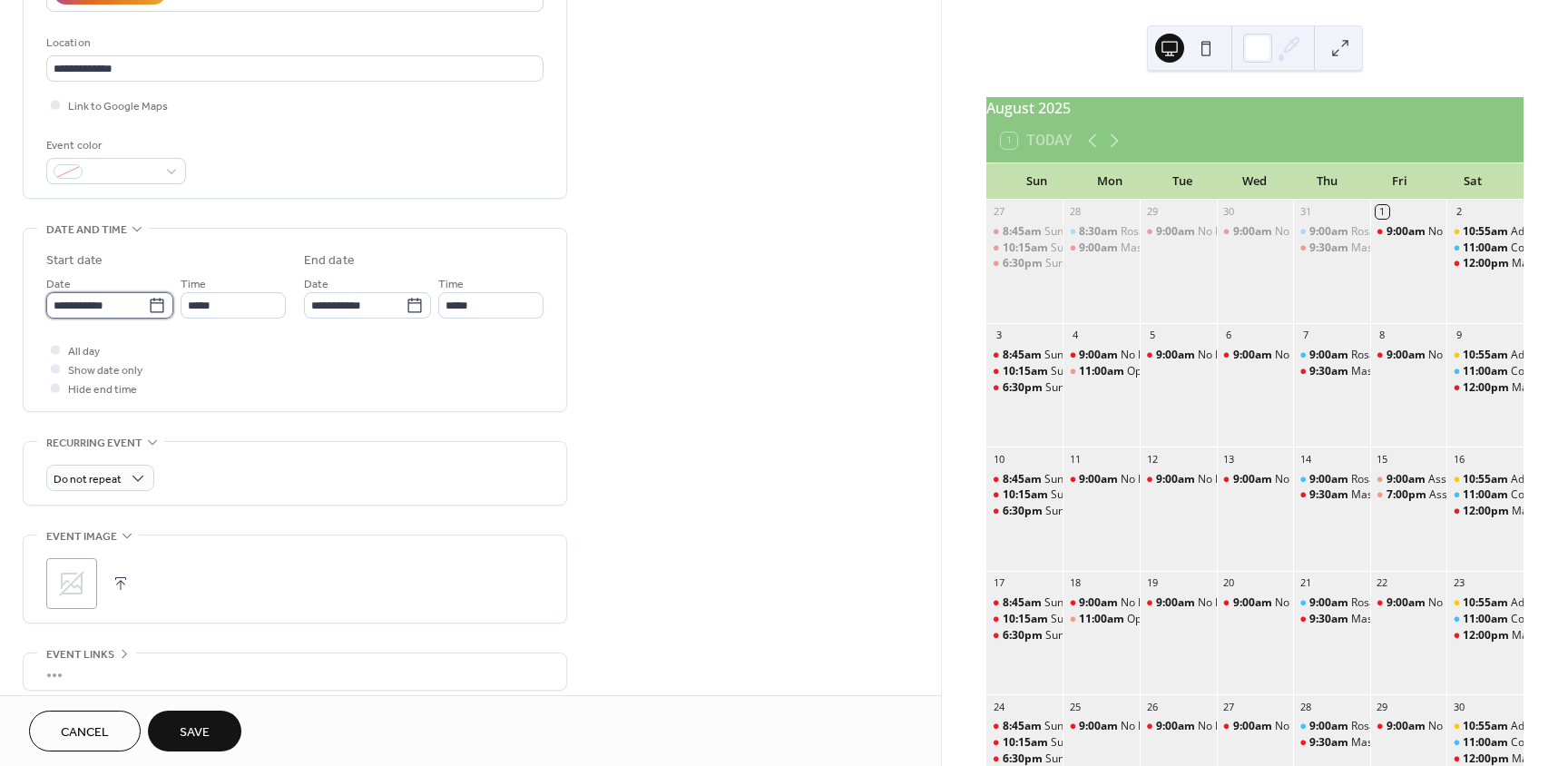 click on "**********" at bounding box center [97, 305] 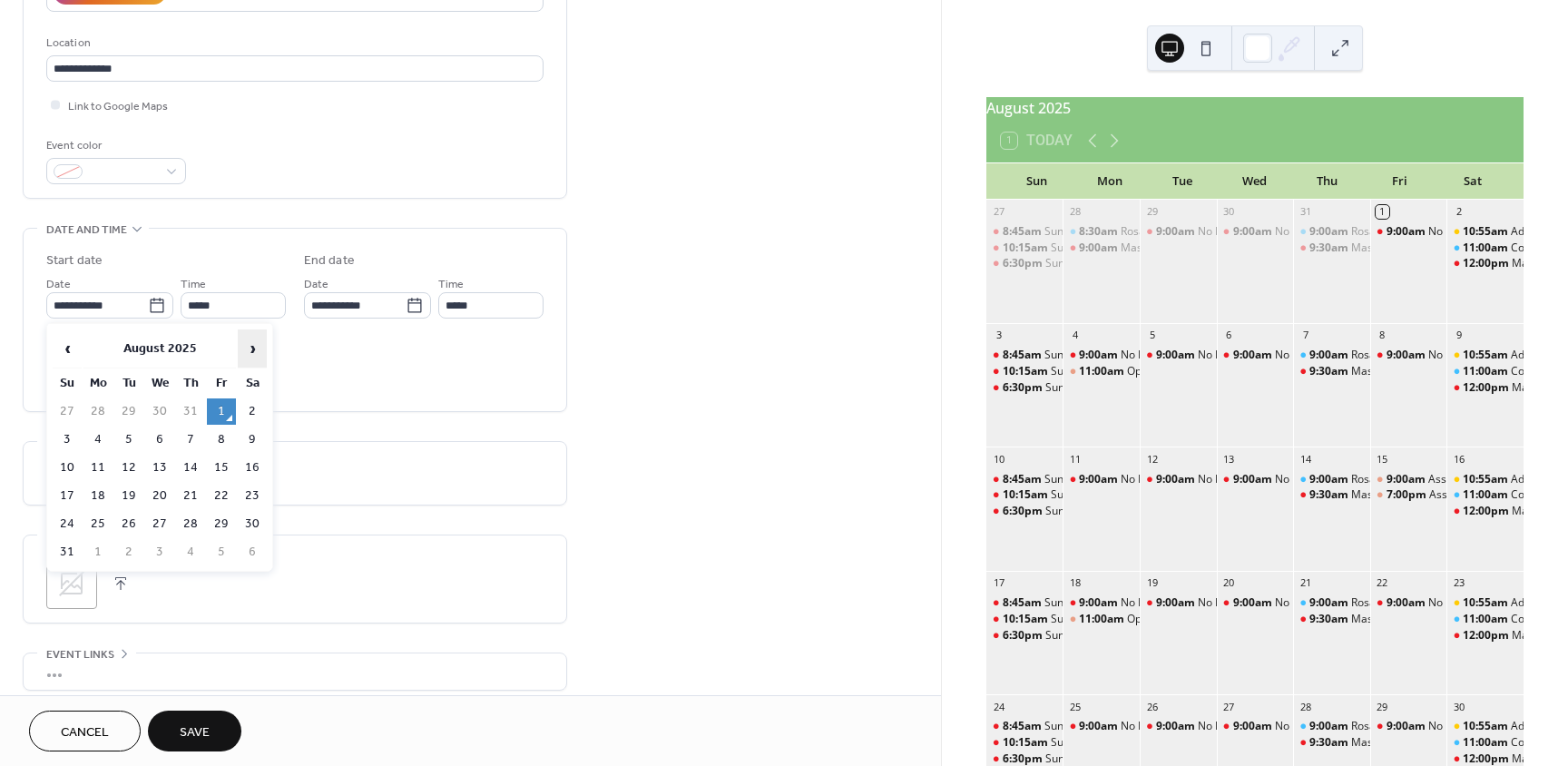 click on "›" at bounding box center [252, 349] 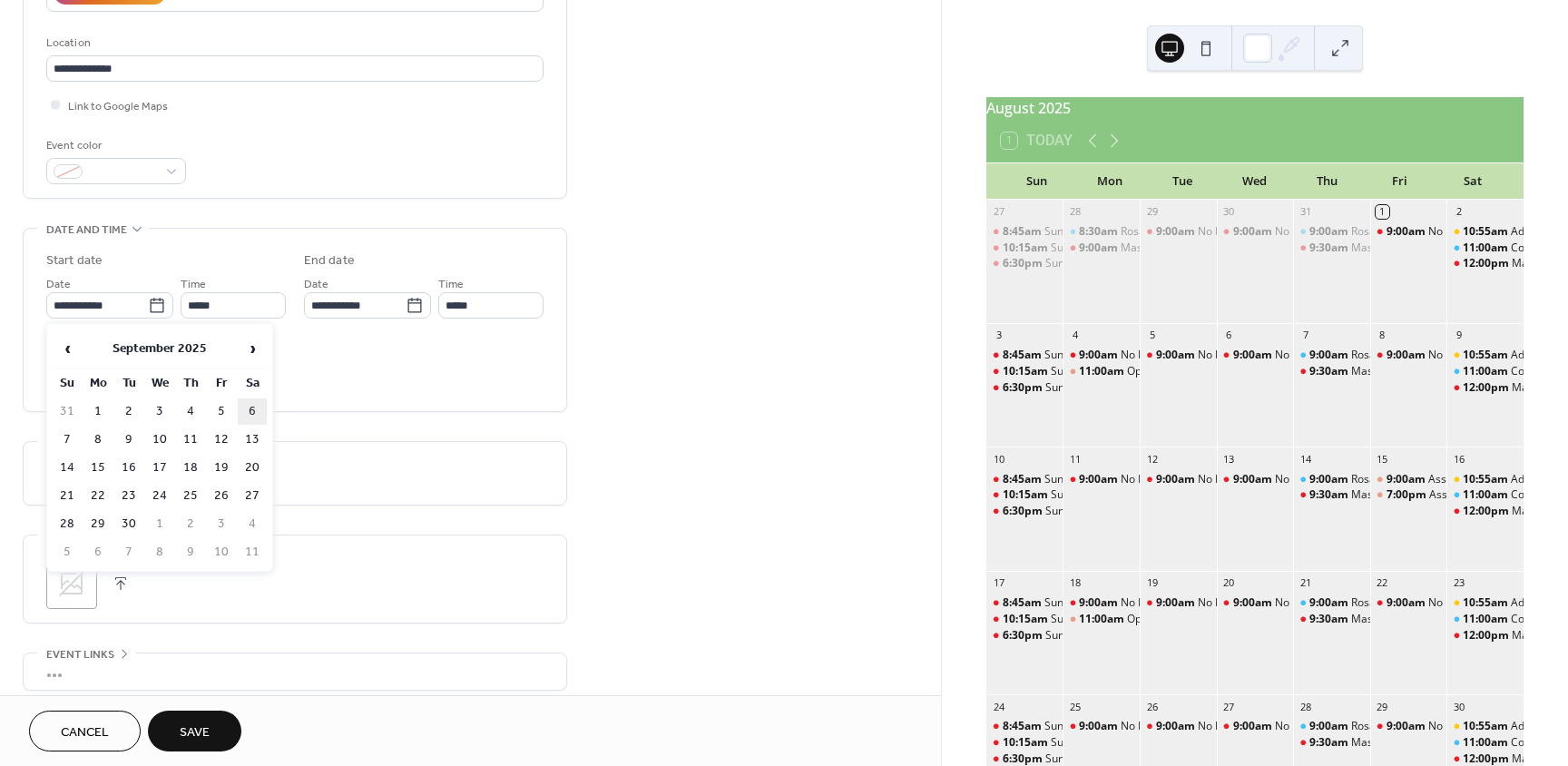 click on "6" at bounding box center (252, 411) 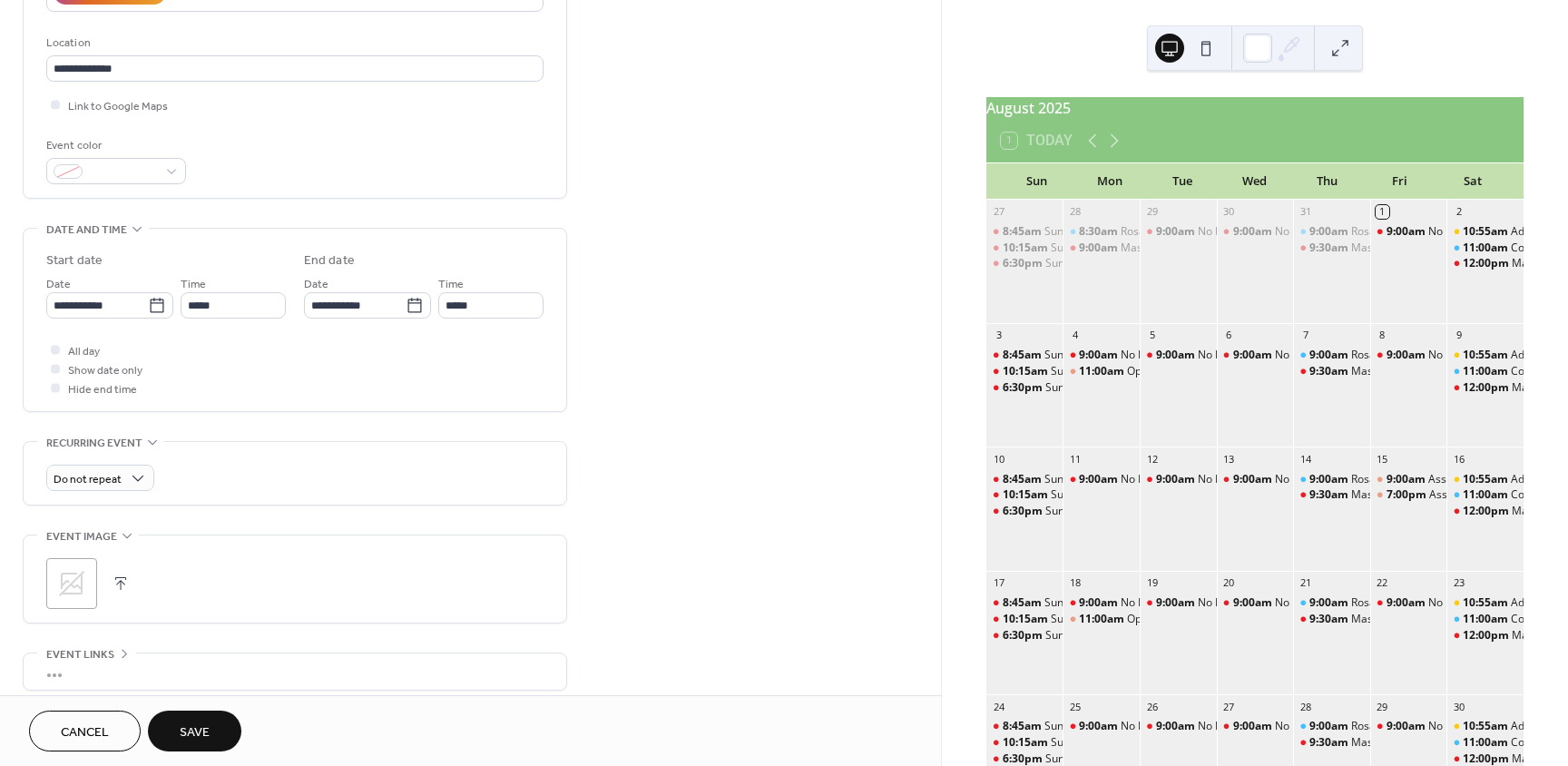 type on "**********" 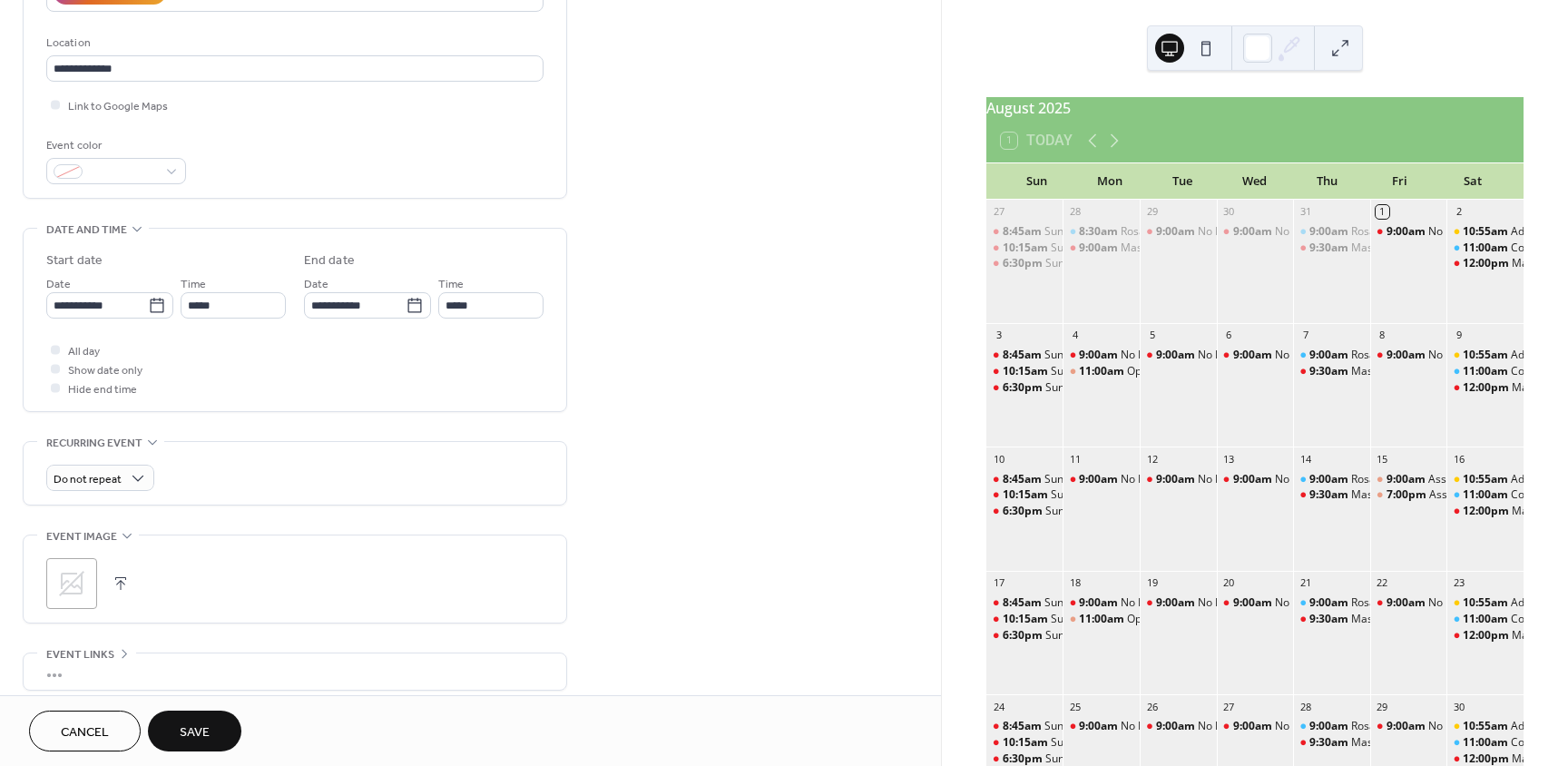 type on "**********" 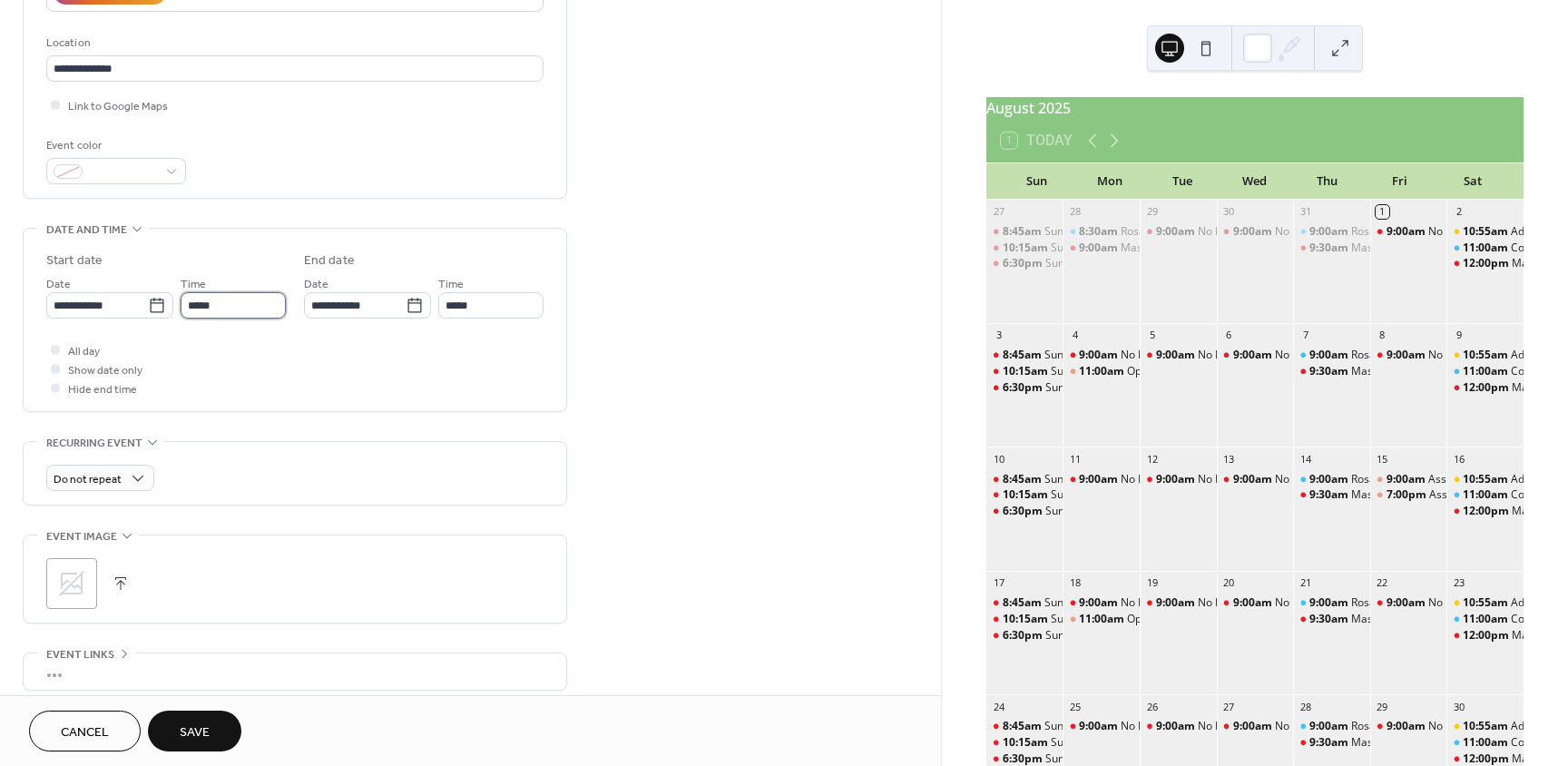 click on "*****" at bounding box center [233, 305] 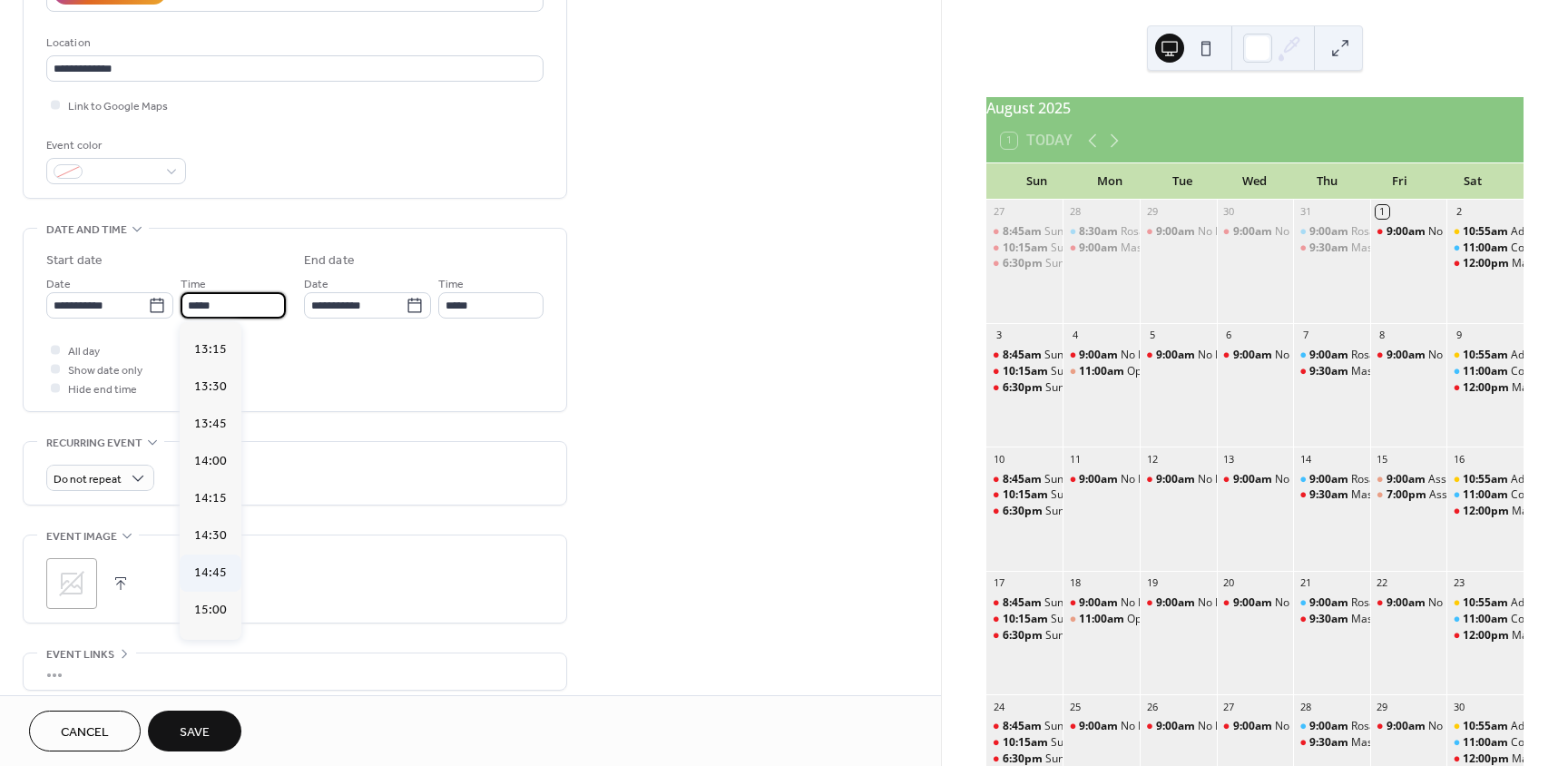 scroll, scrollTop: 1968, scrollLeft: 0, axis: vertical 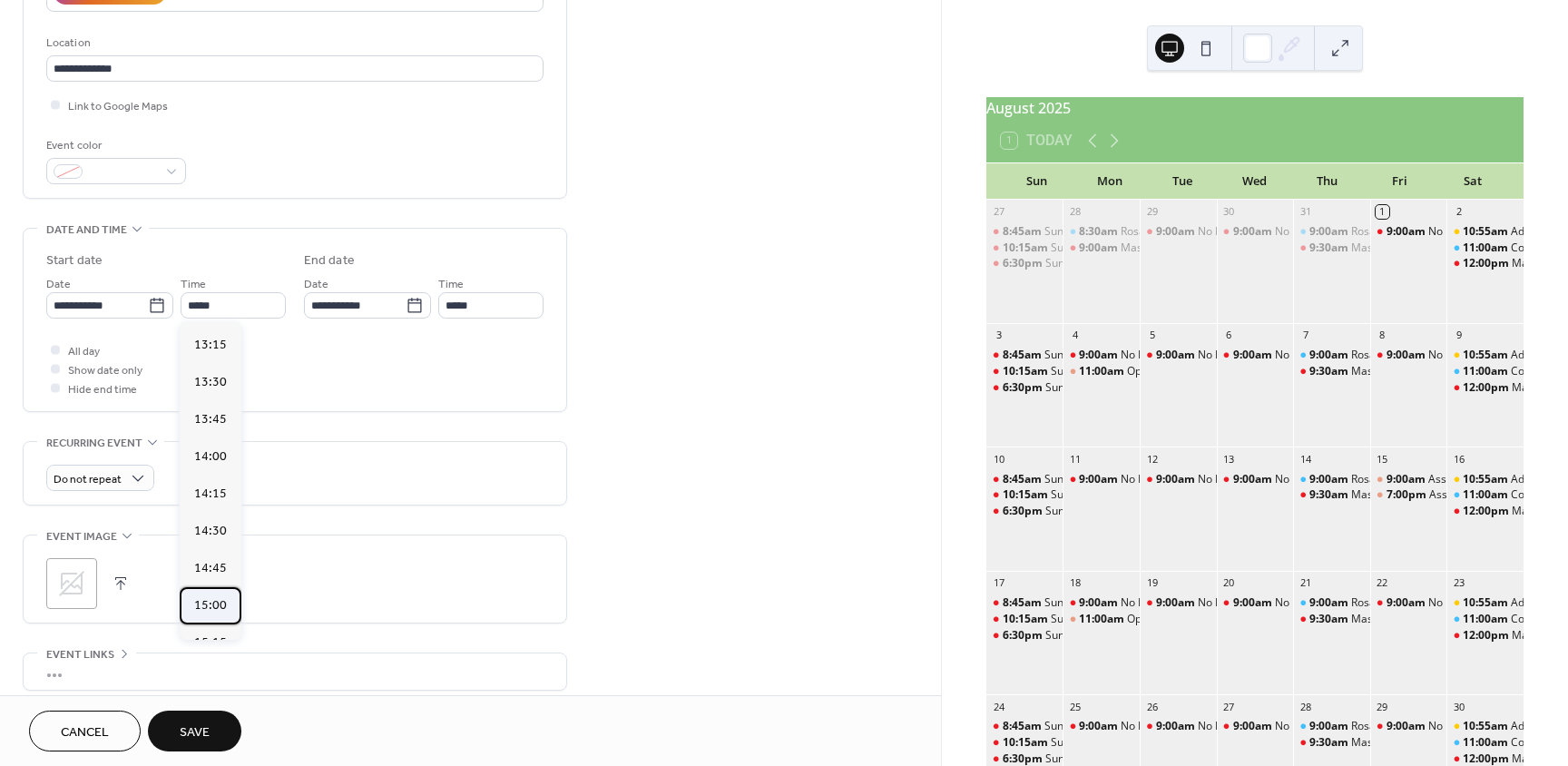 click on "15:00" at bounding box center (211, 605) 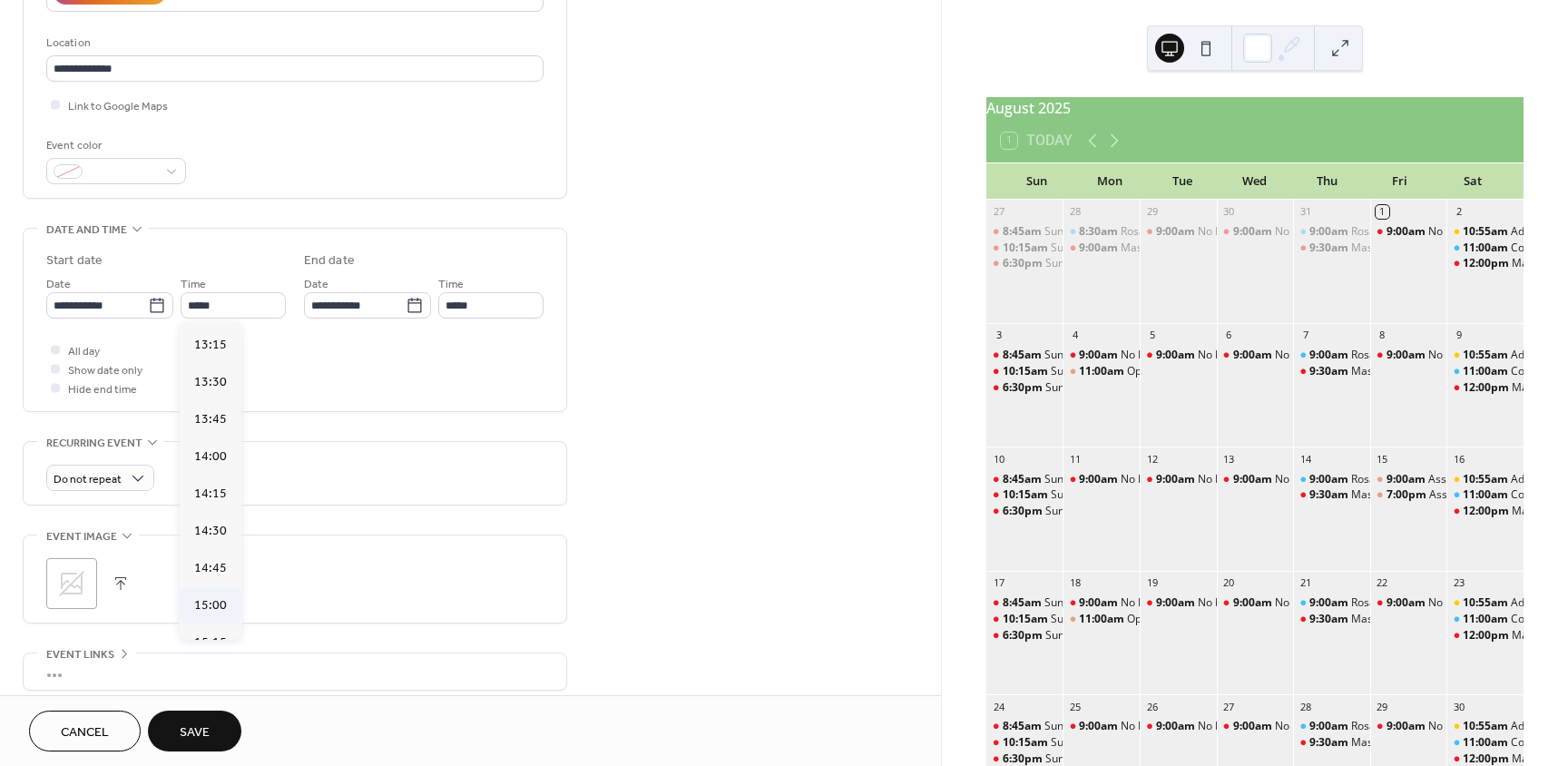 type on "*****" 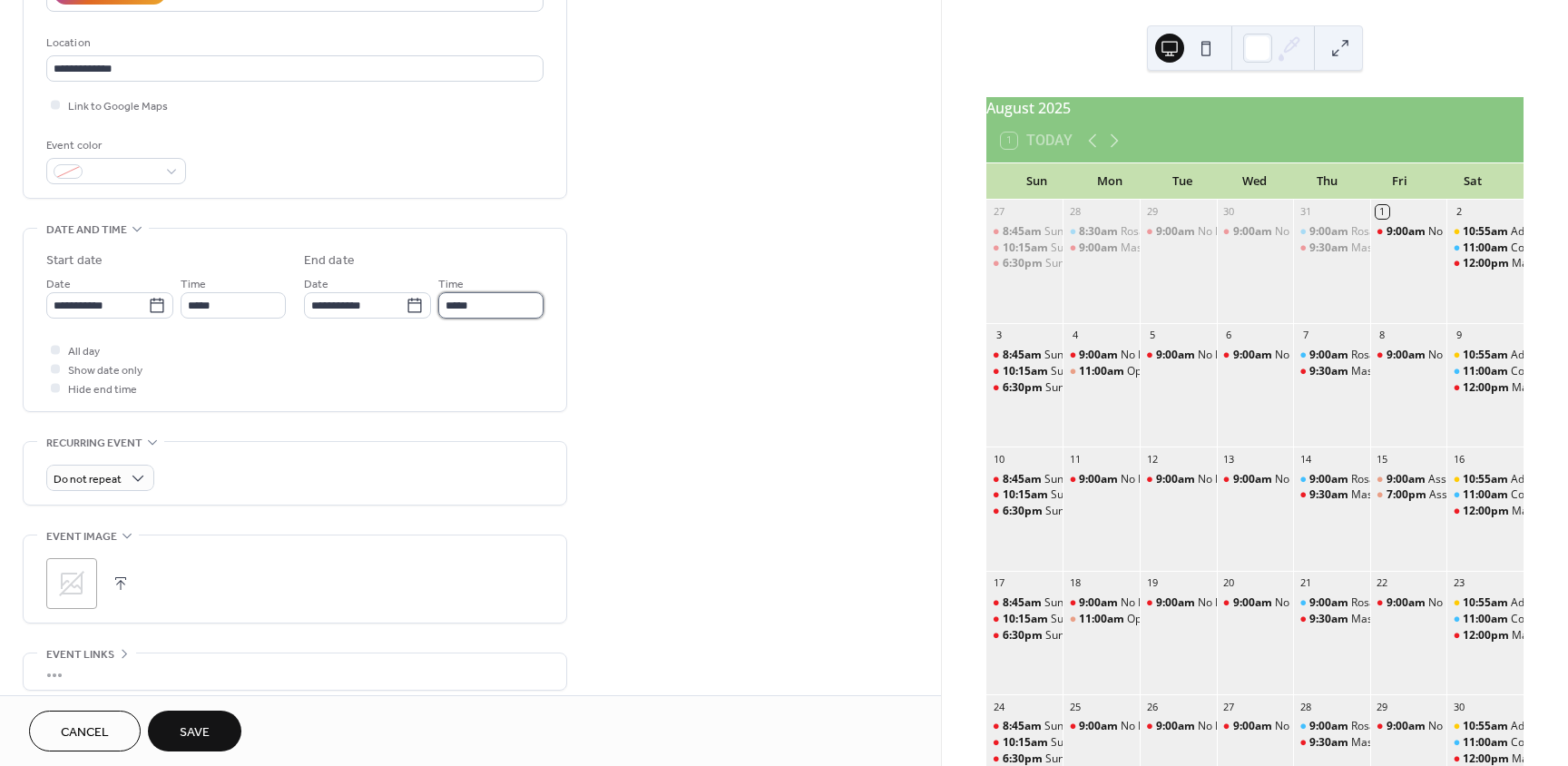 click on "*****" at bounding box center (491, 305) 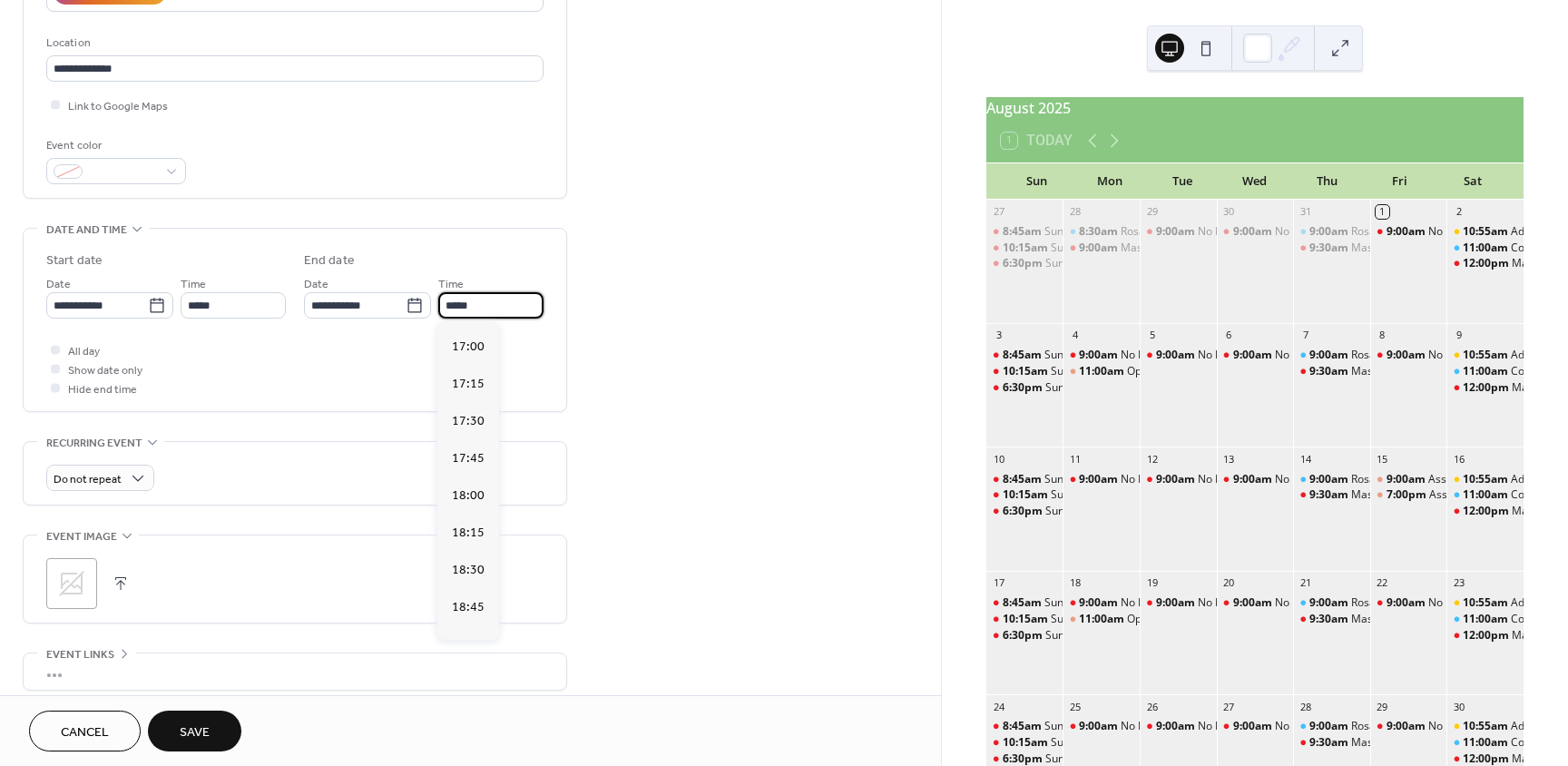 scroll, scrollTop: 272, scrollLeft: 0, axis: vertical 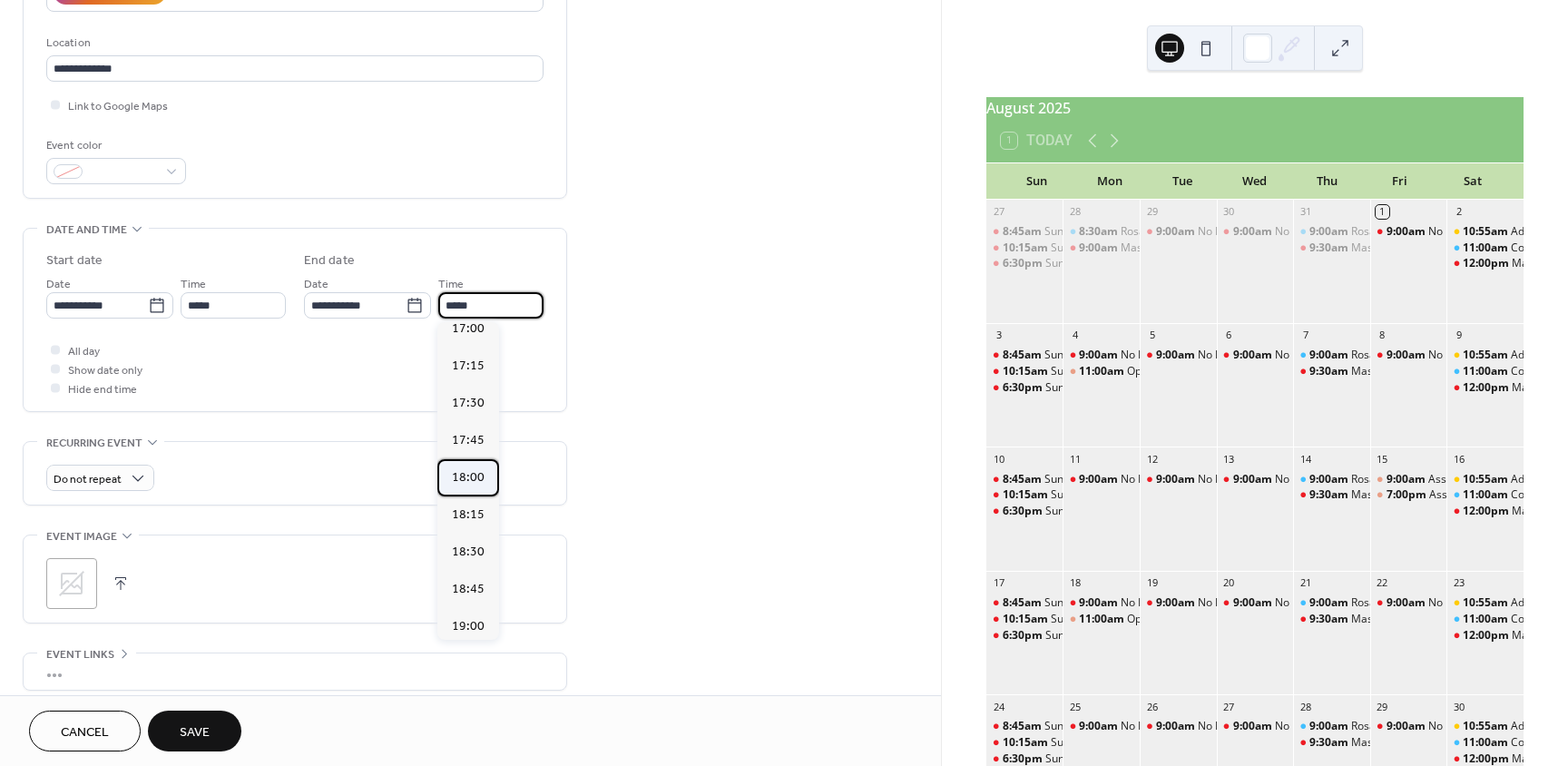click on "18:00" at bounding box center [468, 477] 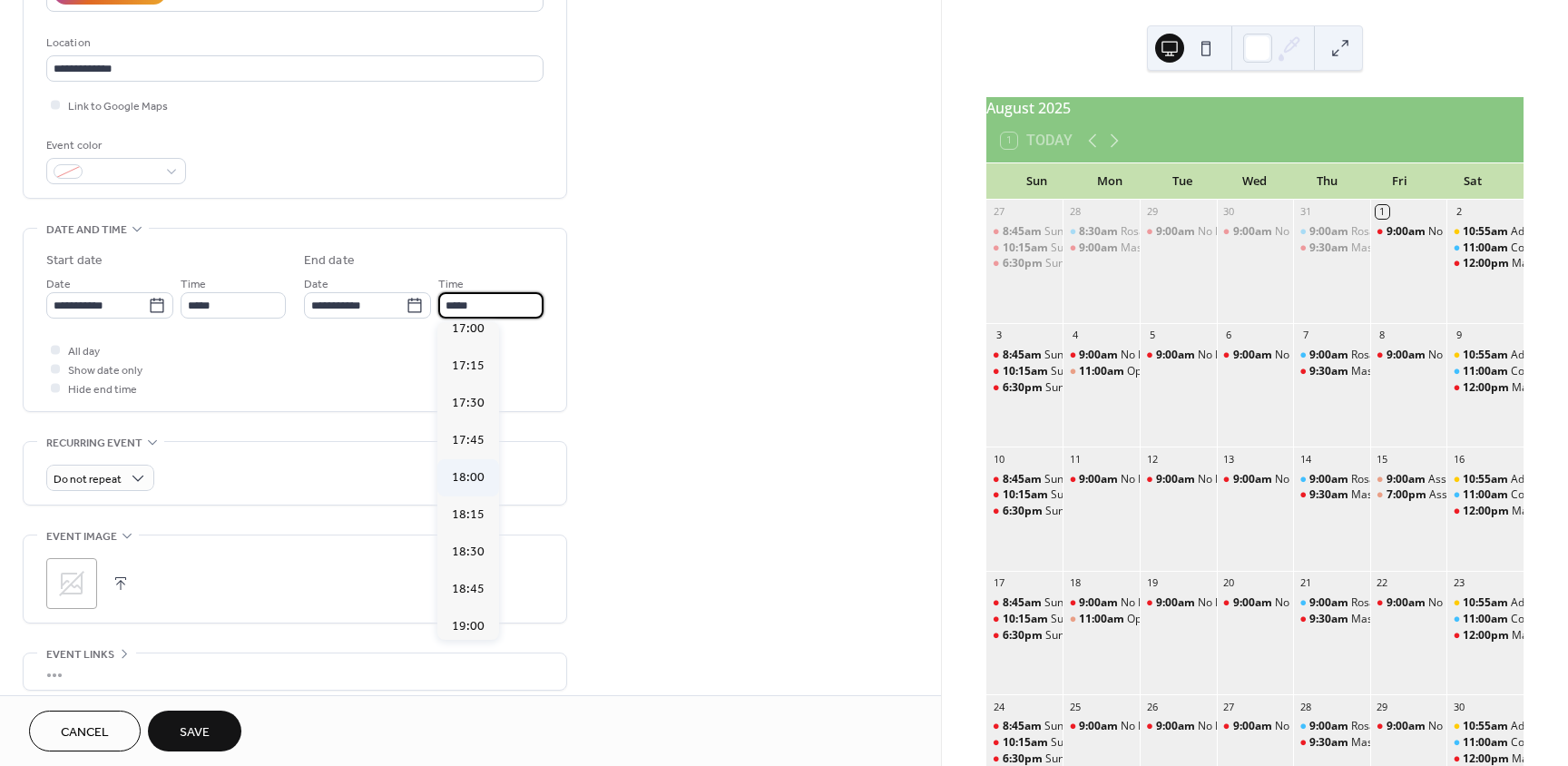 type on "*****" 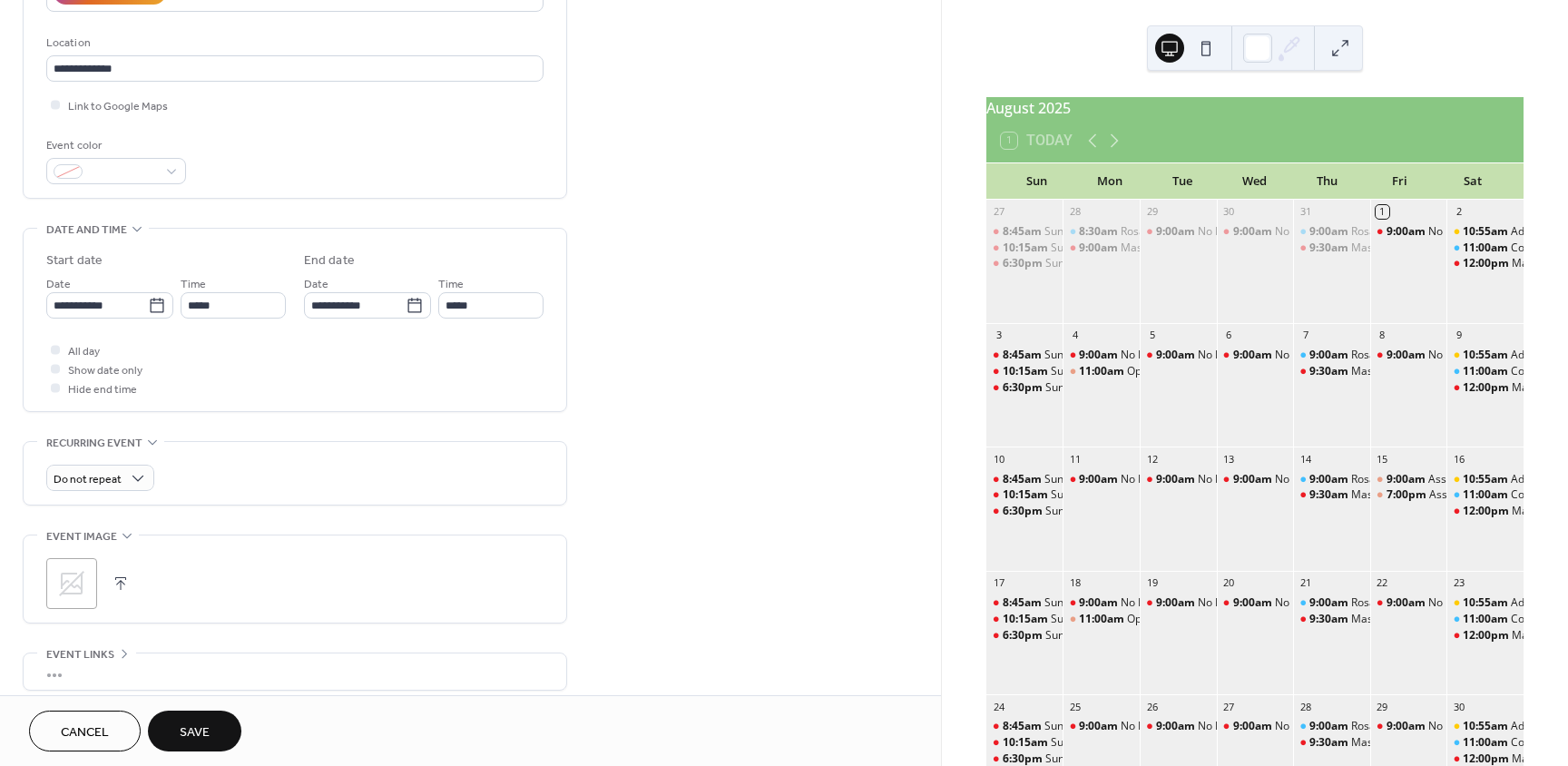 click 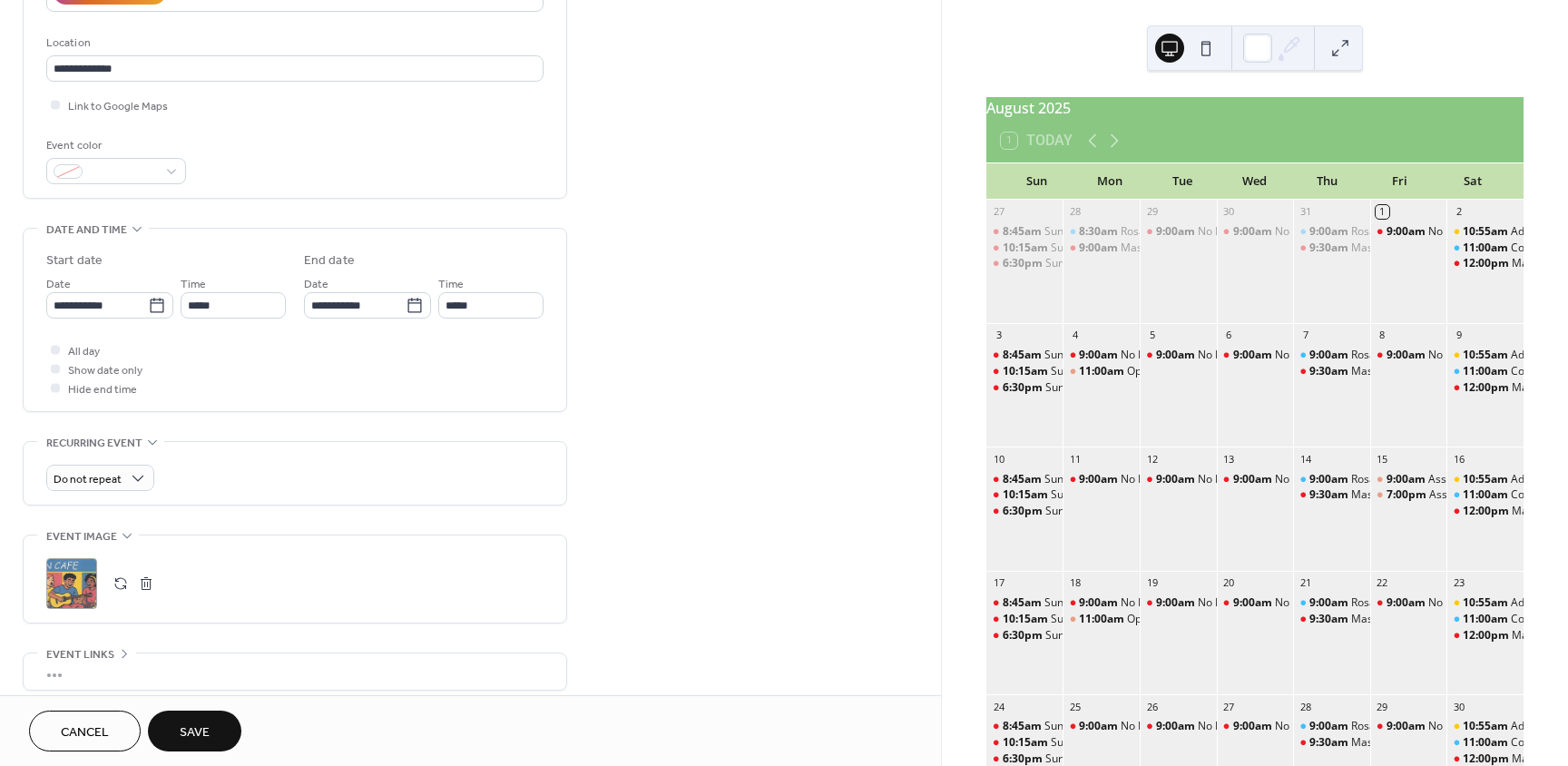 click on "Save" at bounding box center (194, 732) 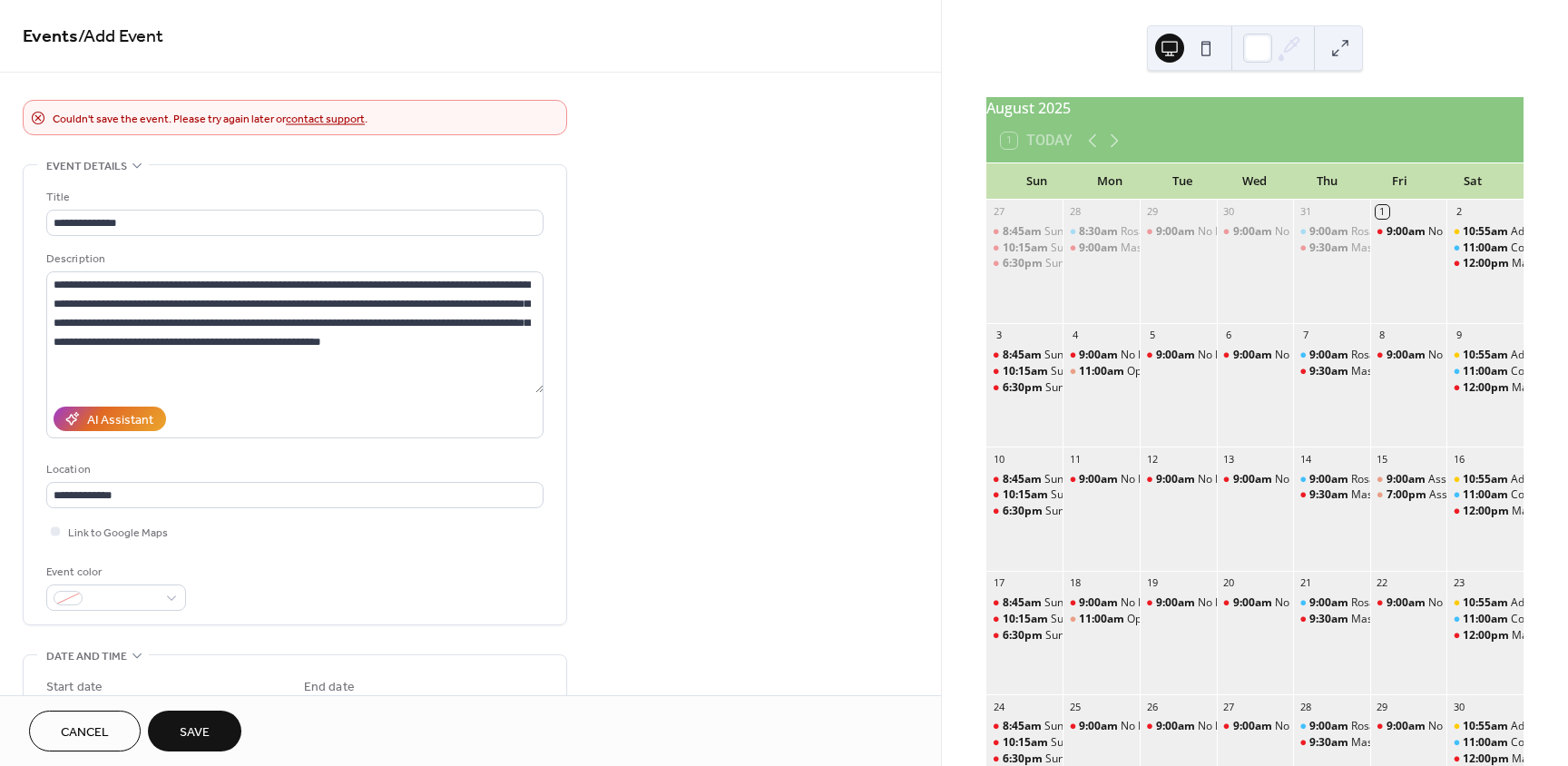 scroll, scrollTop: 0, scrollLeft: 0, axis: both 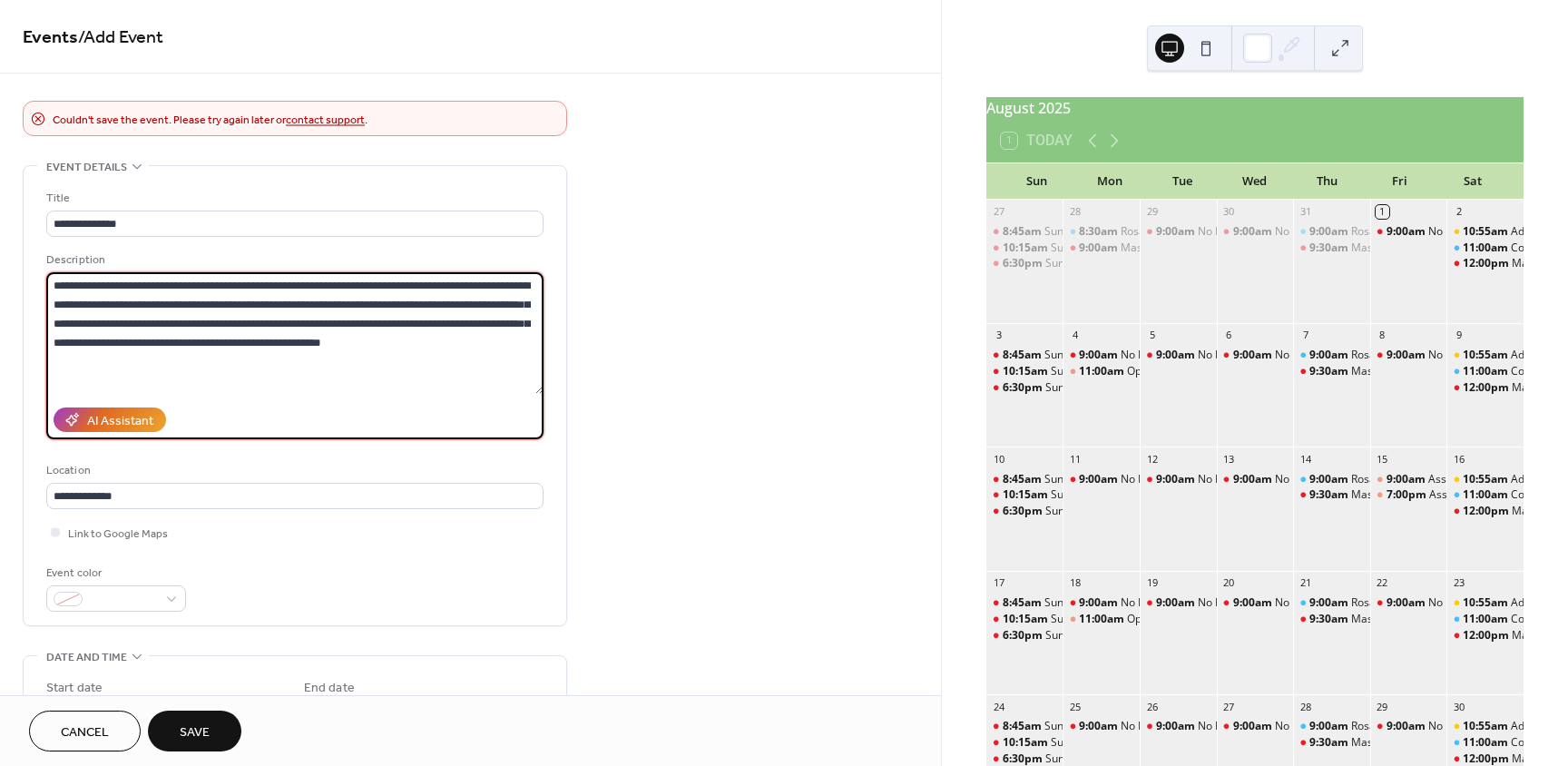 click on "**********" at bounding box center (295, 333) 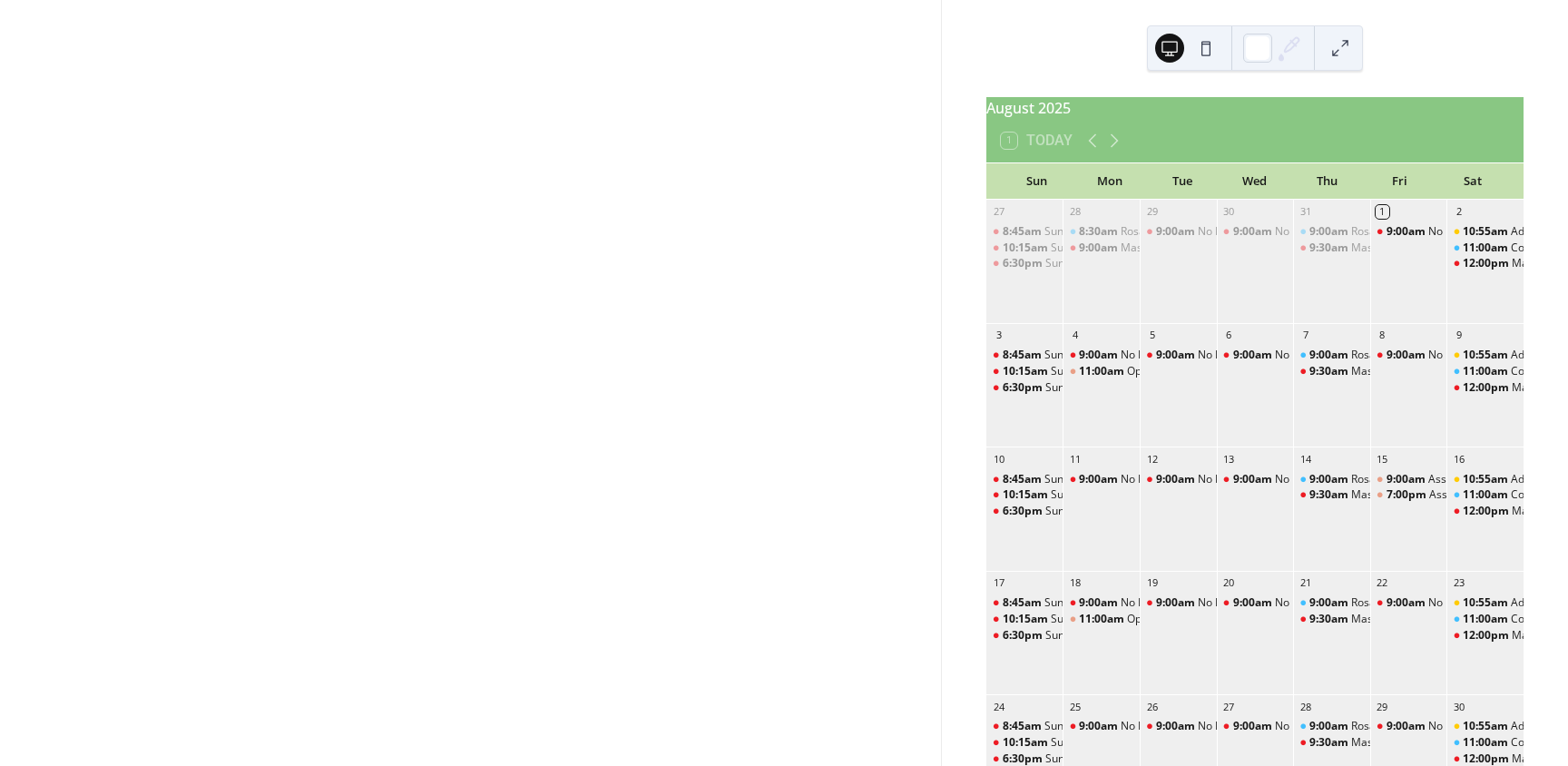 drag, startPoint x: 467, startPoint y: 339, endPoint x: 247, endPoint y: 329, distance: 220.22716 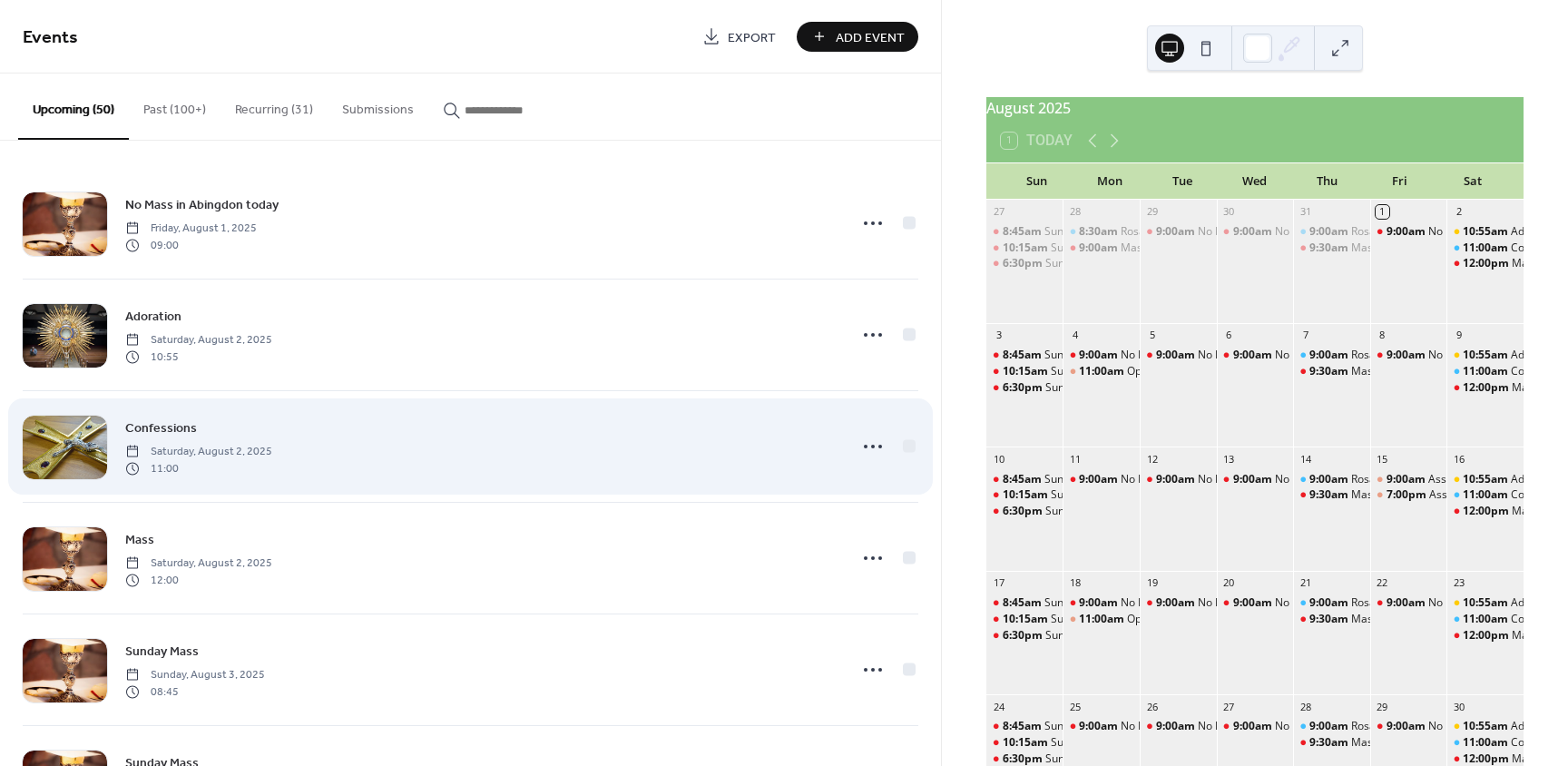 click on "Confessions Saturday, August 2, 2025 11:00" at bounding box center (470, 447) 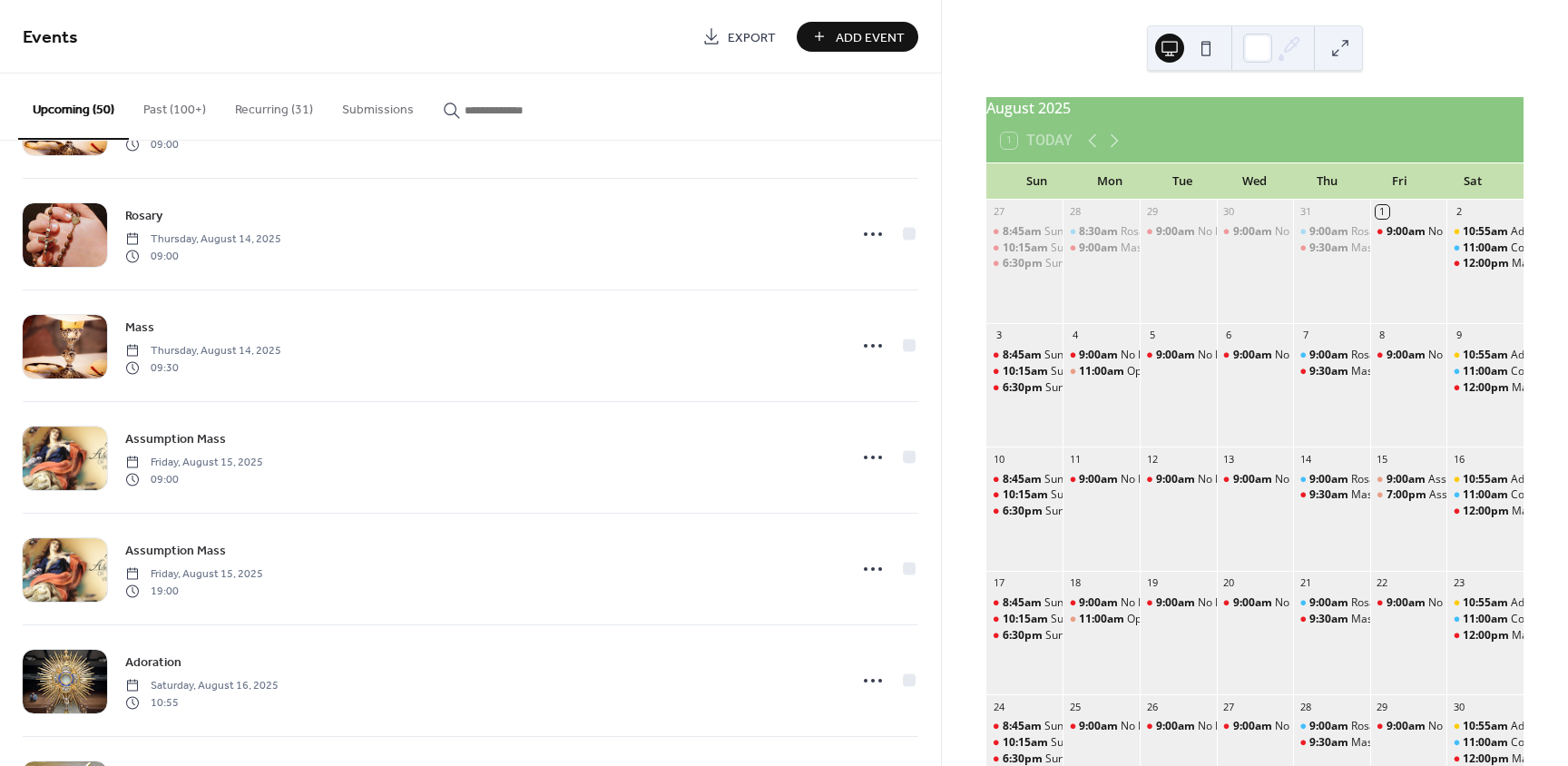 scroll, scrollTop: 2169, scrollLeft: 0, axis: vertical 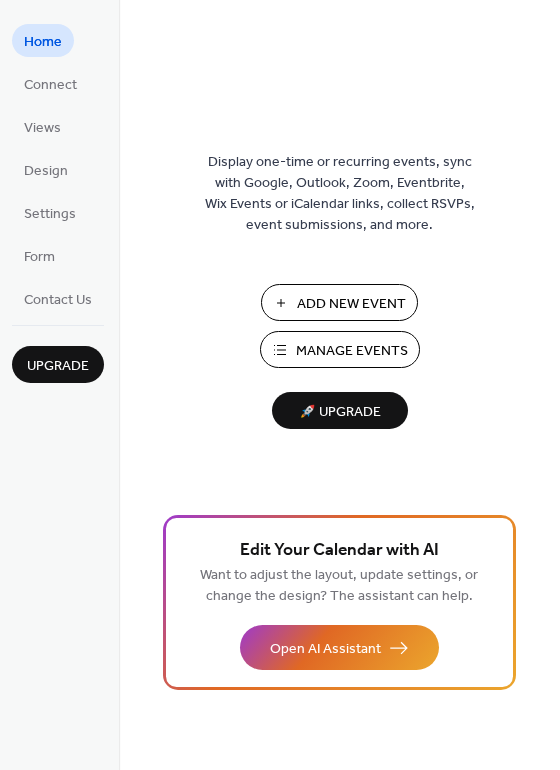 click on "Manage Events" at bounding box center [352, 351] 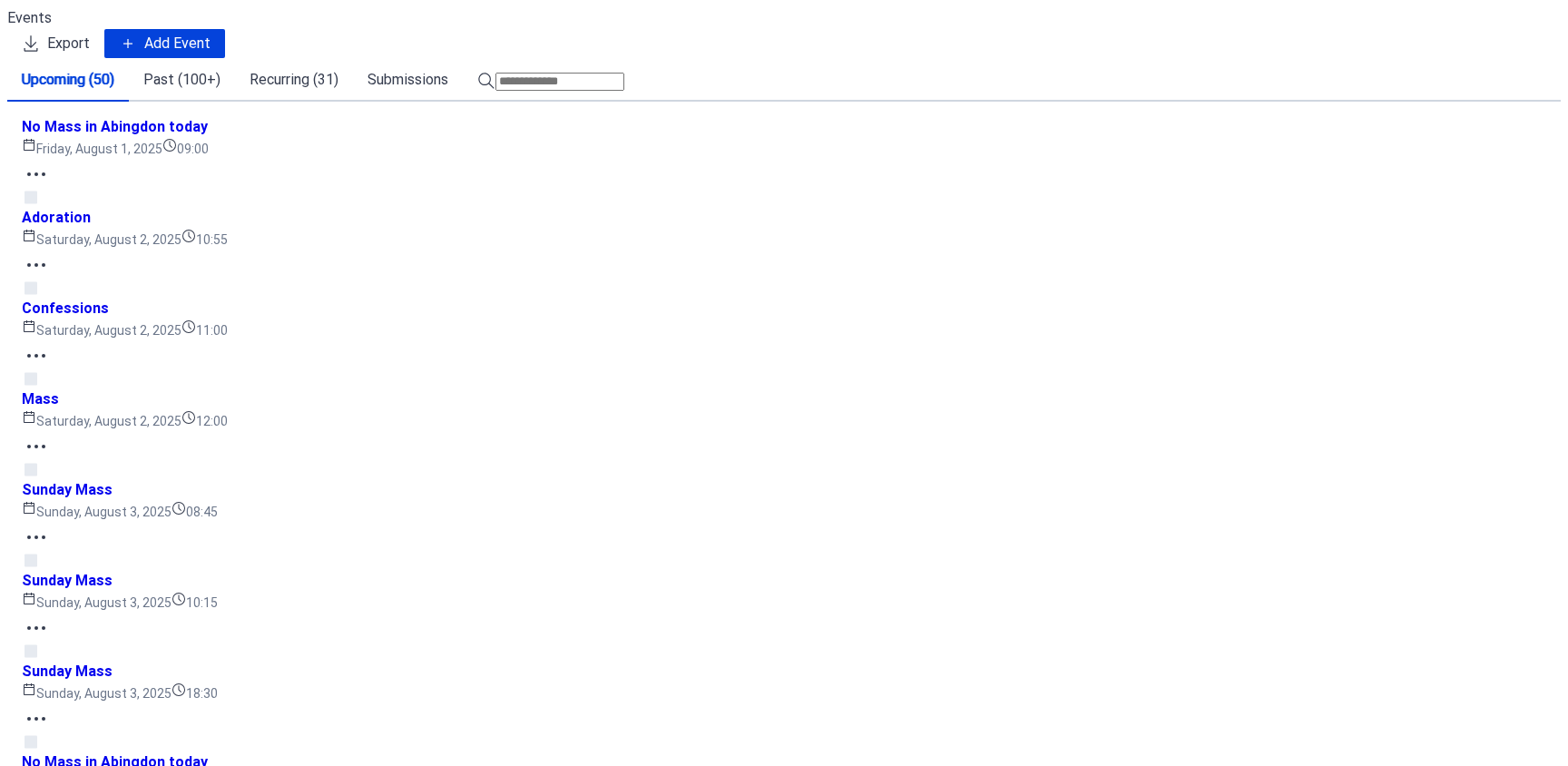 scroll, scrollTop: 0, scrollLeft: 0, axis: both 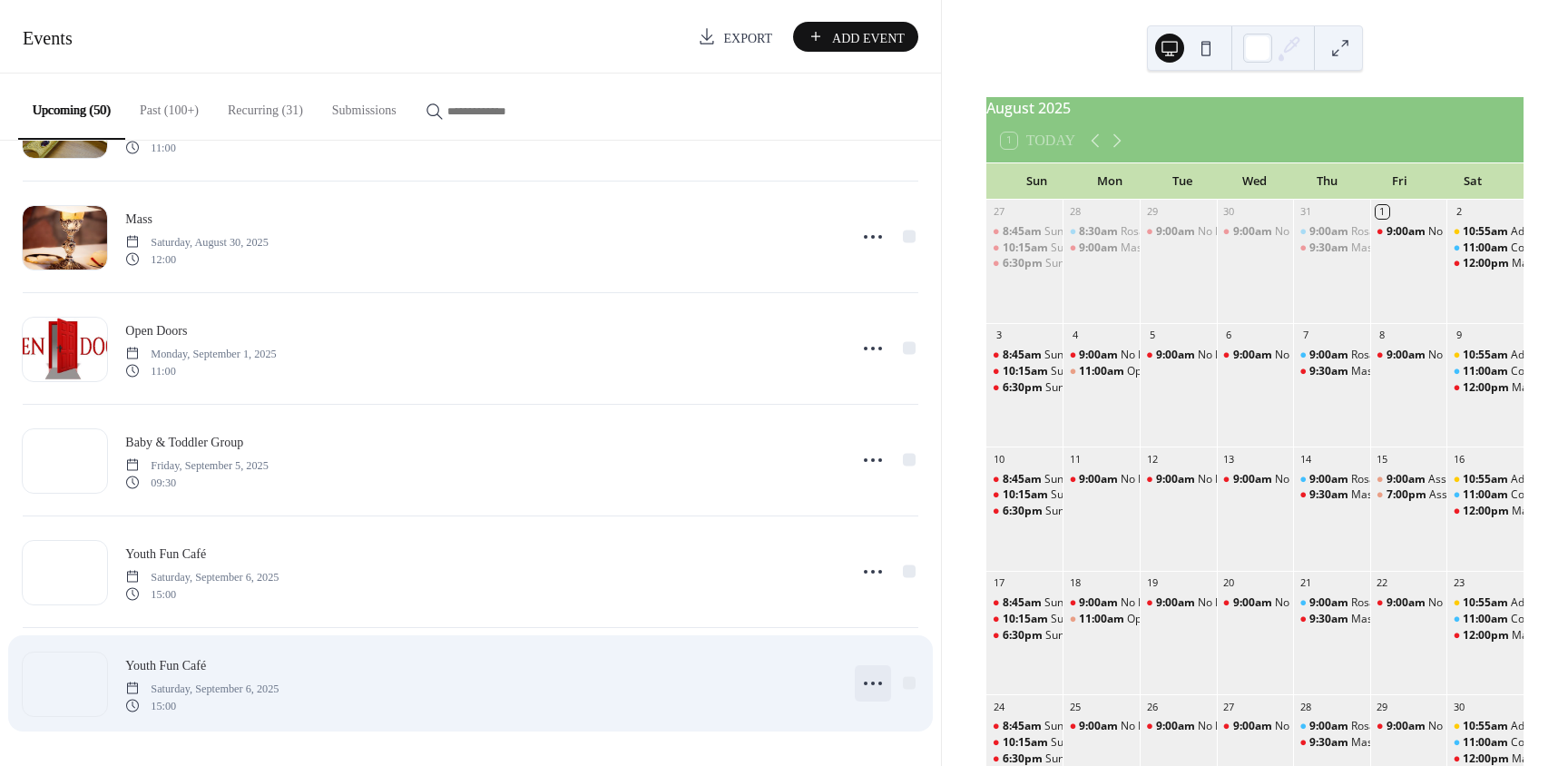 click 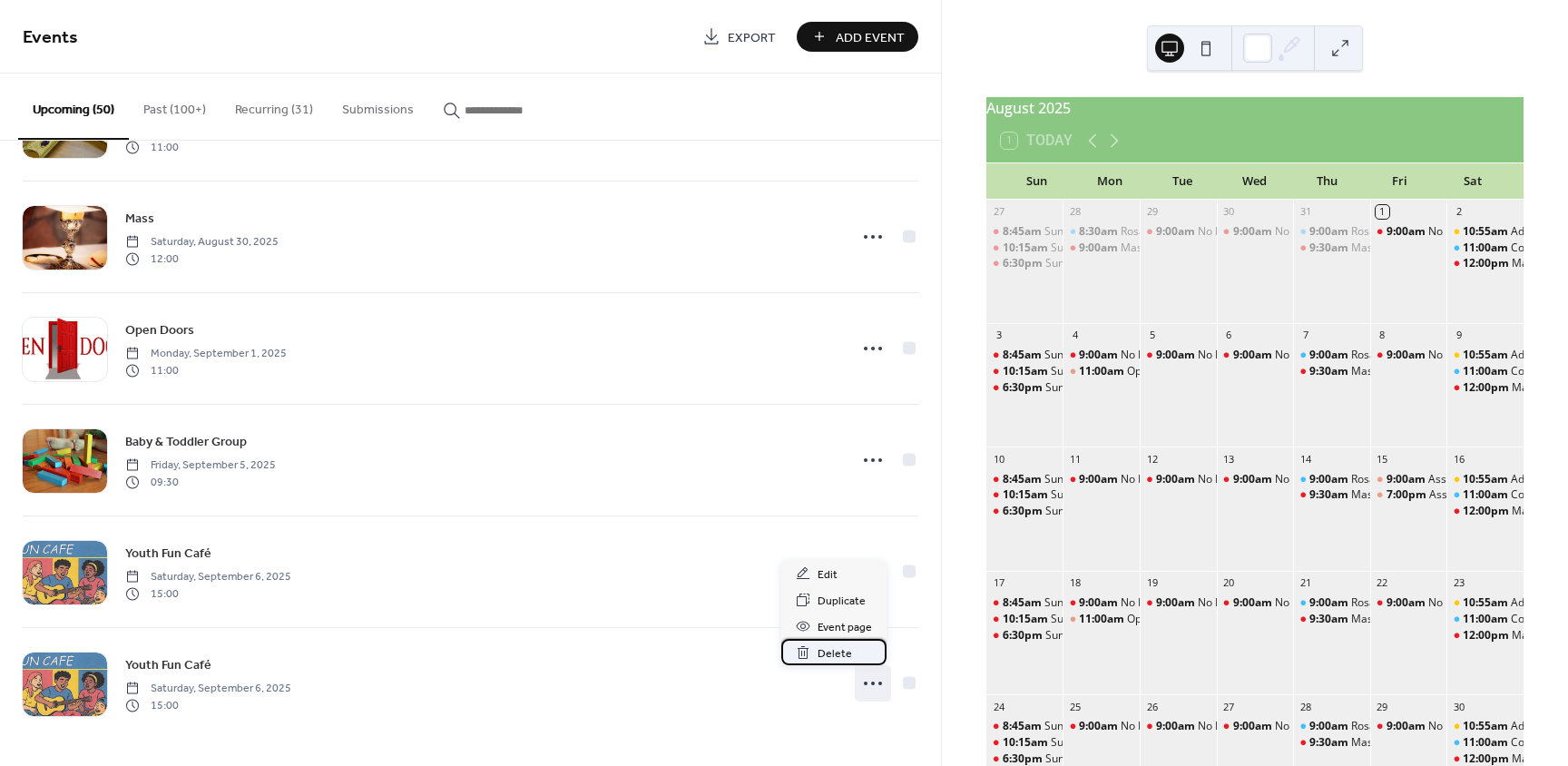 click on "Delete" at bounding box center (835, 653) 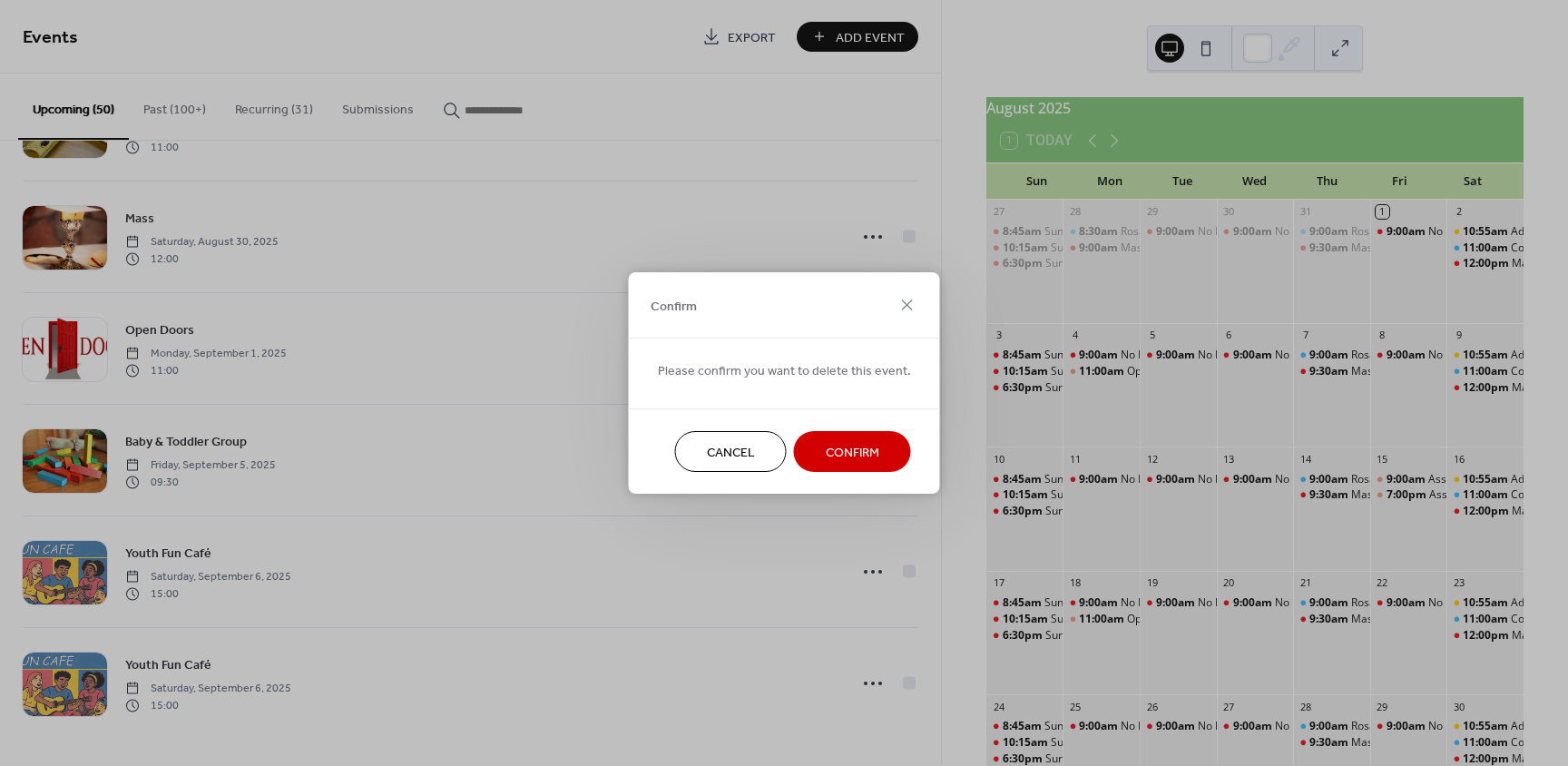 click on "Confirm" at bounding box center [852, 453] 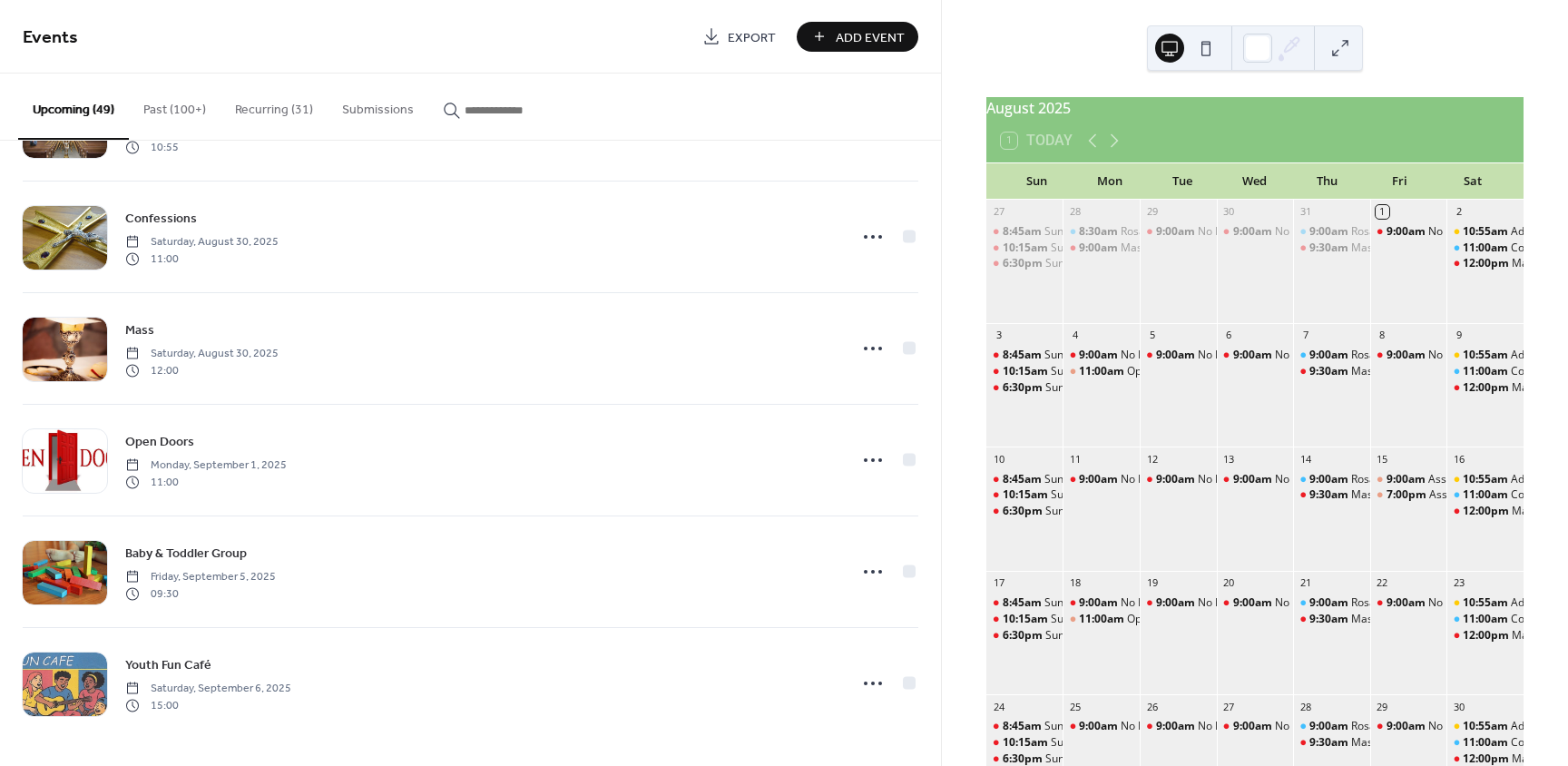 scroll, scrollTop: 4898, scrollLeft: 0, axis: vertical 